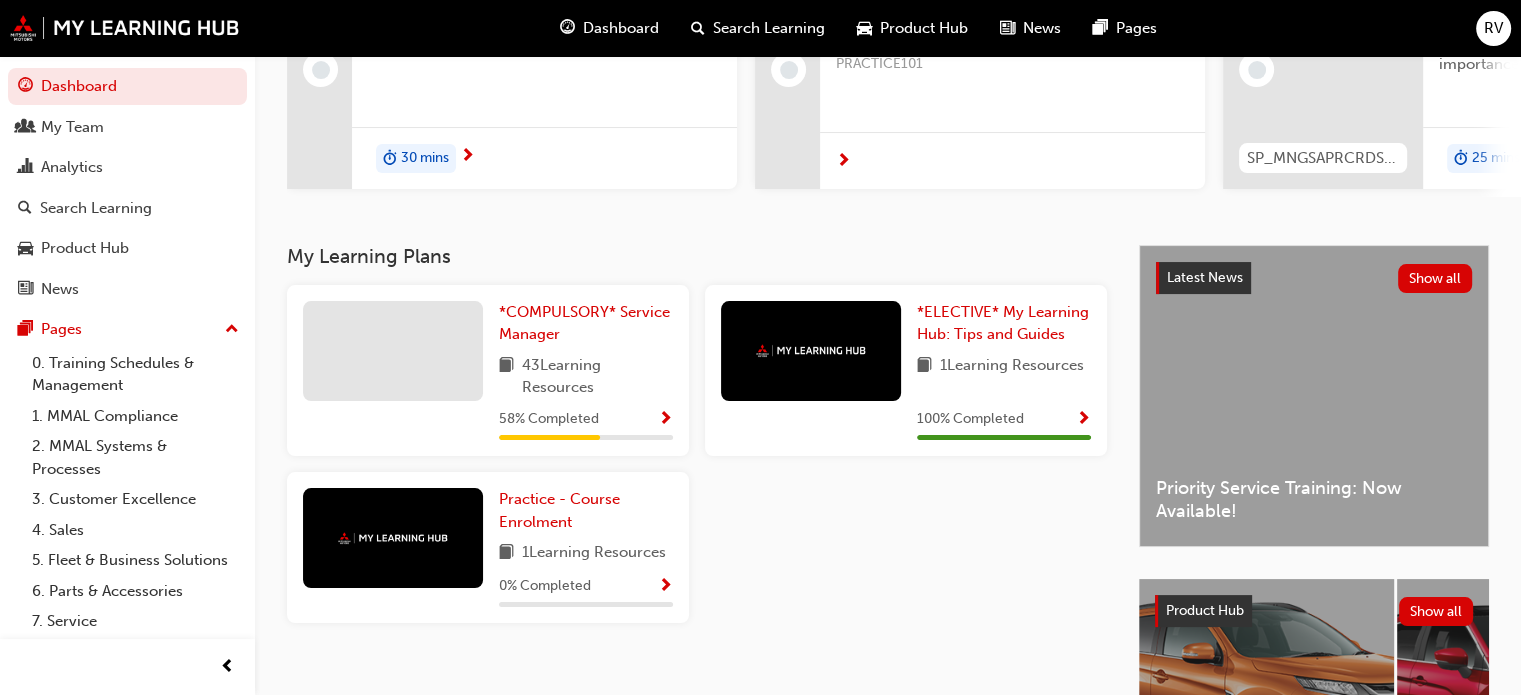 scroll, scrollTop: 300, scrollLeft: 0, axis: vertical 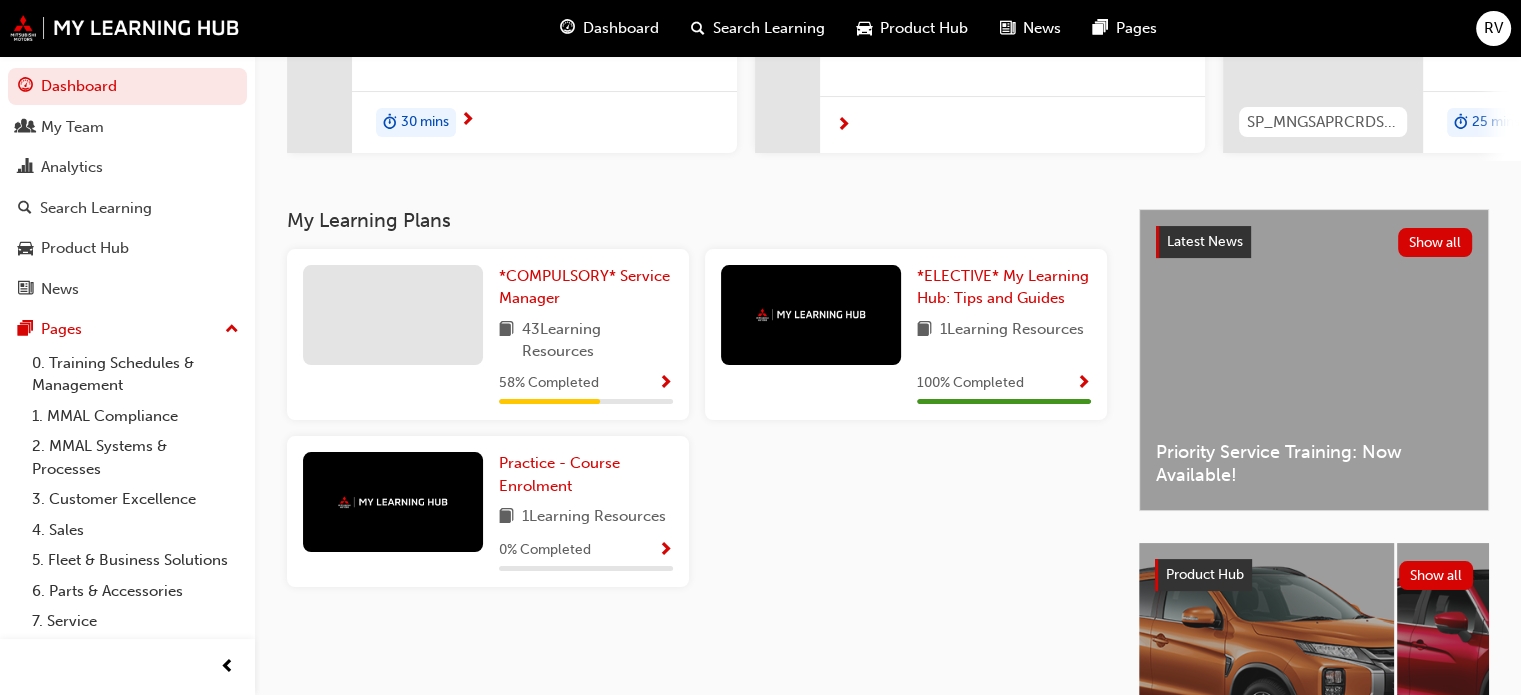 click at bounding box center (393, 315) 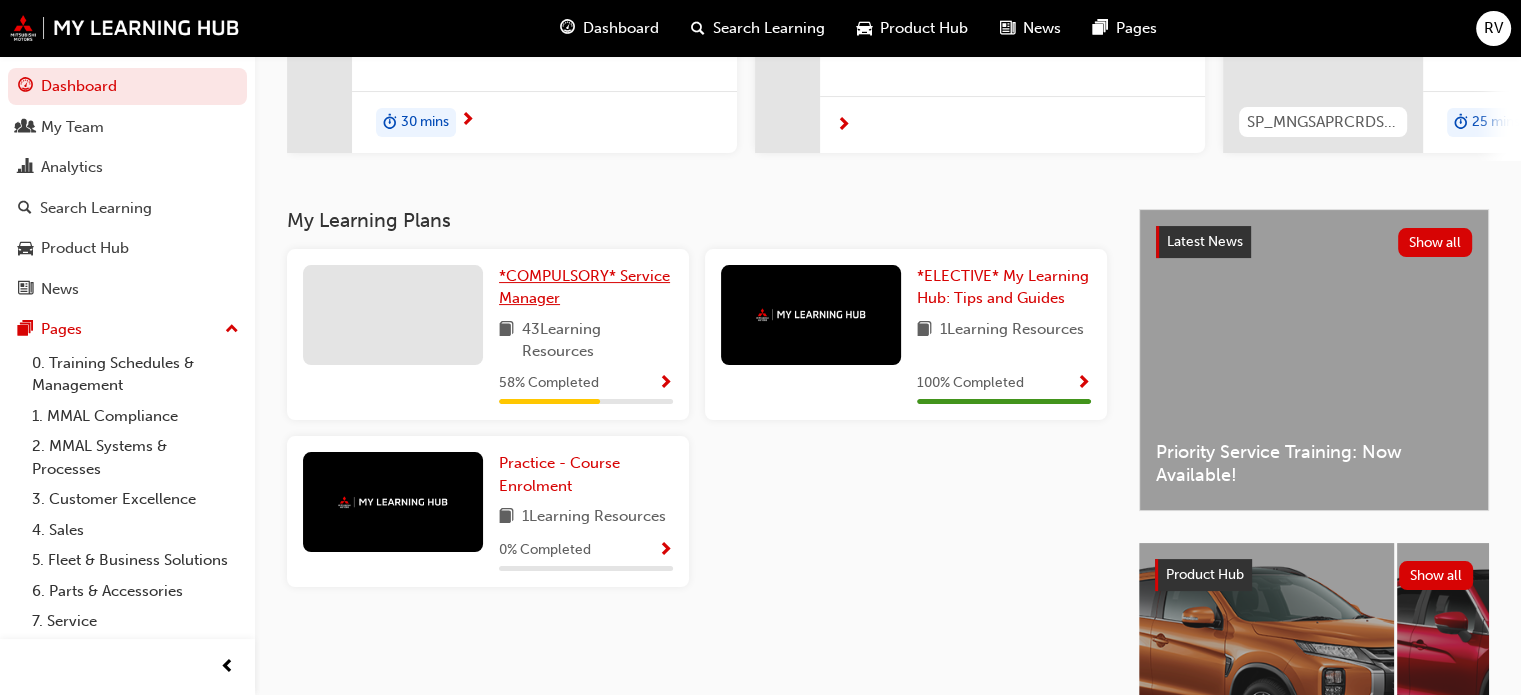 click on "*COMPULSORY* Service Manager" at bounding box center [584, 287] 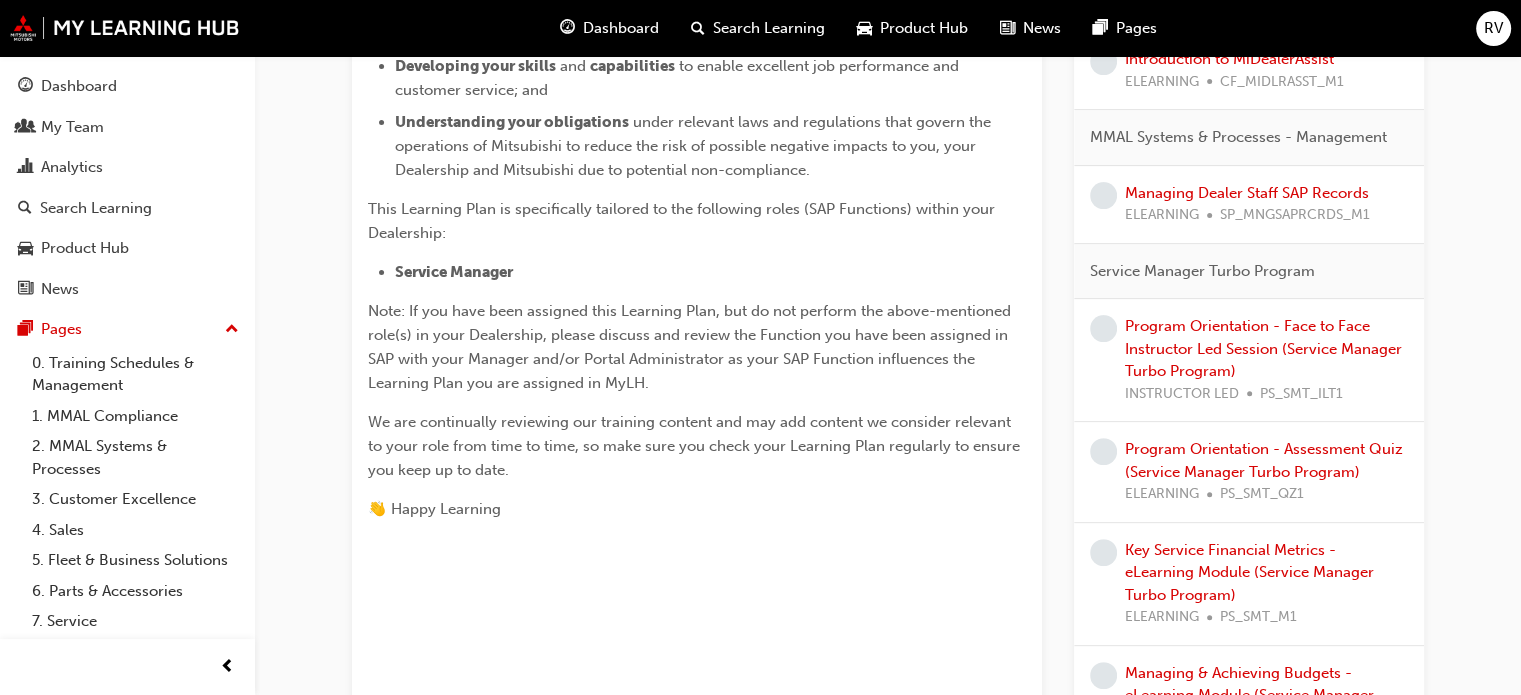 scroll, scrollTop: 0, scrollLeft: 0, axis: both 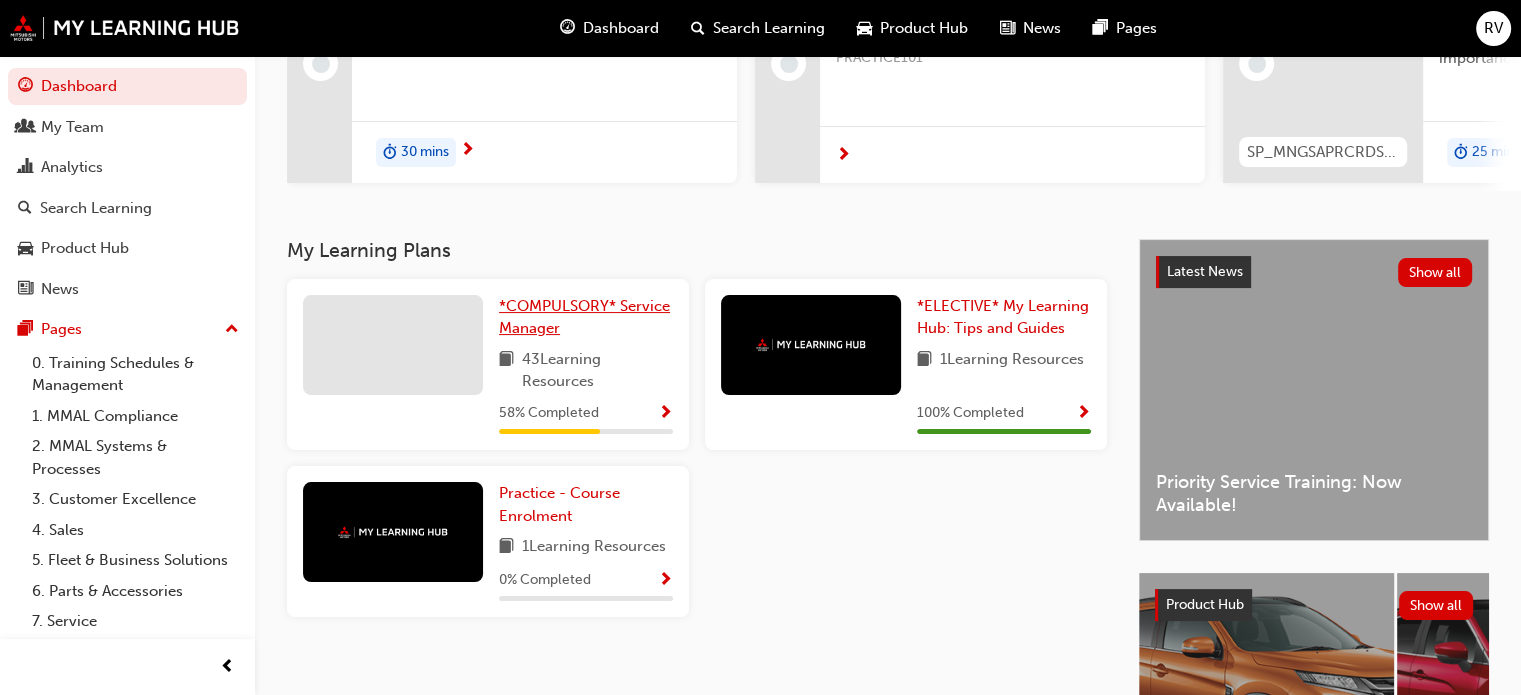 click on "*COMPULSORY* Service Manager" at bounding box center (584, 317) 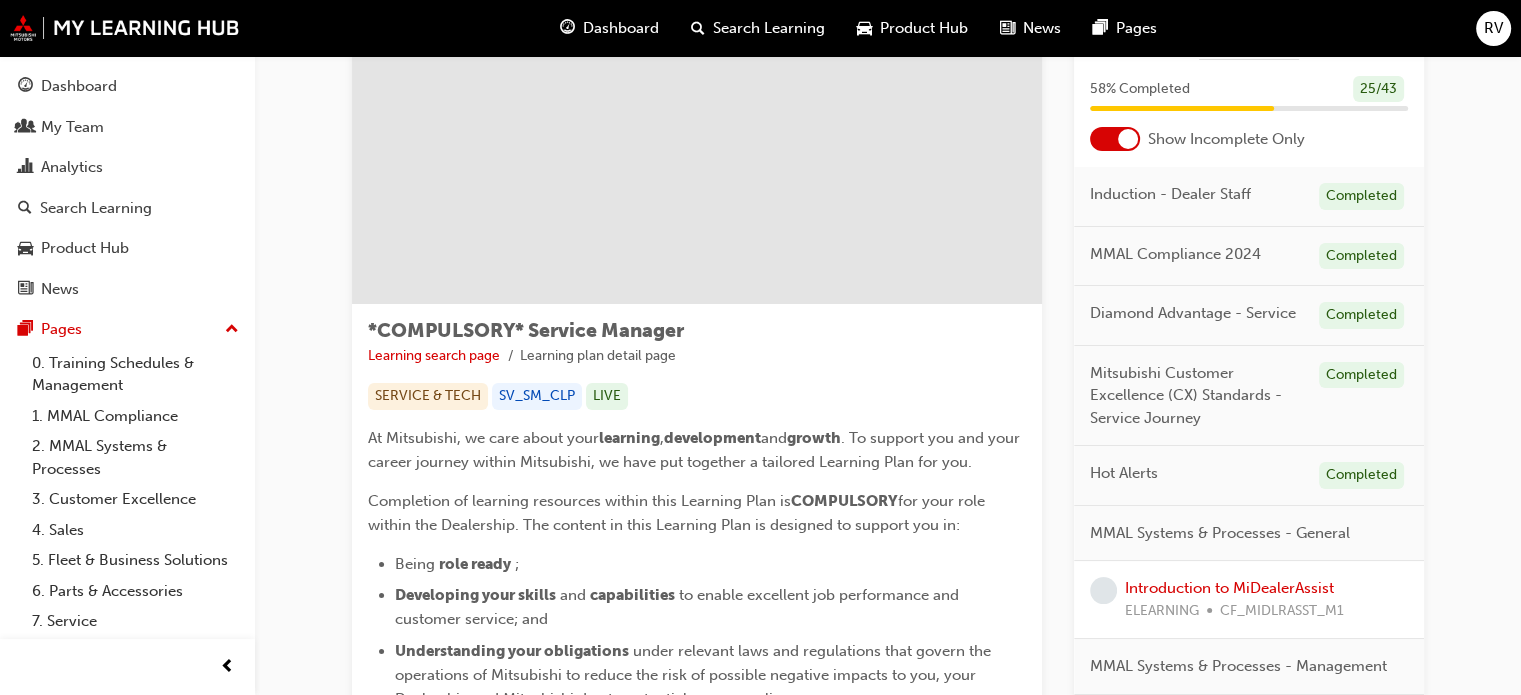 scroll, scrollTop: 200, scrollLeft: 0, axis: vertical 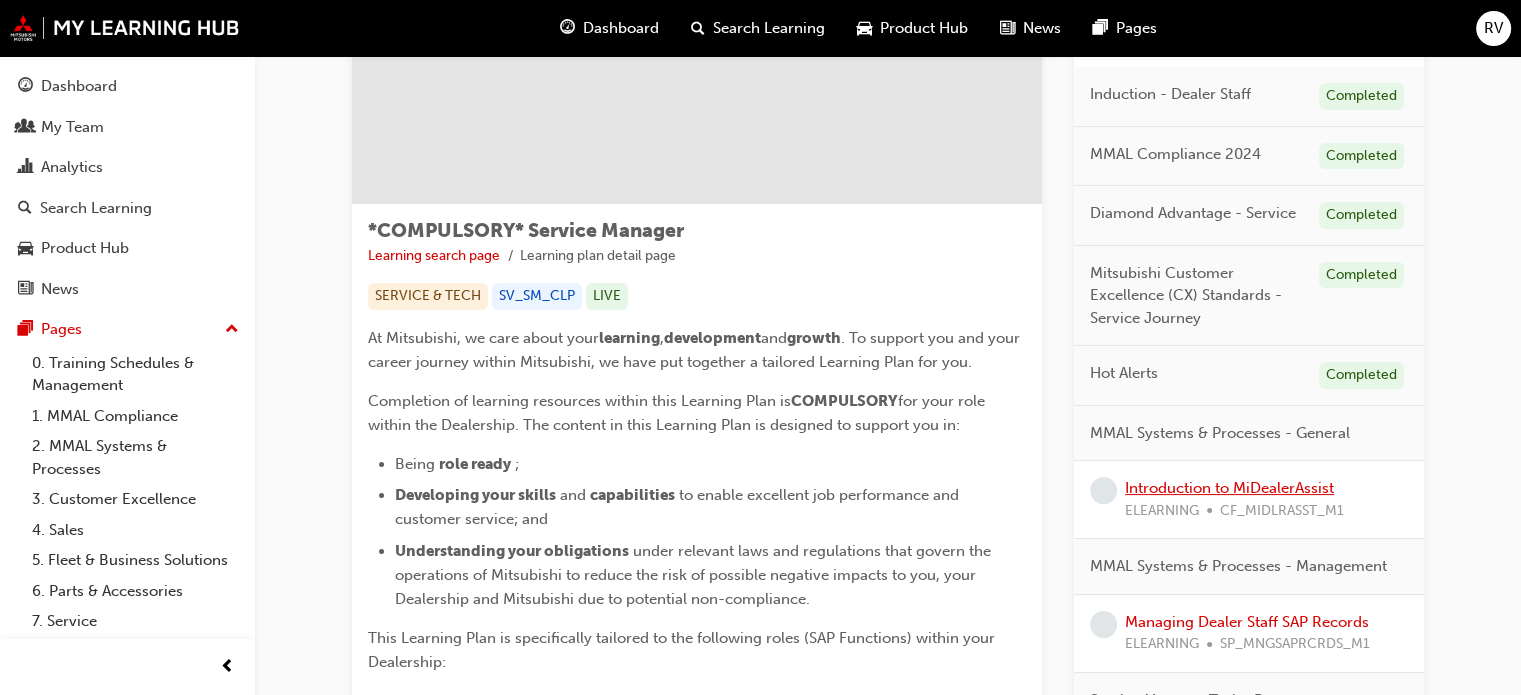 click on "Introduction to MiDealerAssist" at bounding box center [1229, 488] 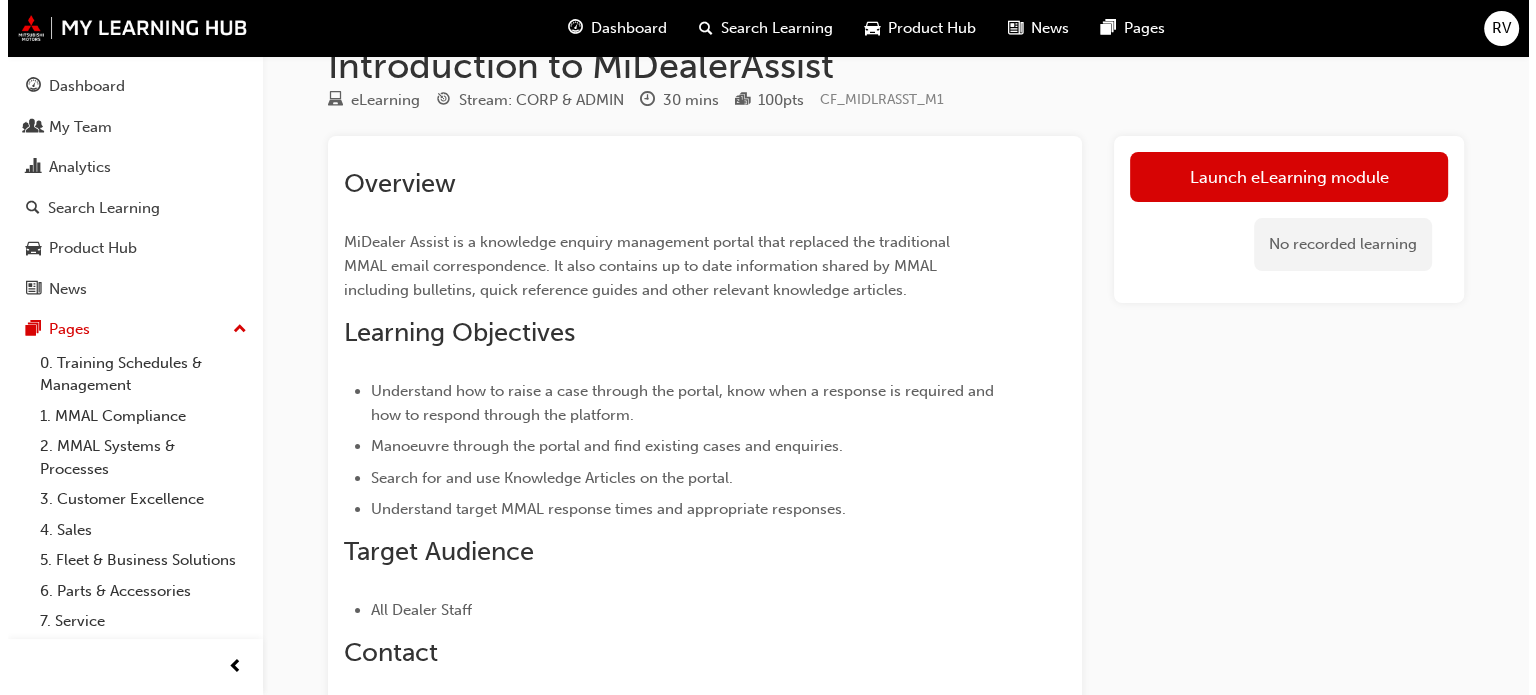 scroll, scrollTop: 0, scrollLeft: 0, axis: both 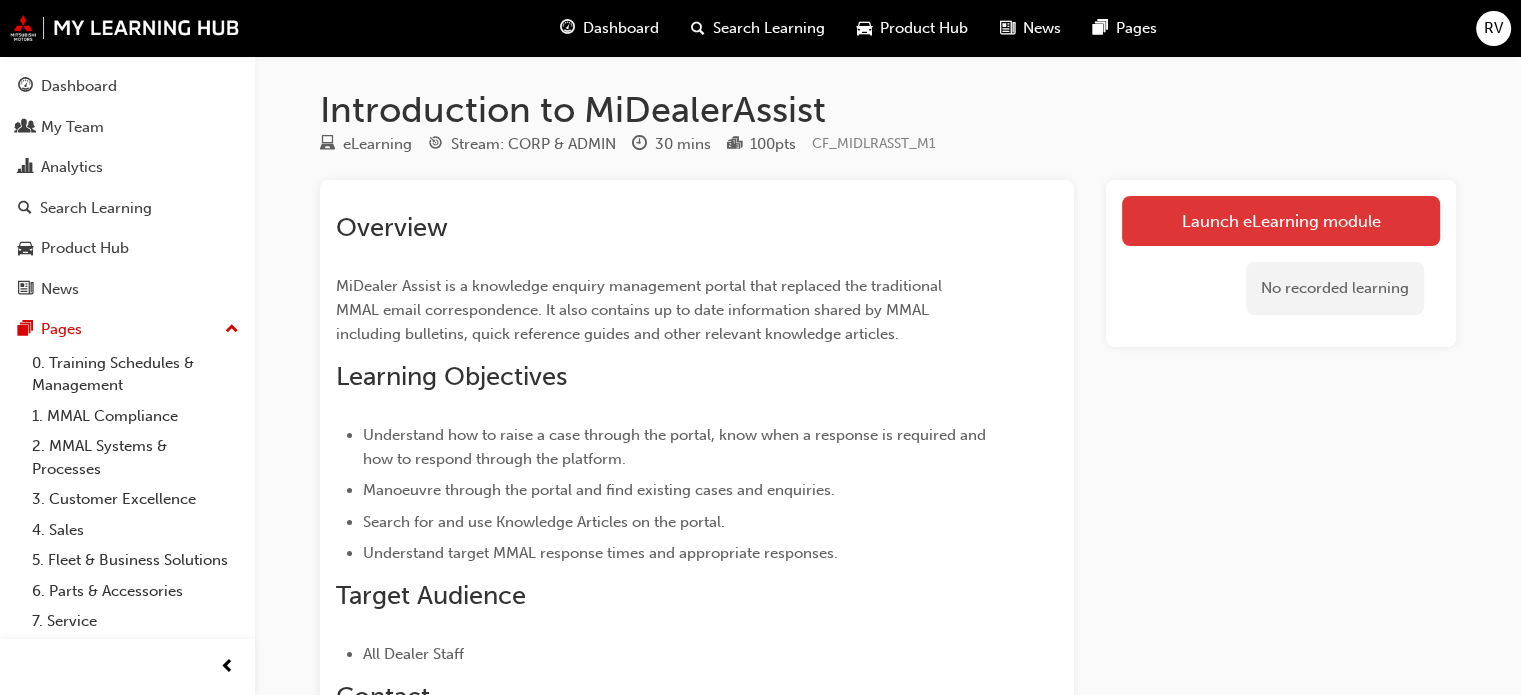 click on "Launch eLearning module" at bounding box center [1281, 221] 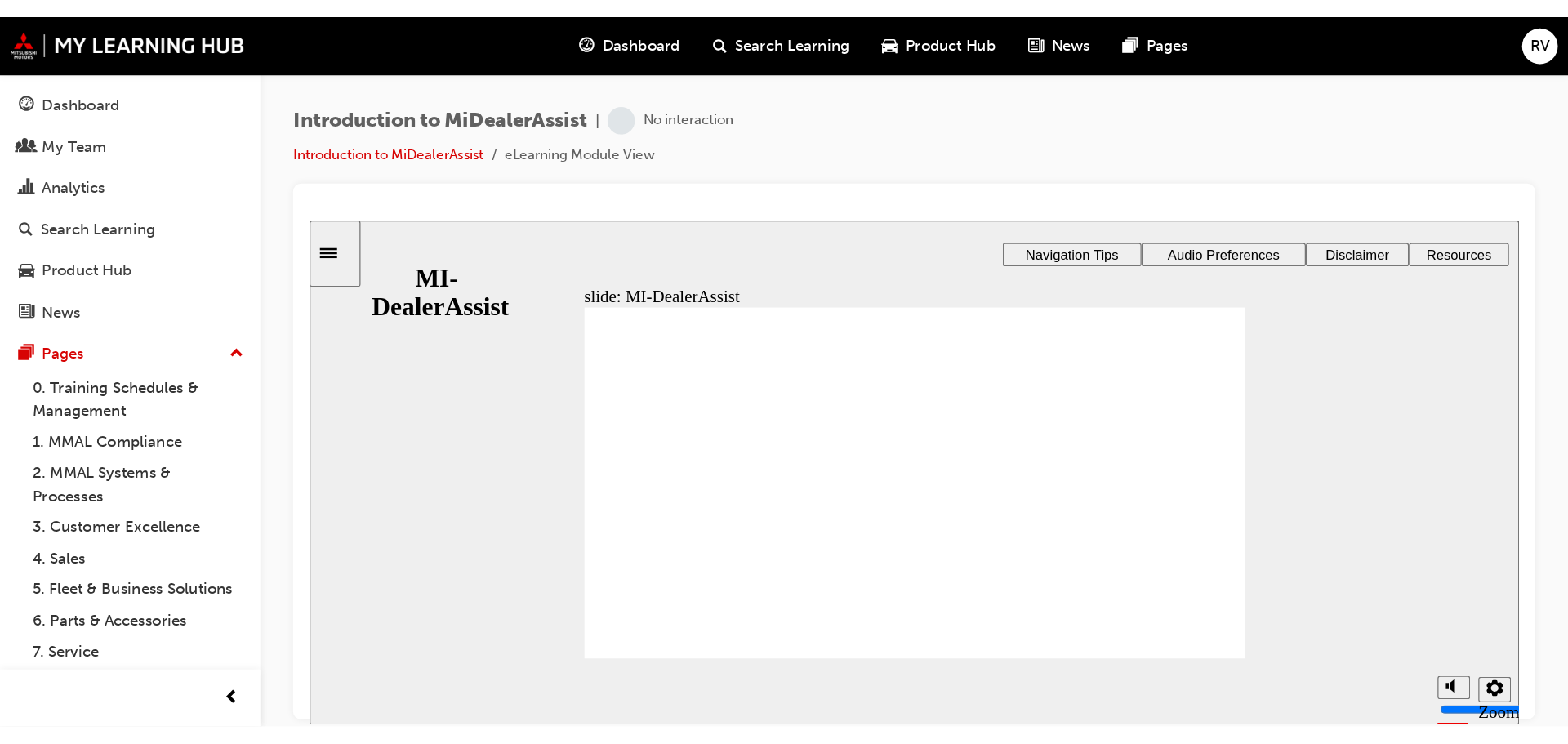 scroll, scrollTop: 0, scrollLeft: 0, axis: both 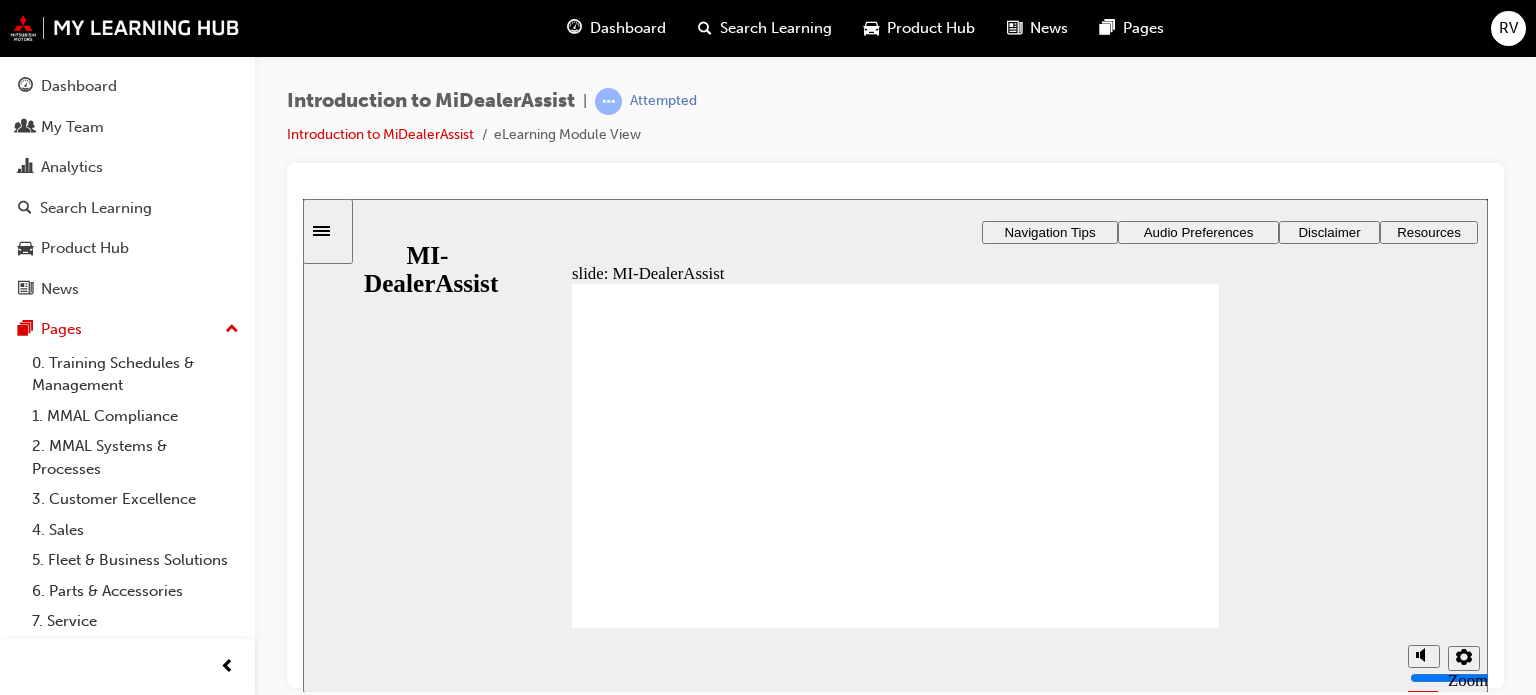 click 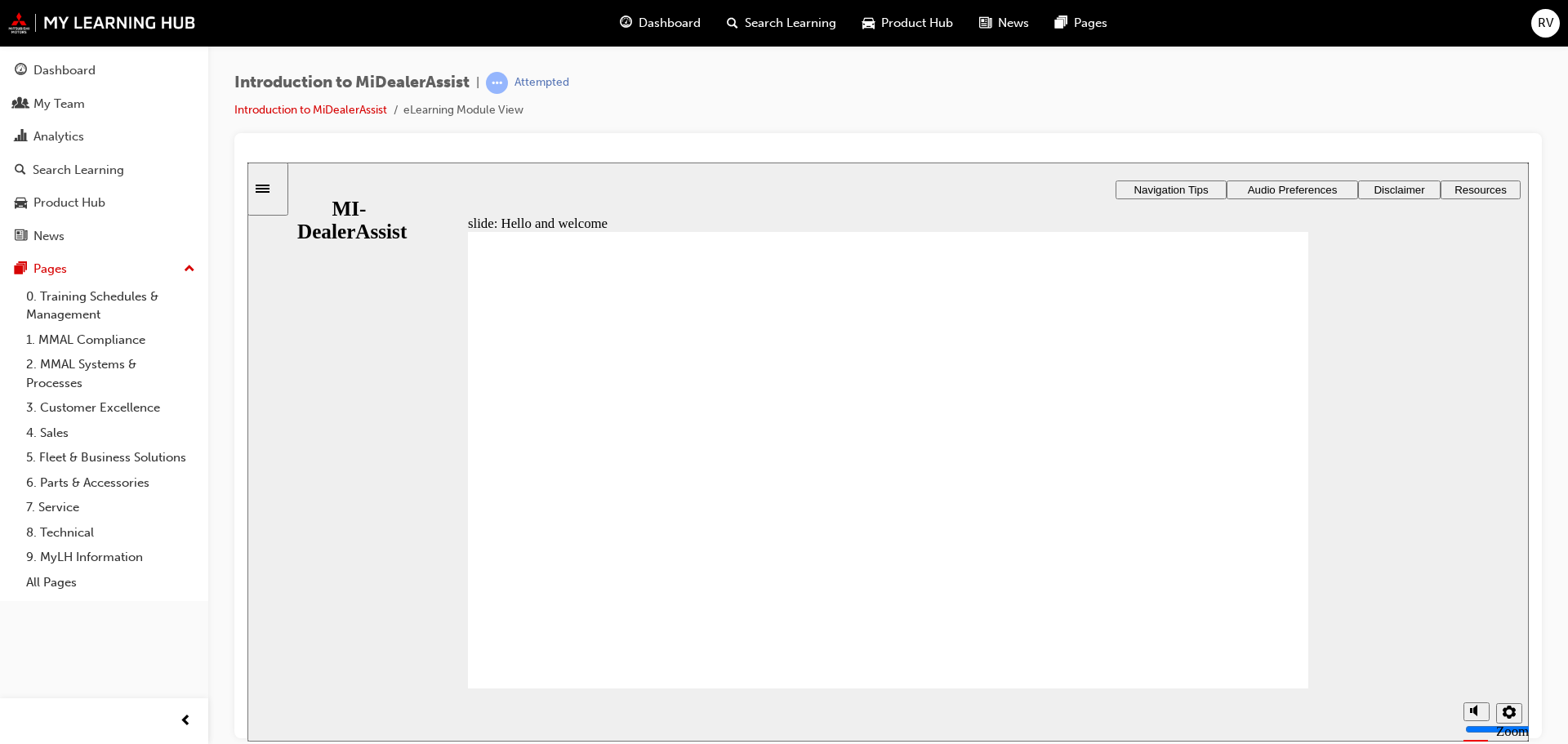 click 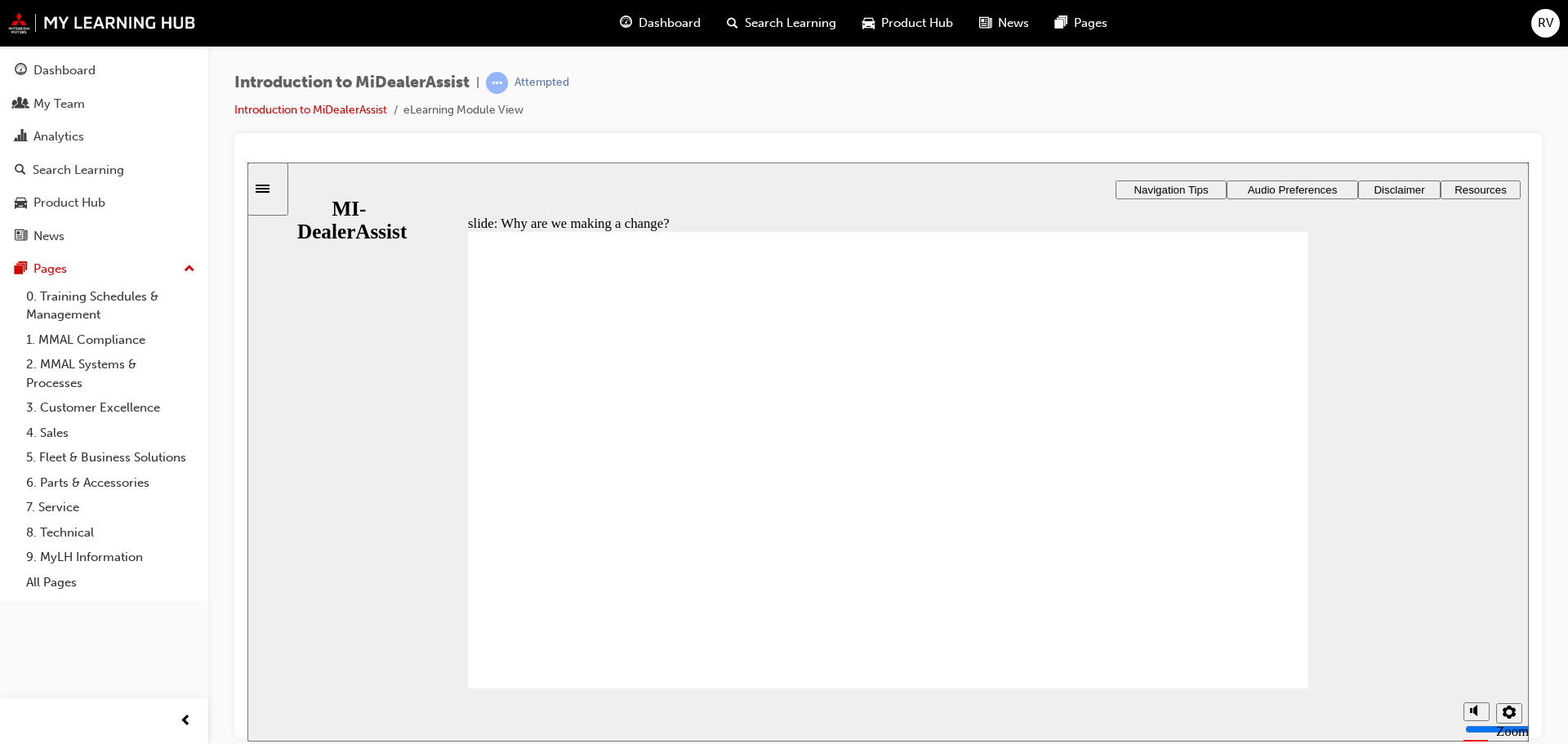 click 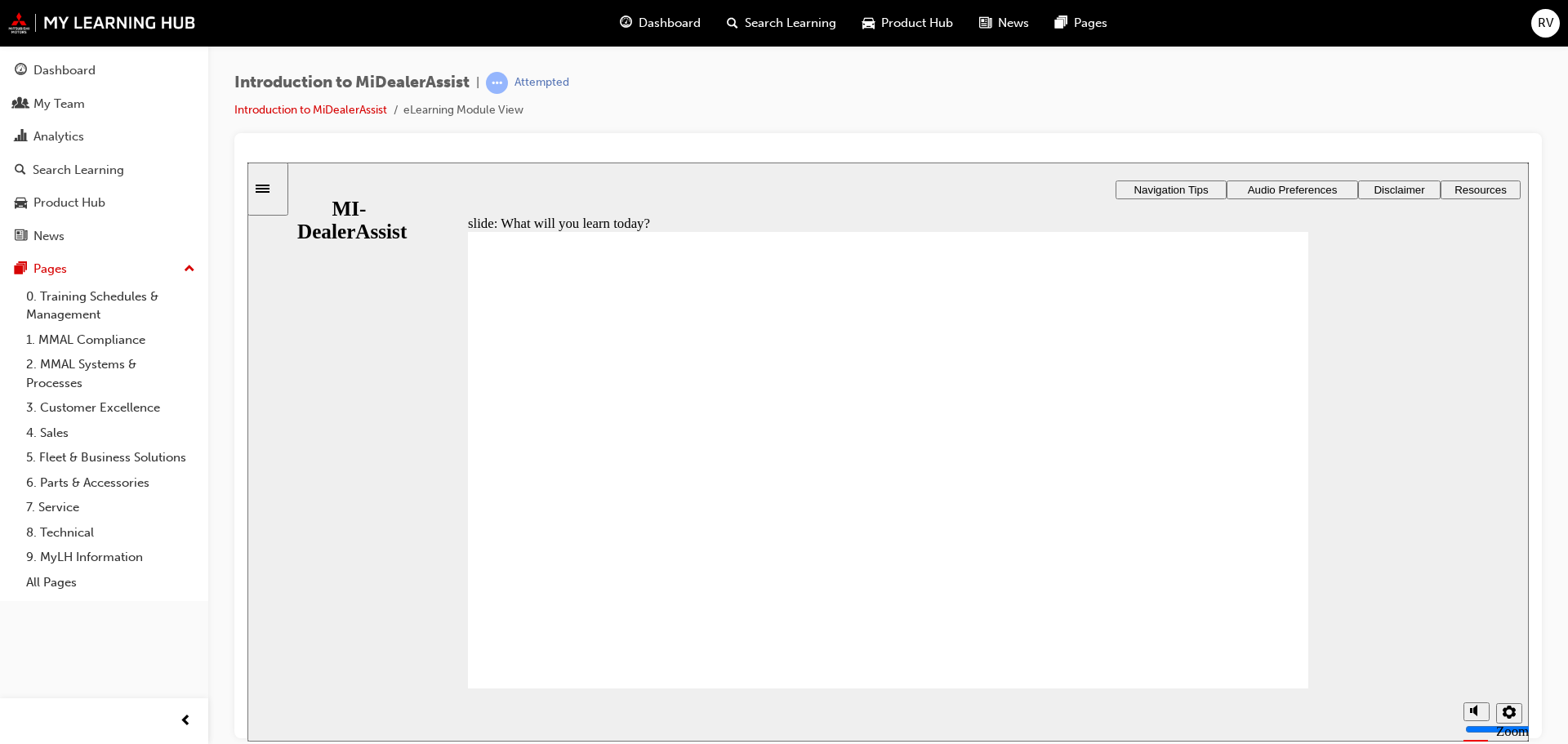 click 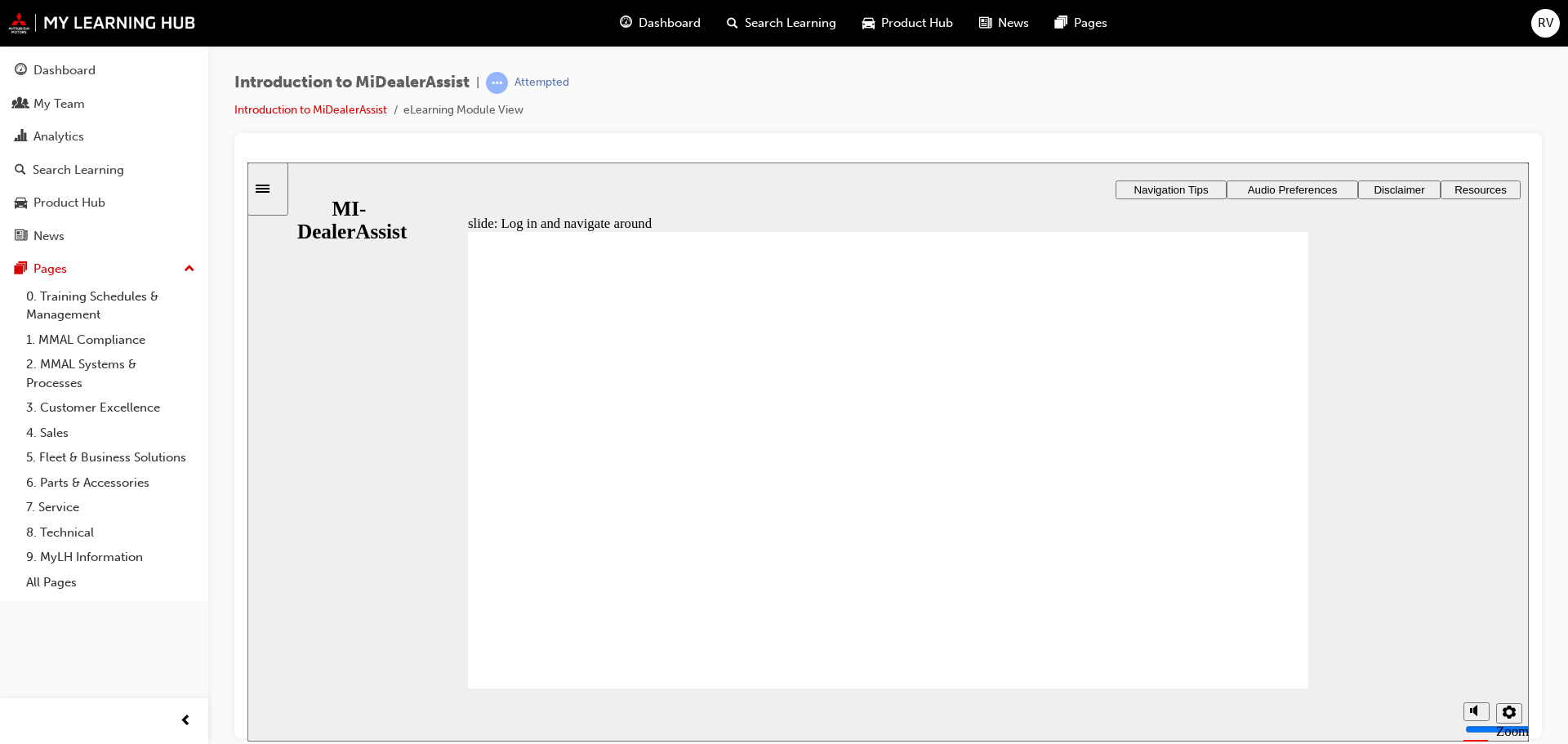 click 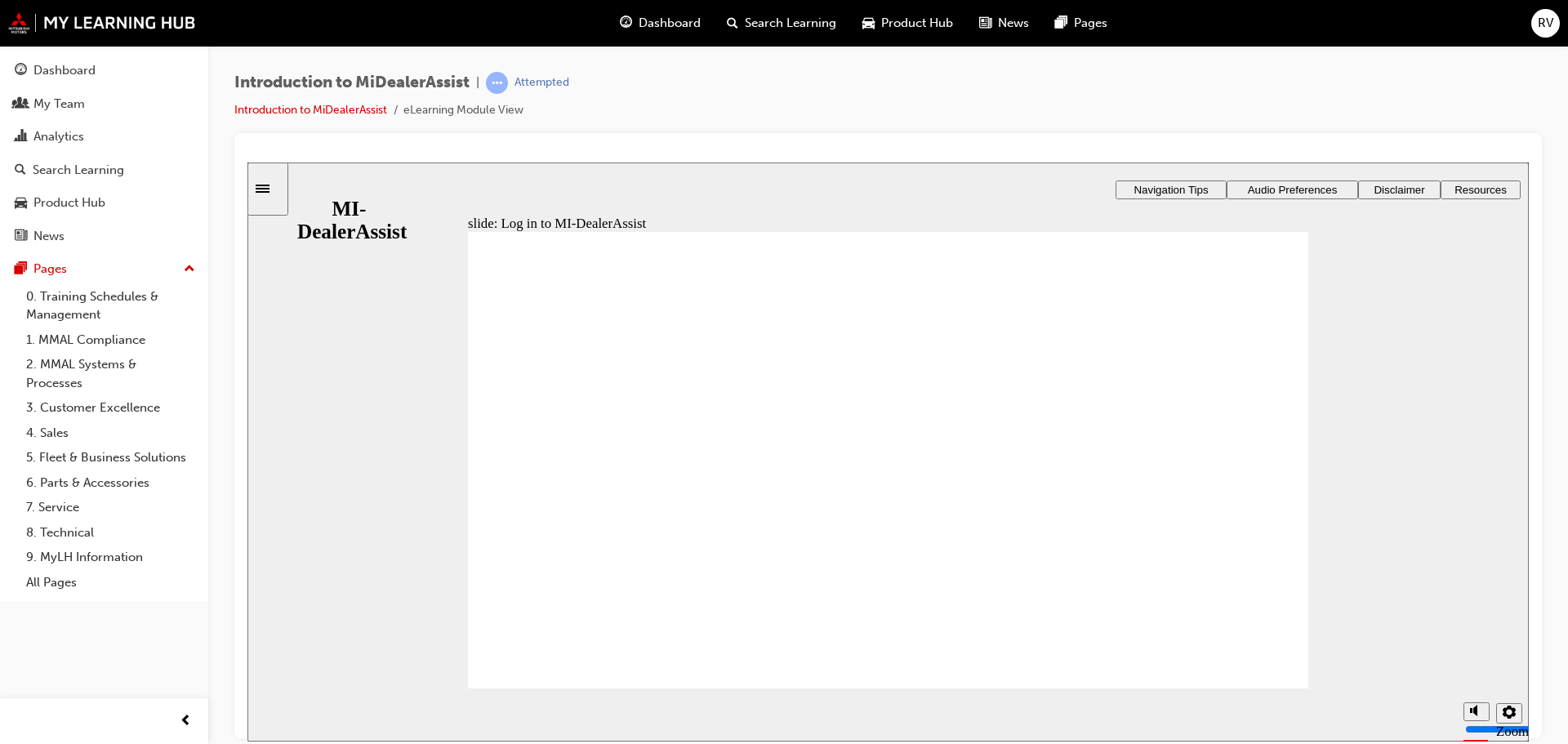 click 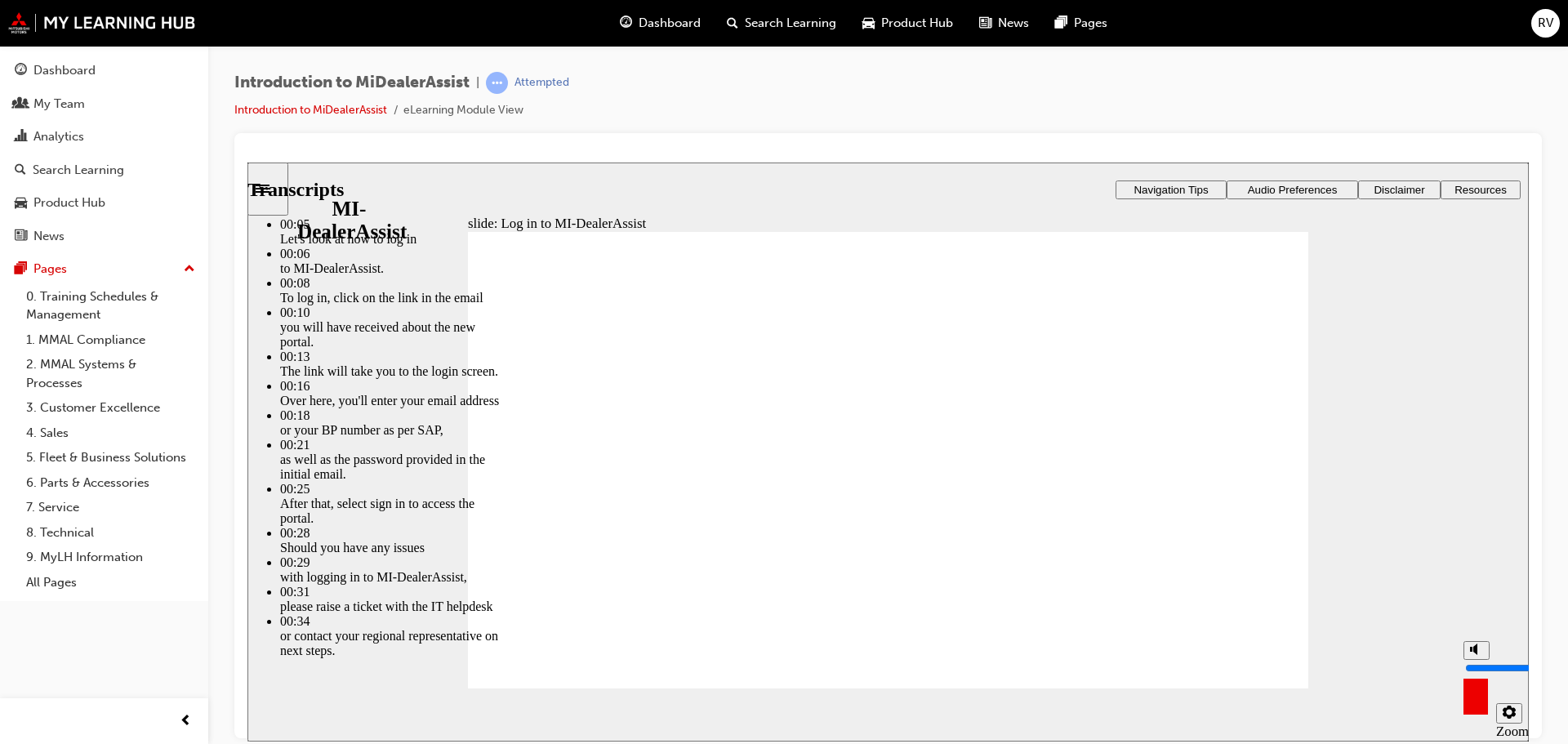 type on "4" 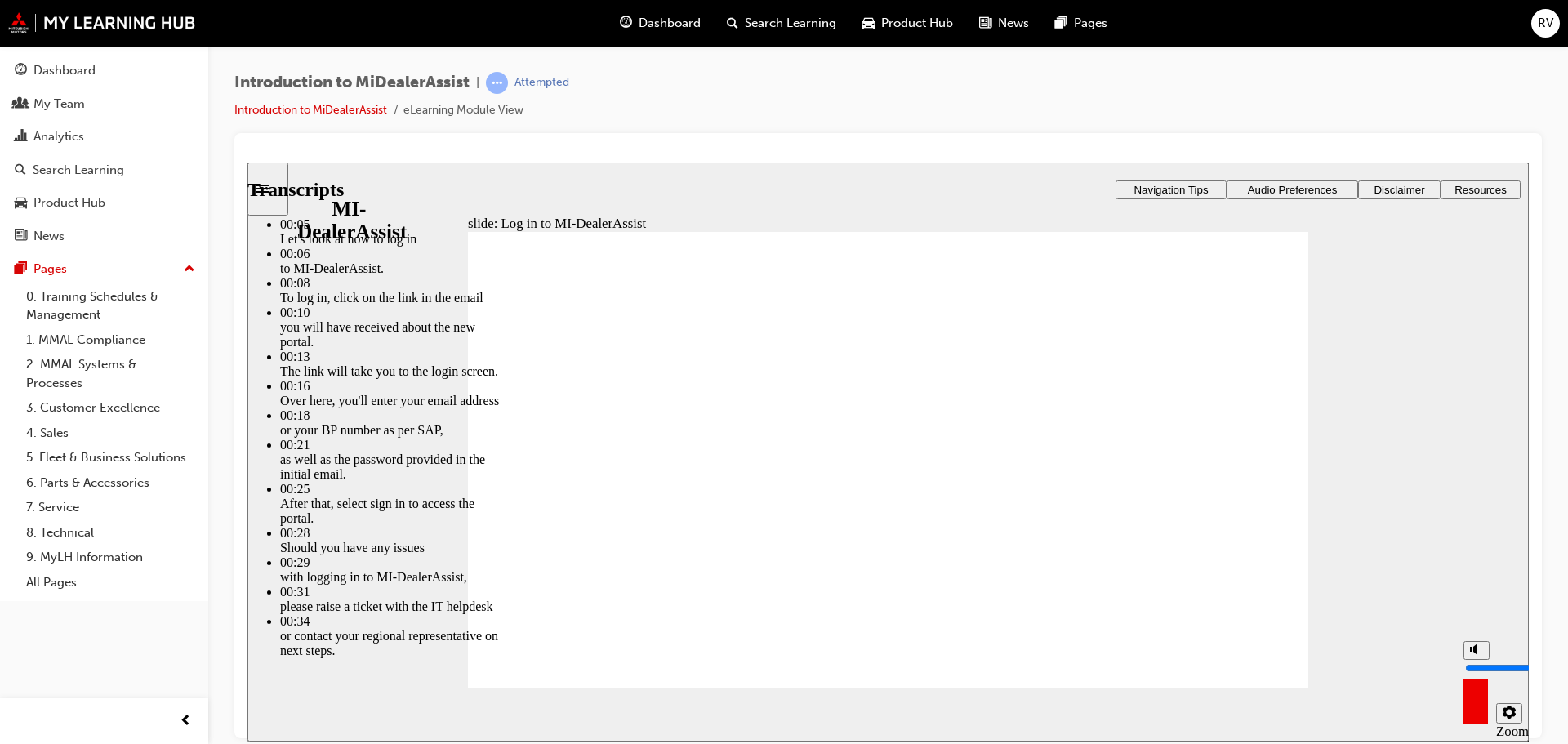 drag, startPoint x: 1477, startPoint y: 651, endPoint x: 1476, endPoint y: 612, distance: 39.01282 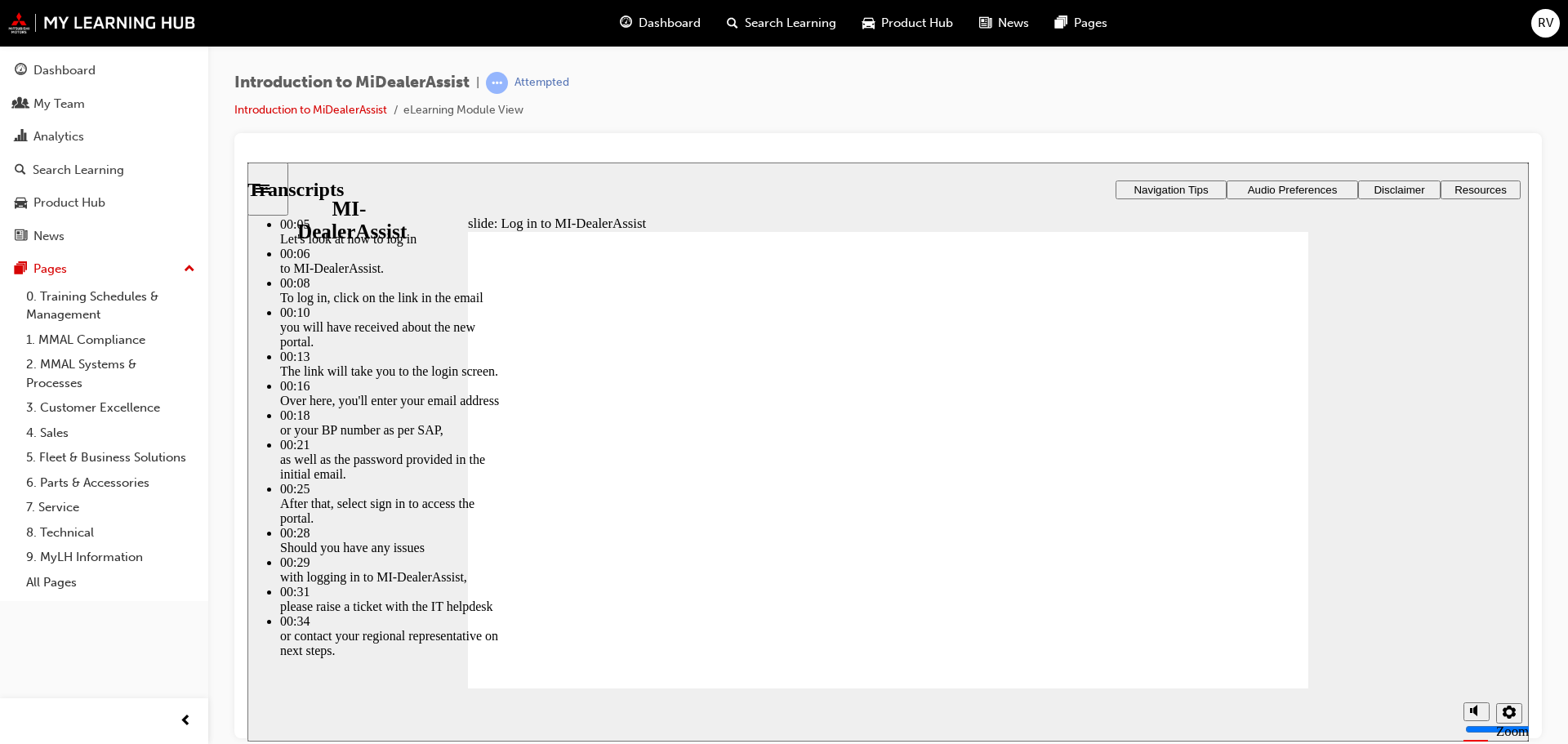 click 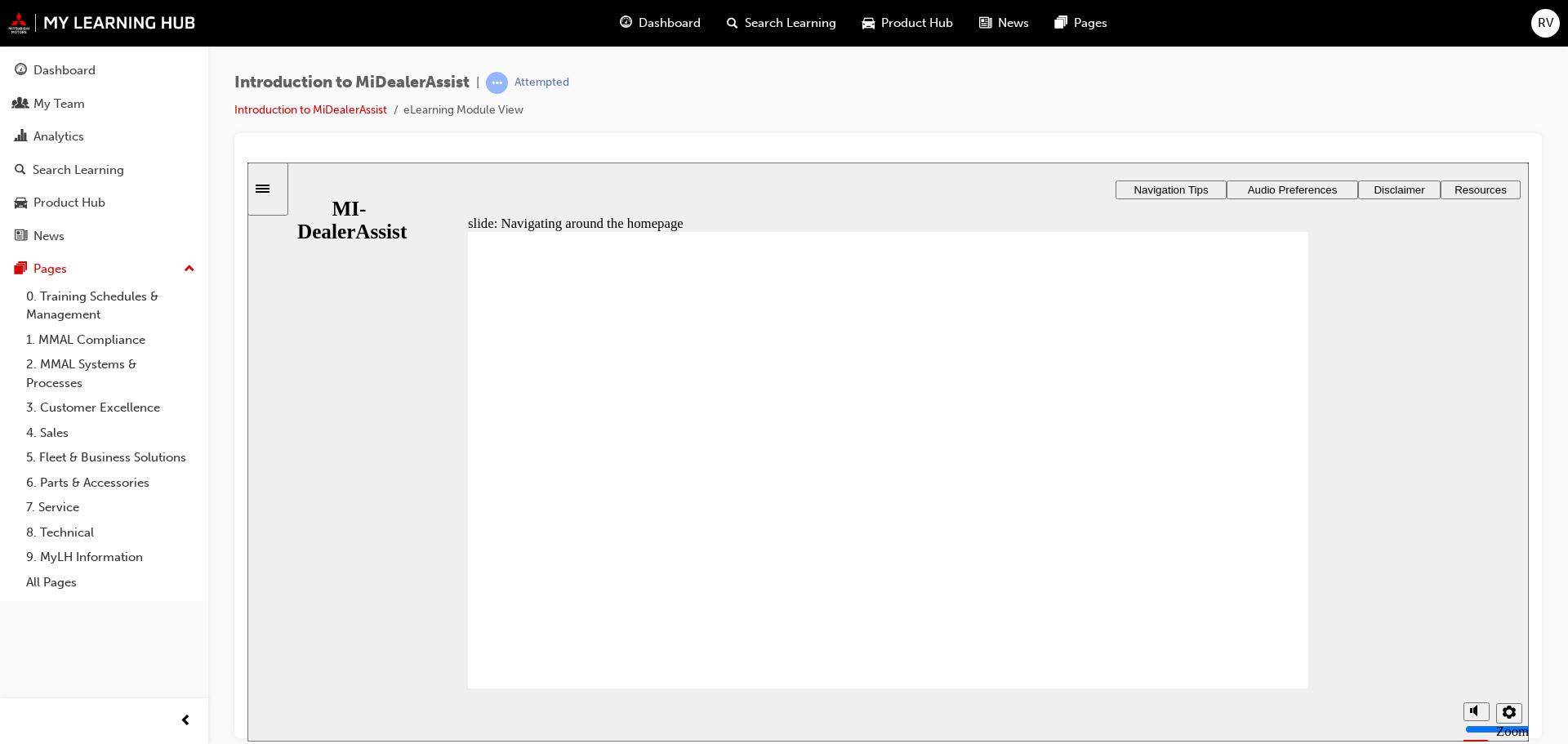 click 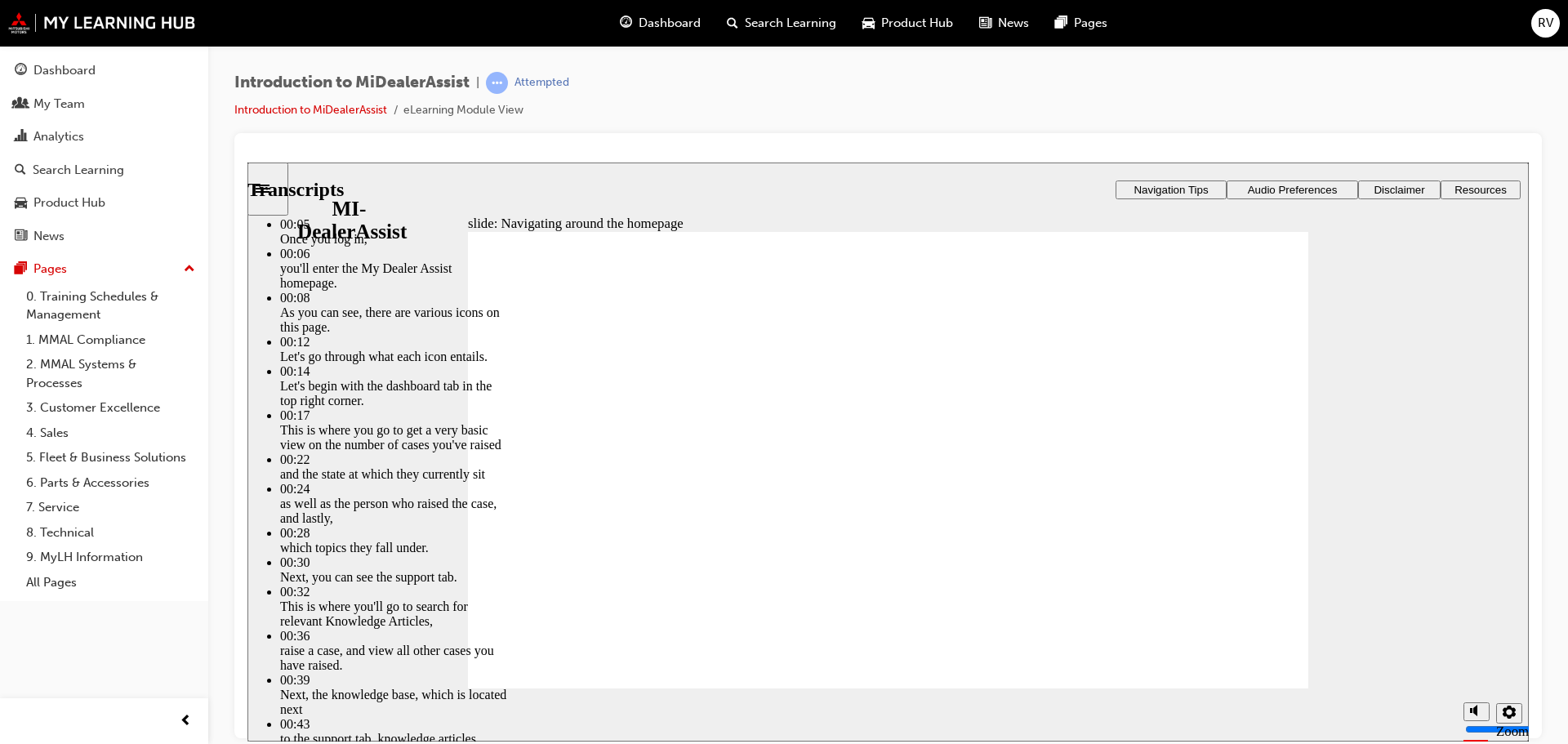 click 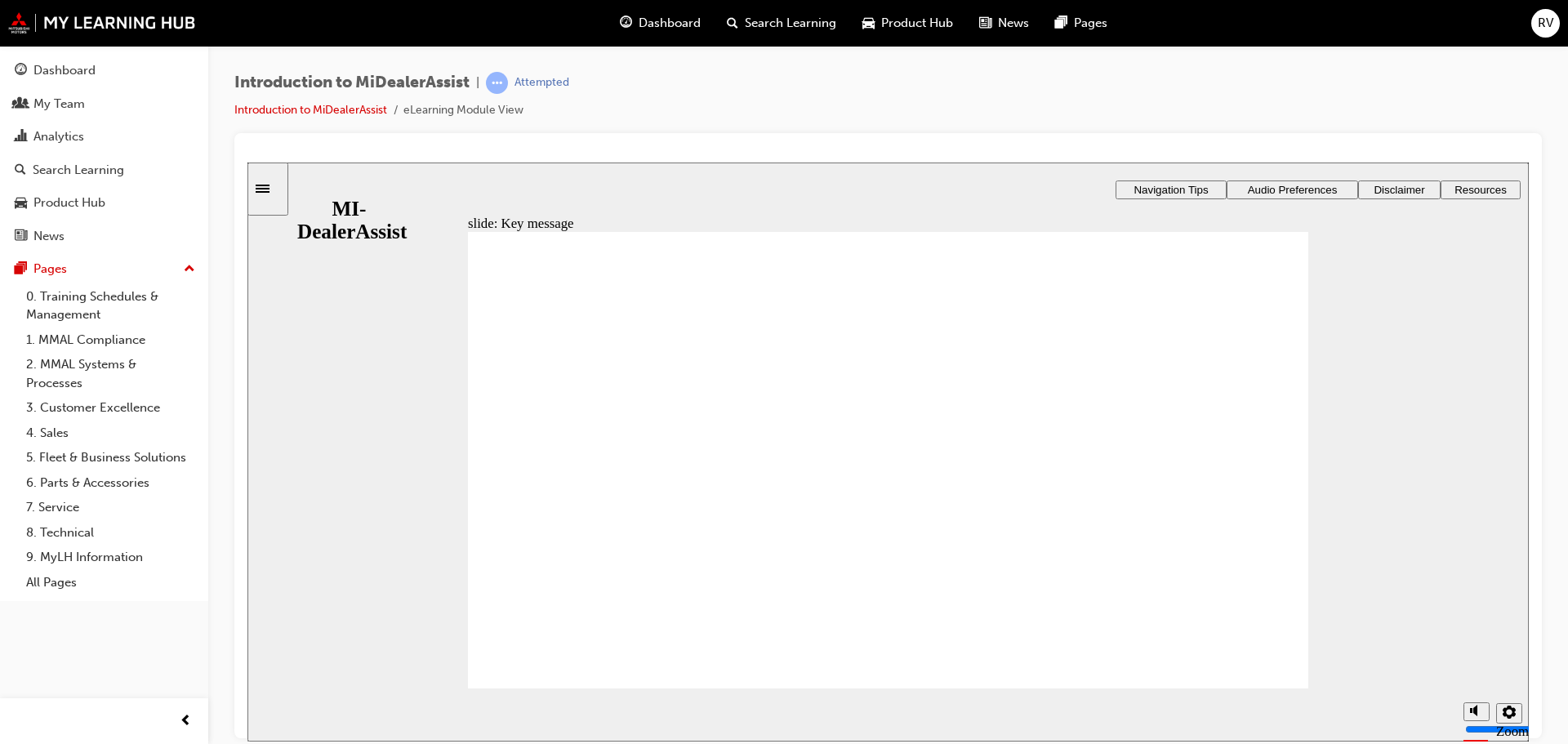 click 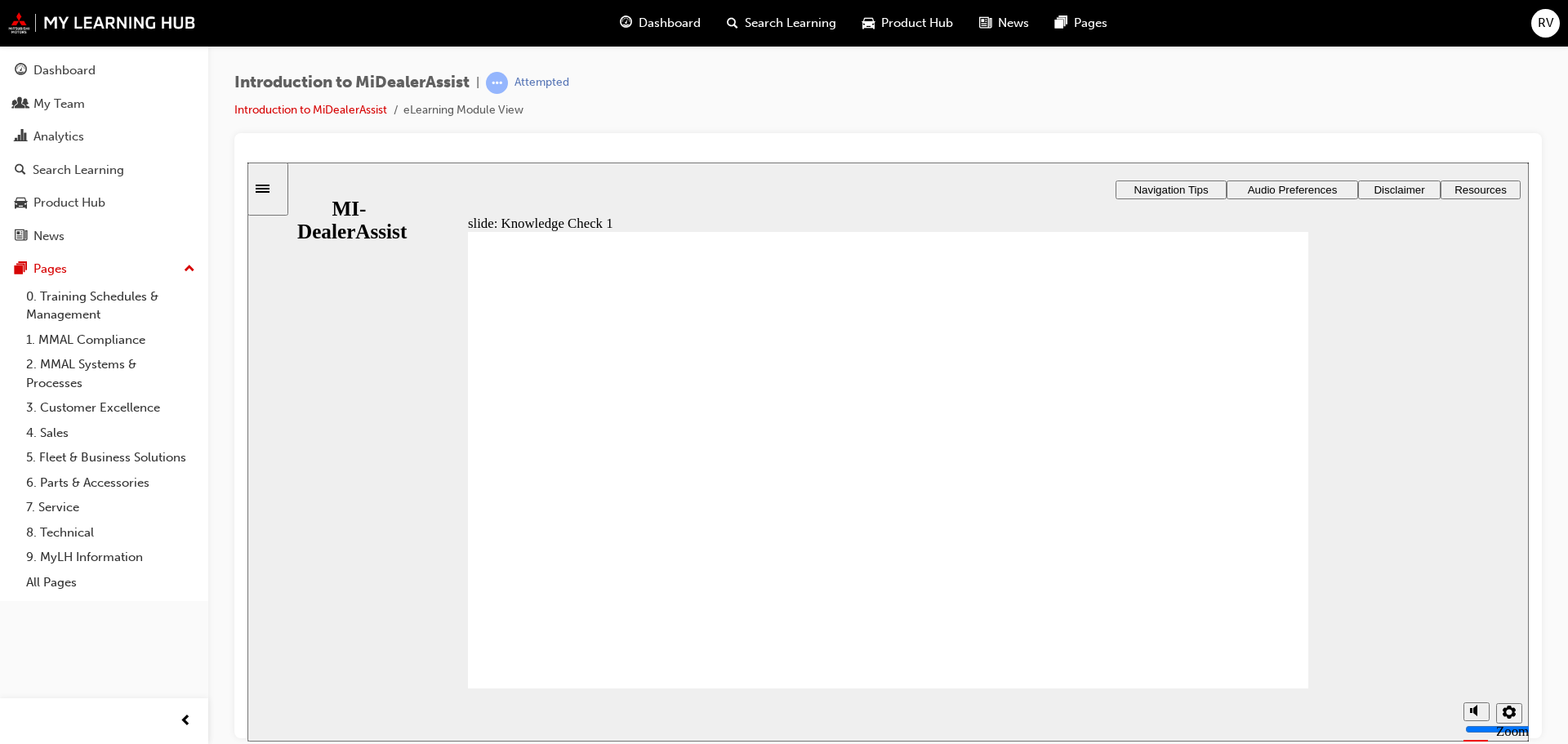 click 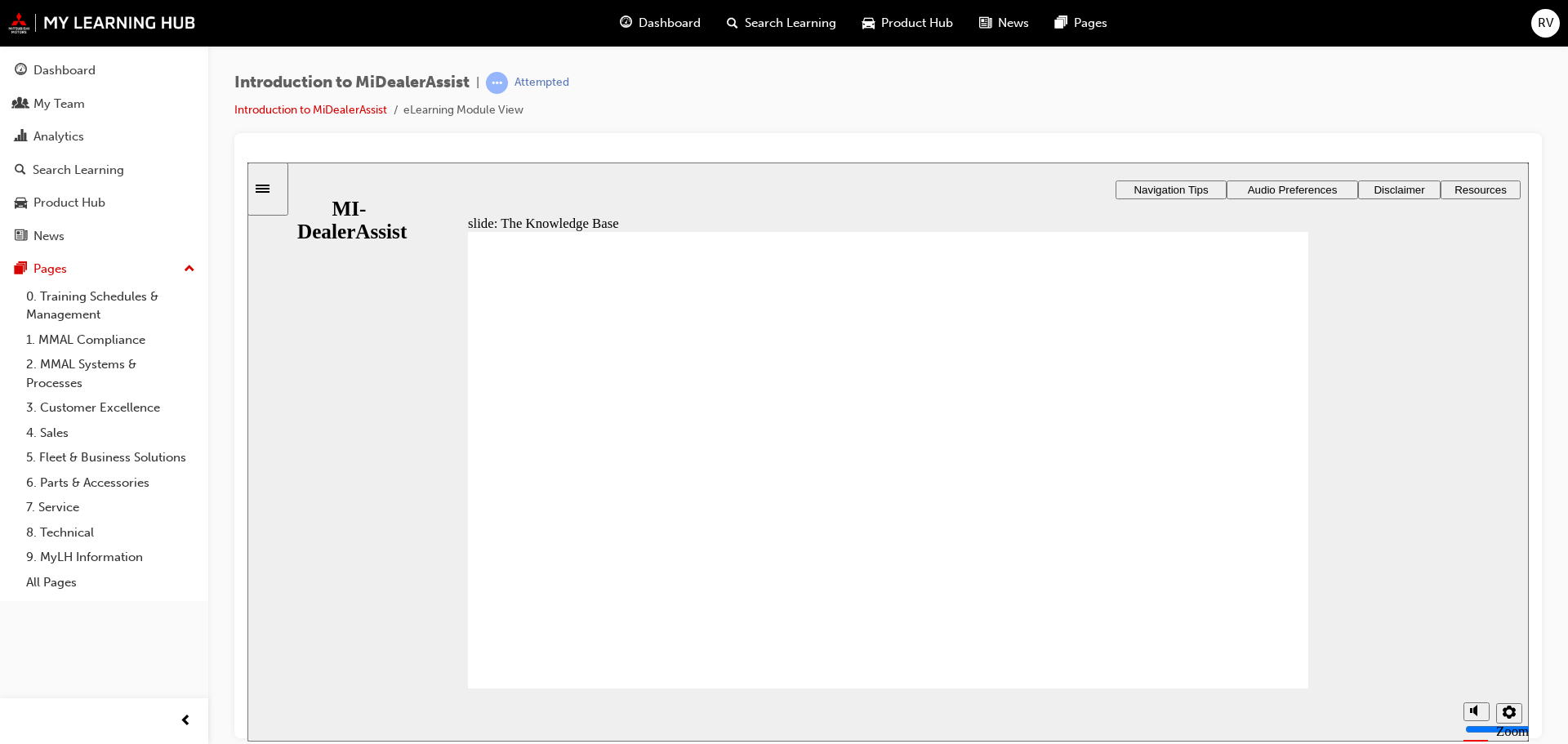 click 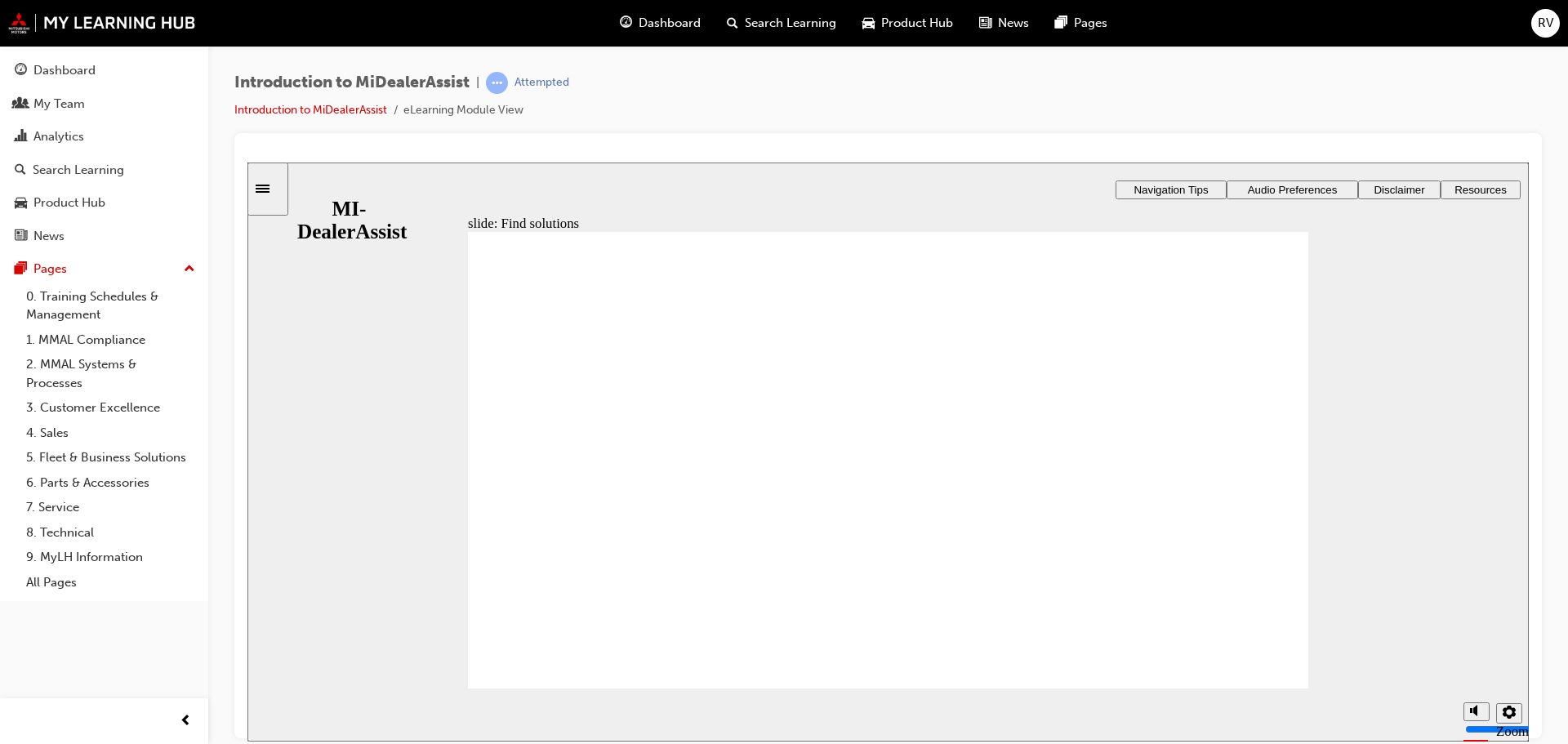 click 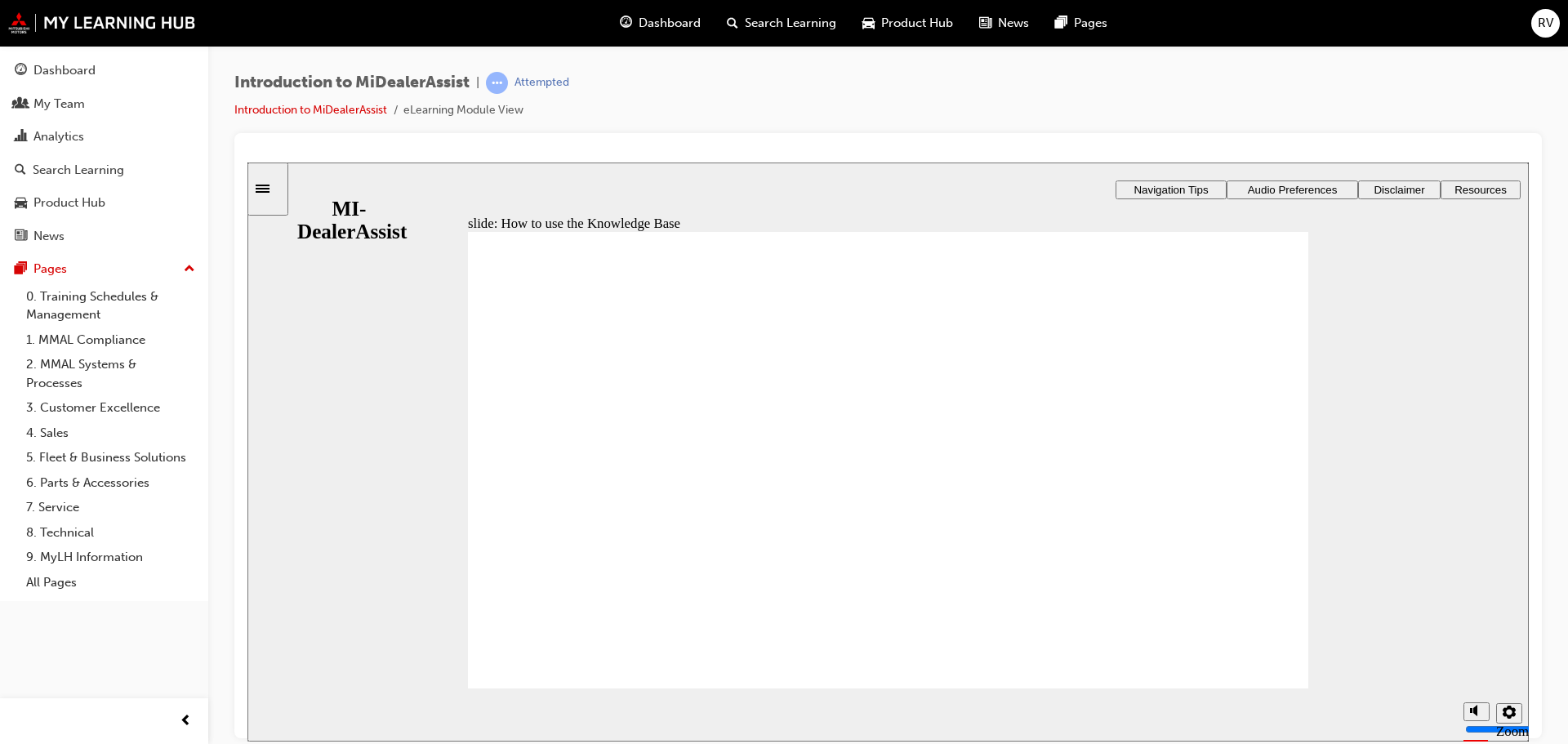 click 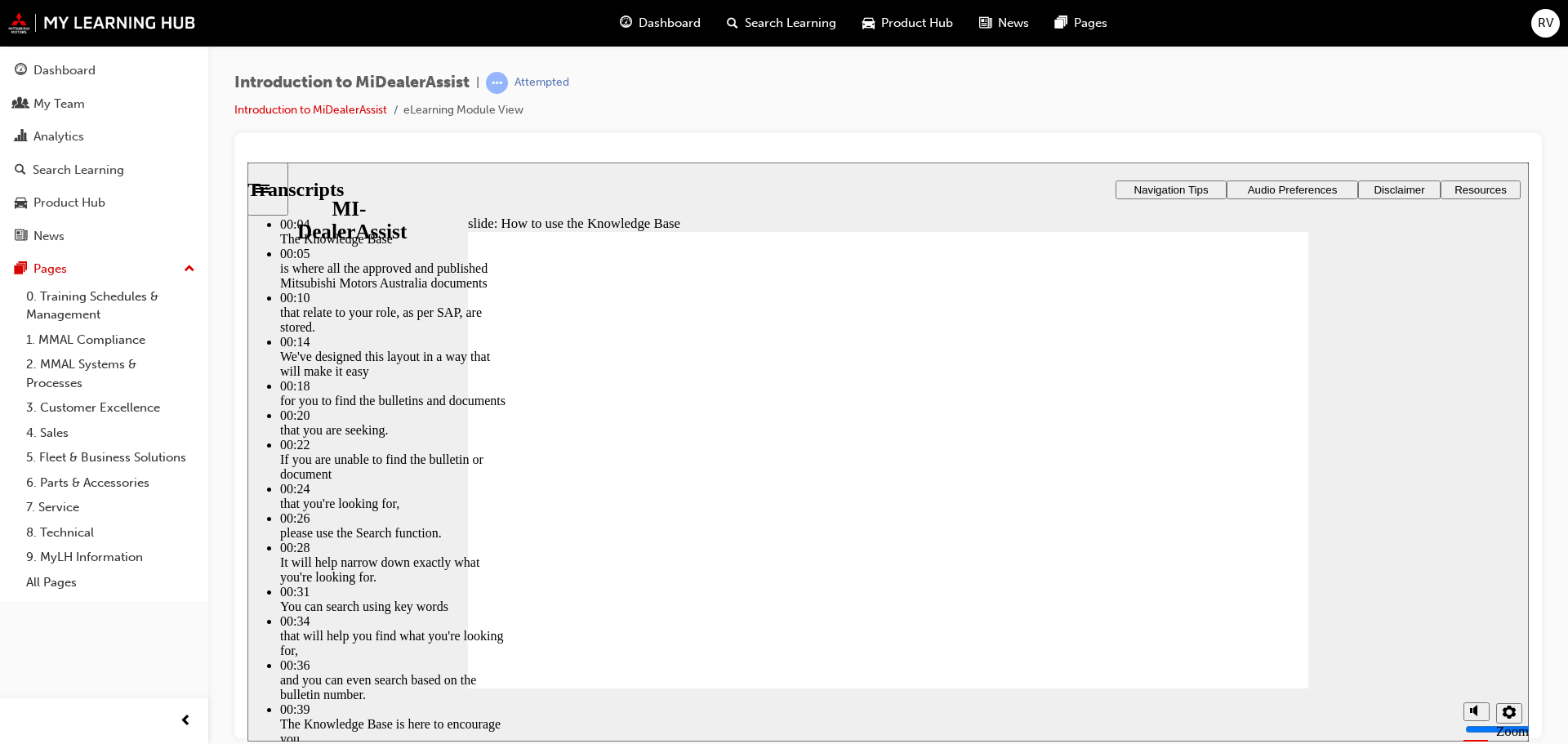 click 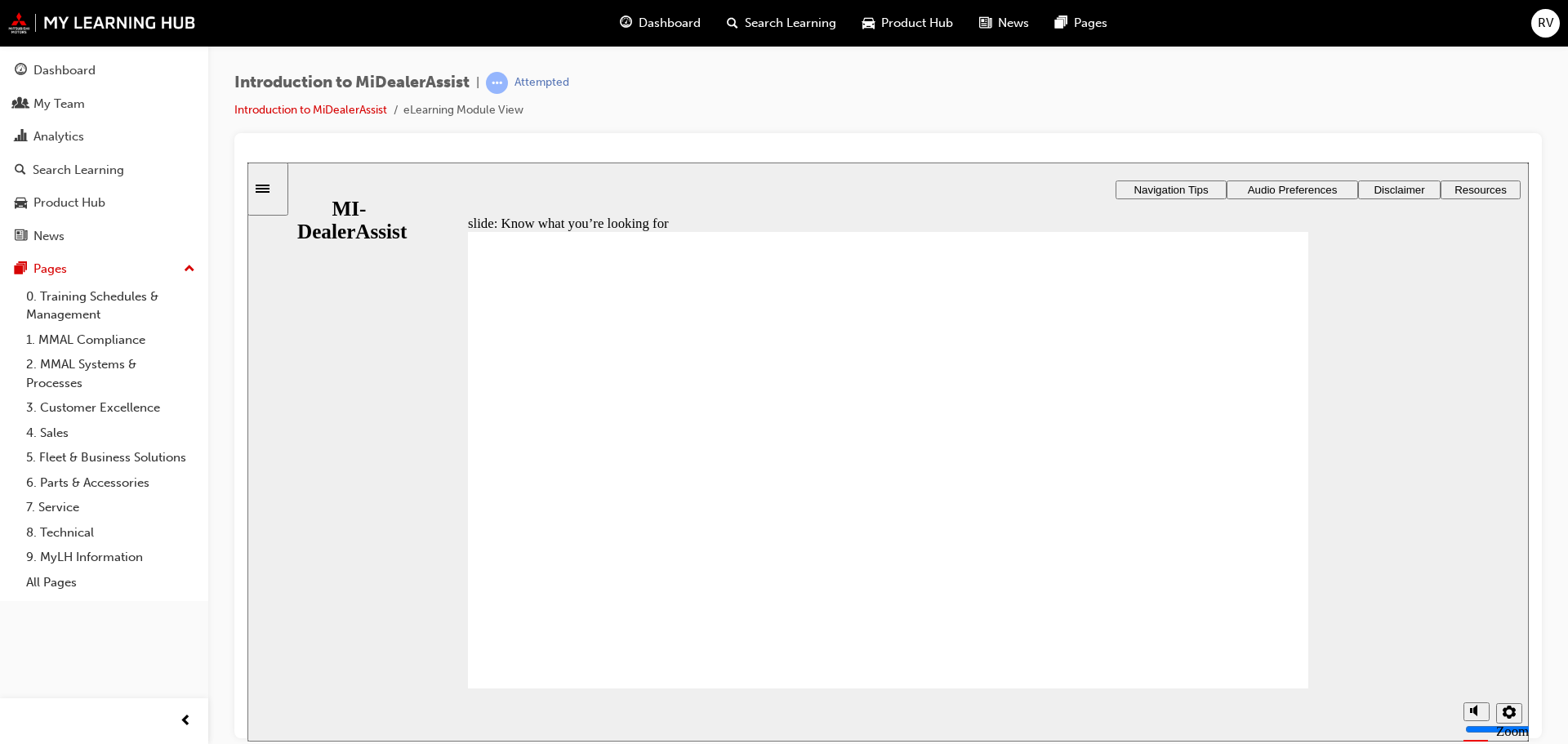 click 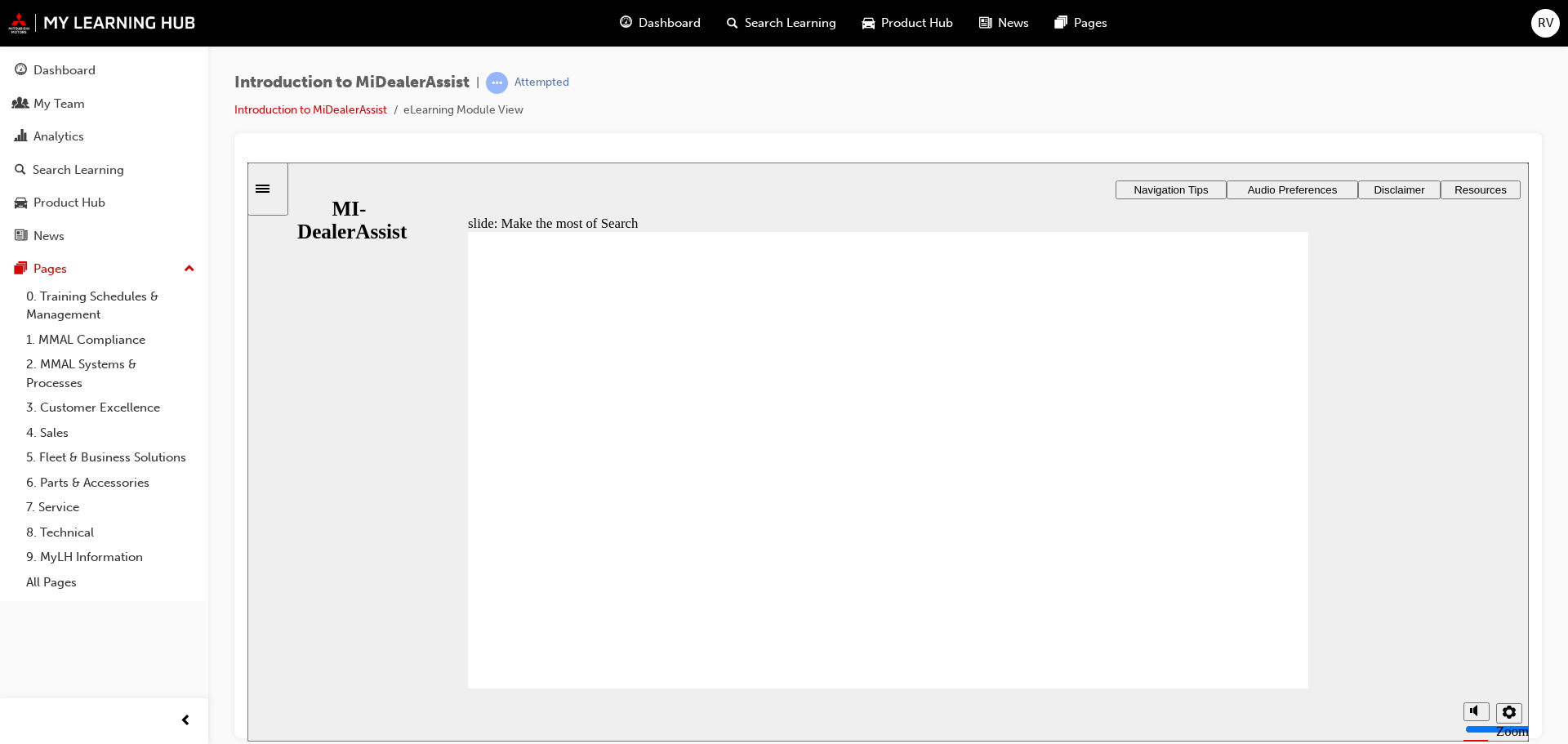 click 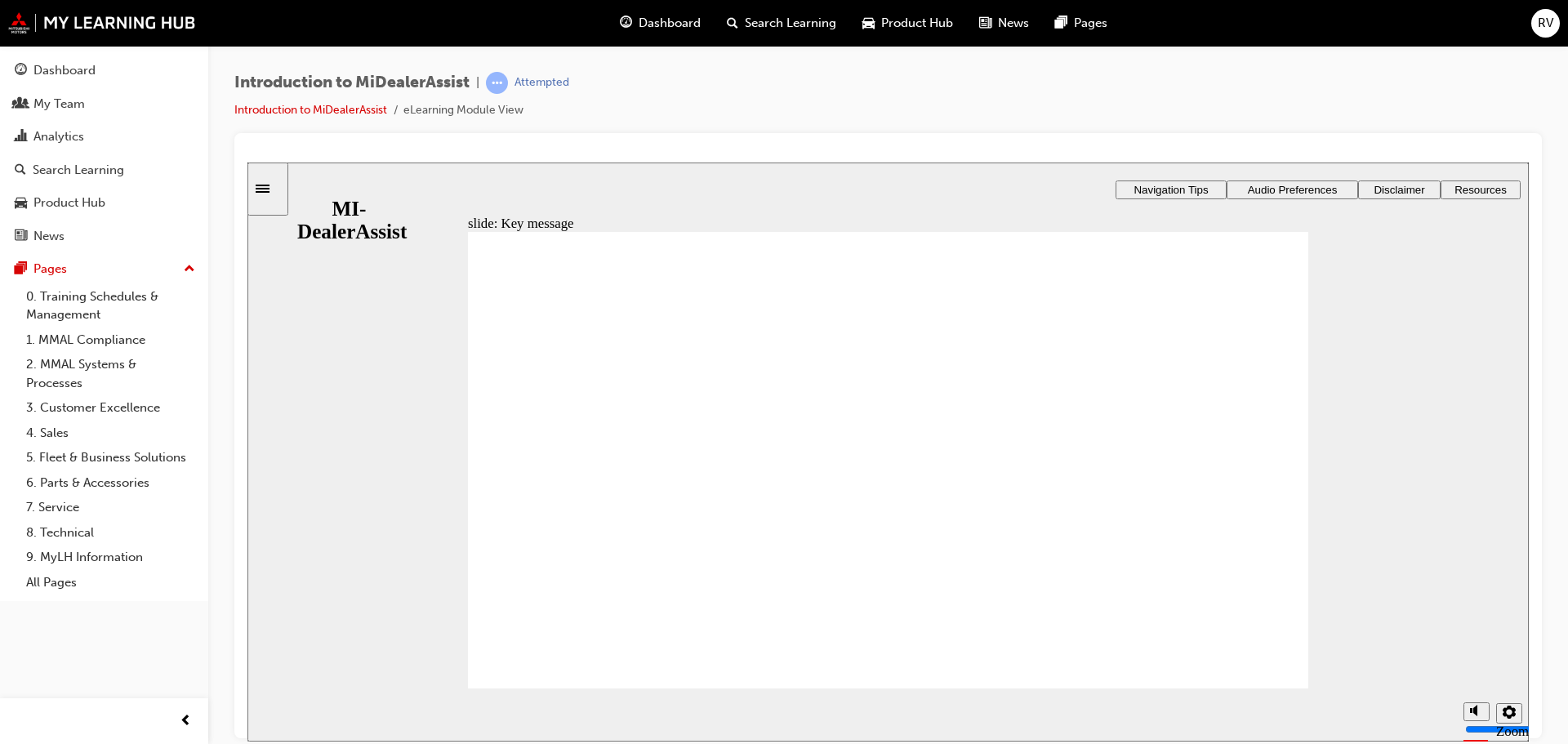 click 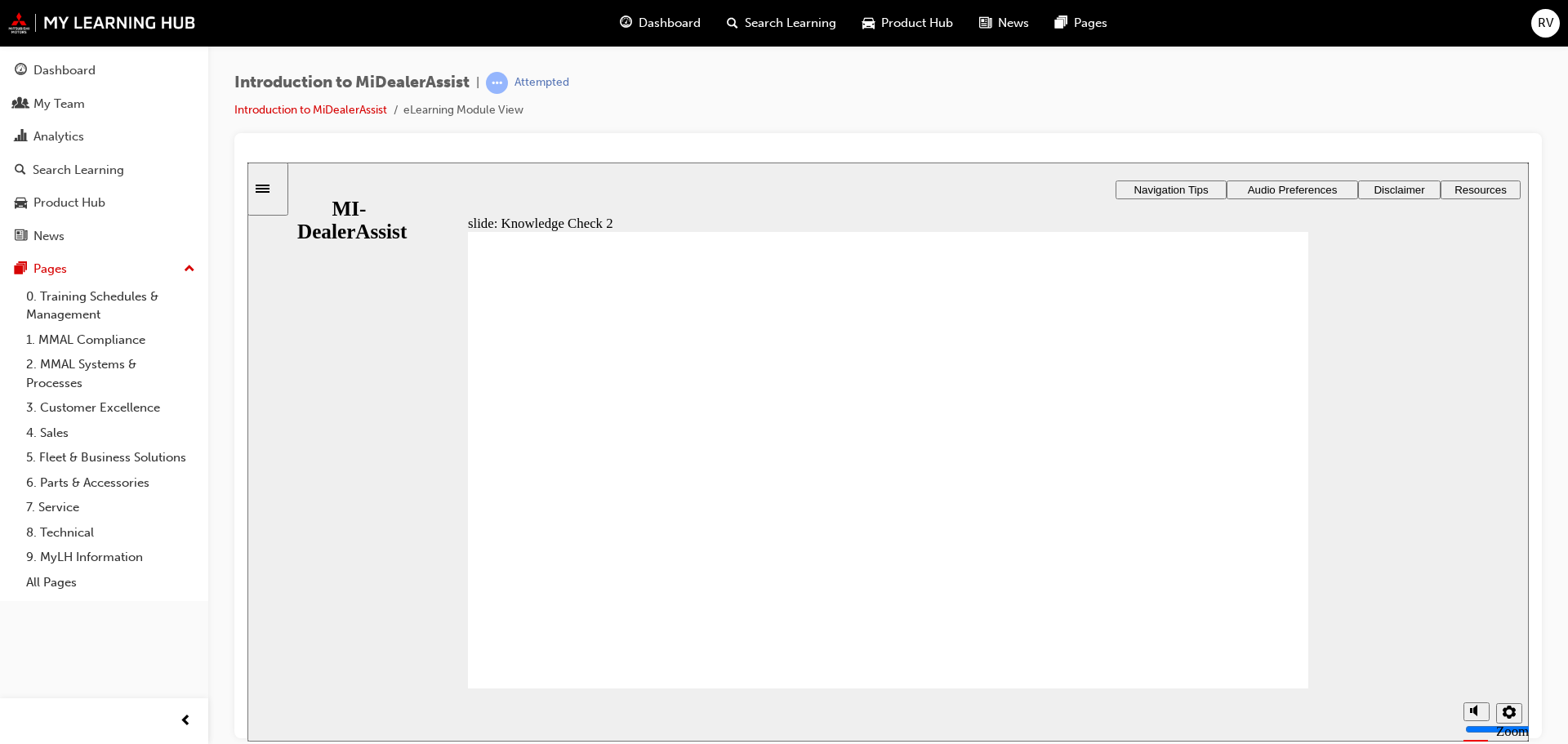 click 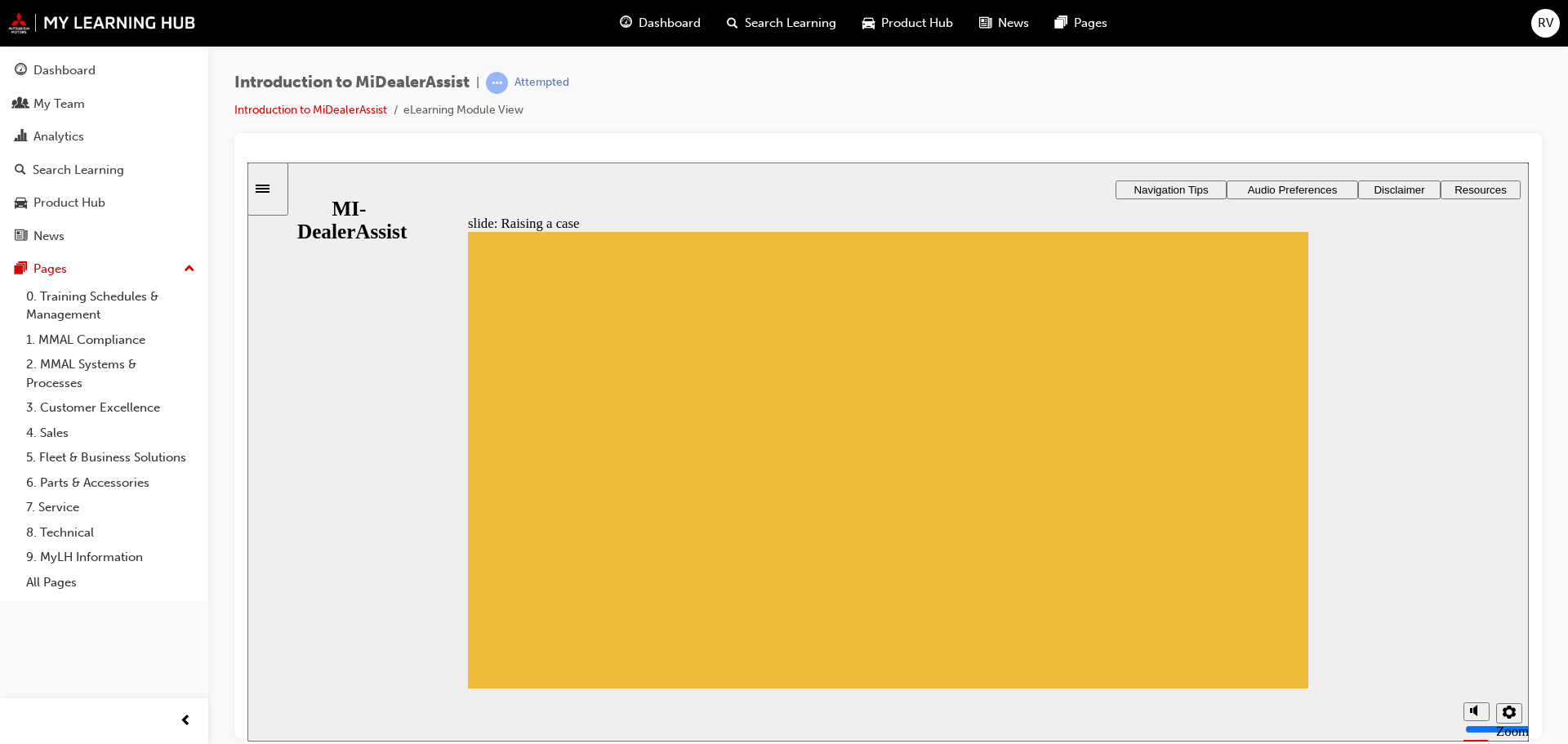 click 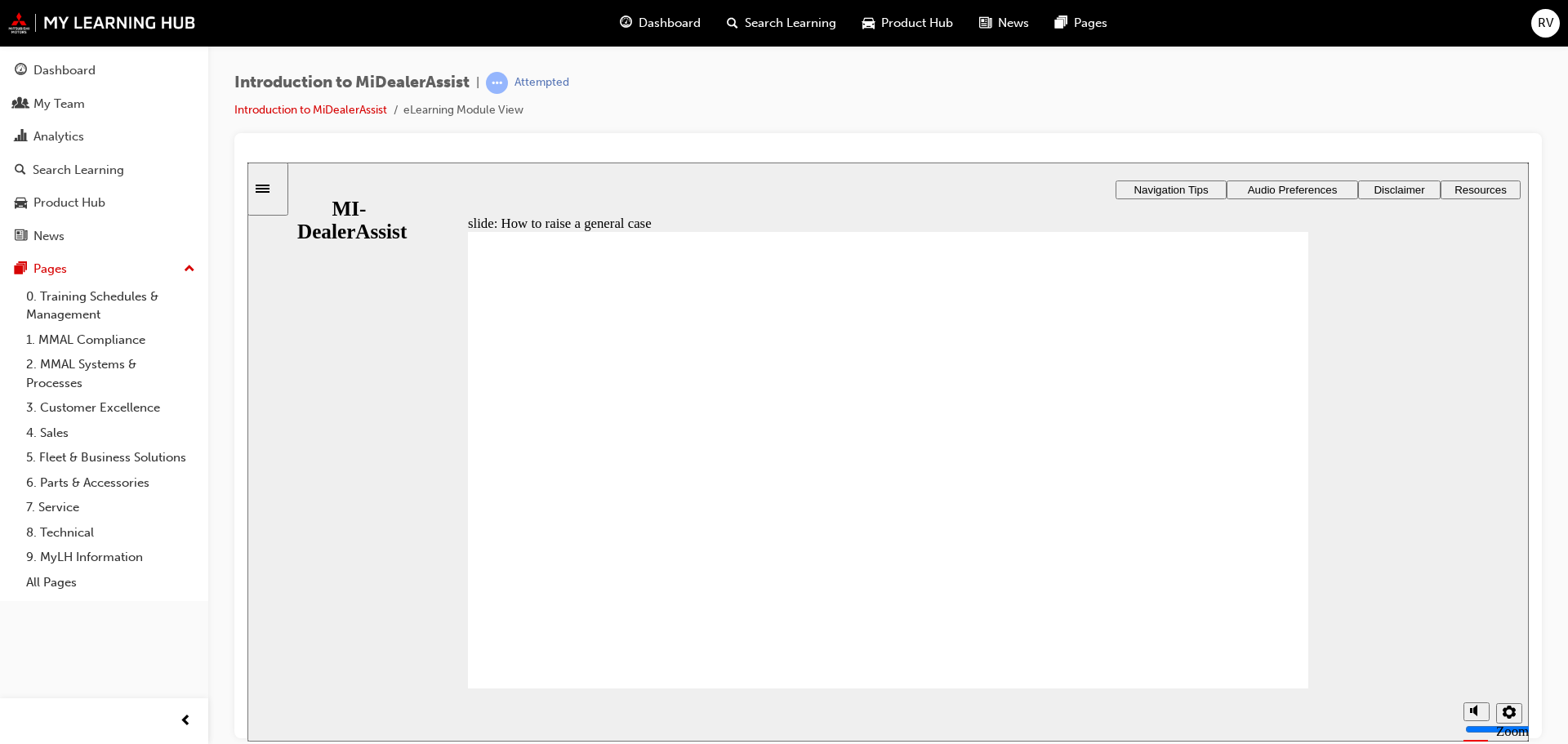 click 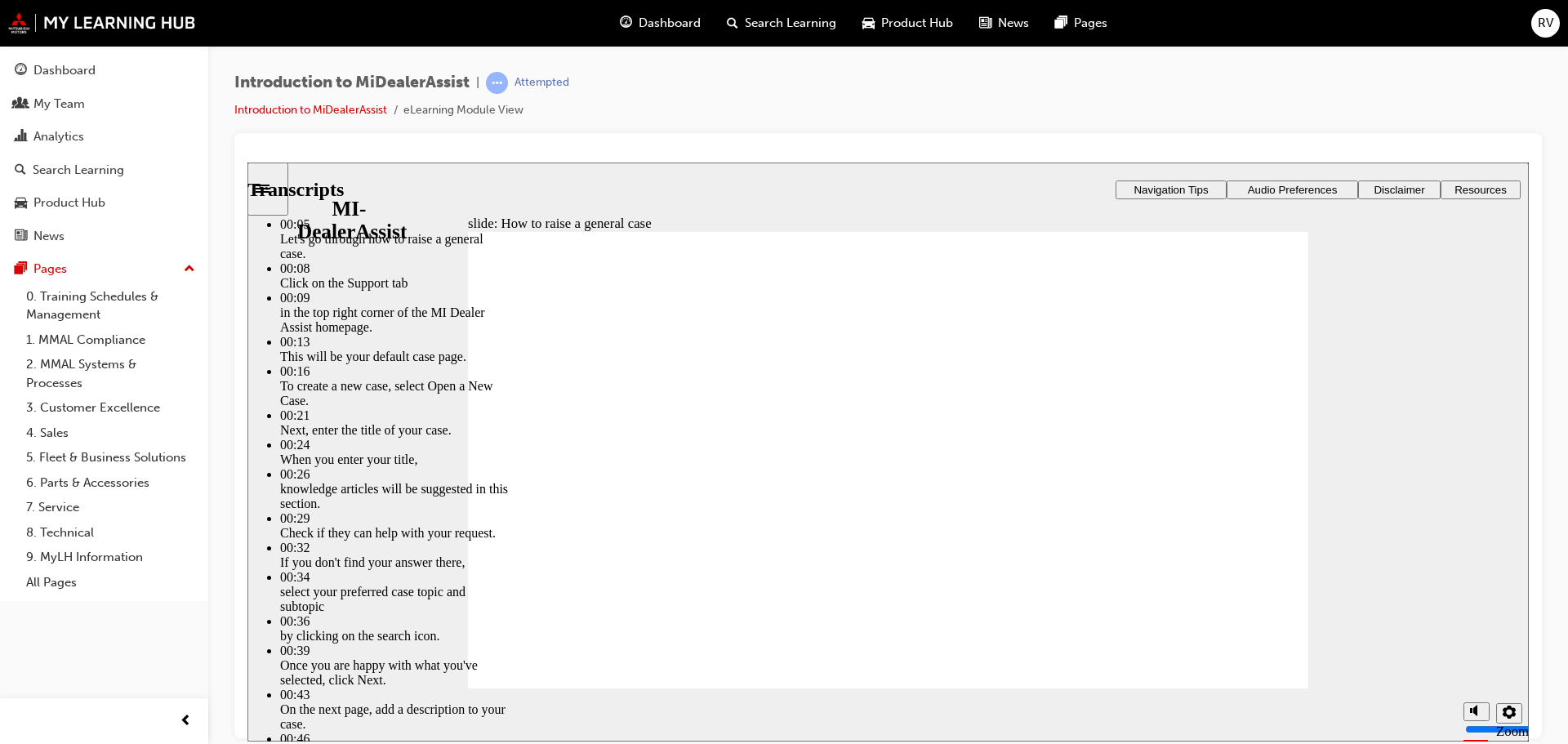 click 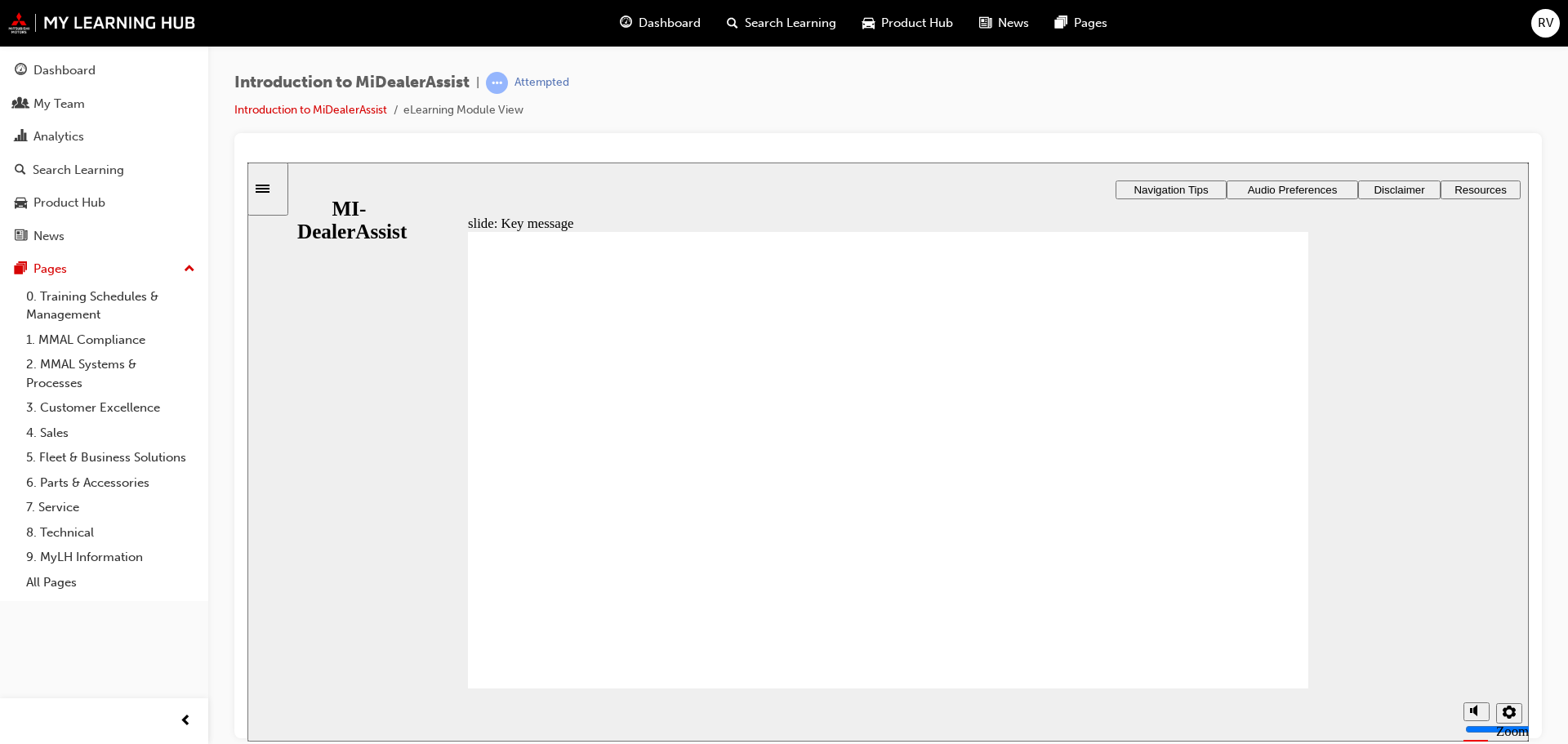click 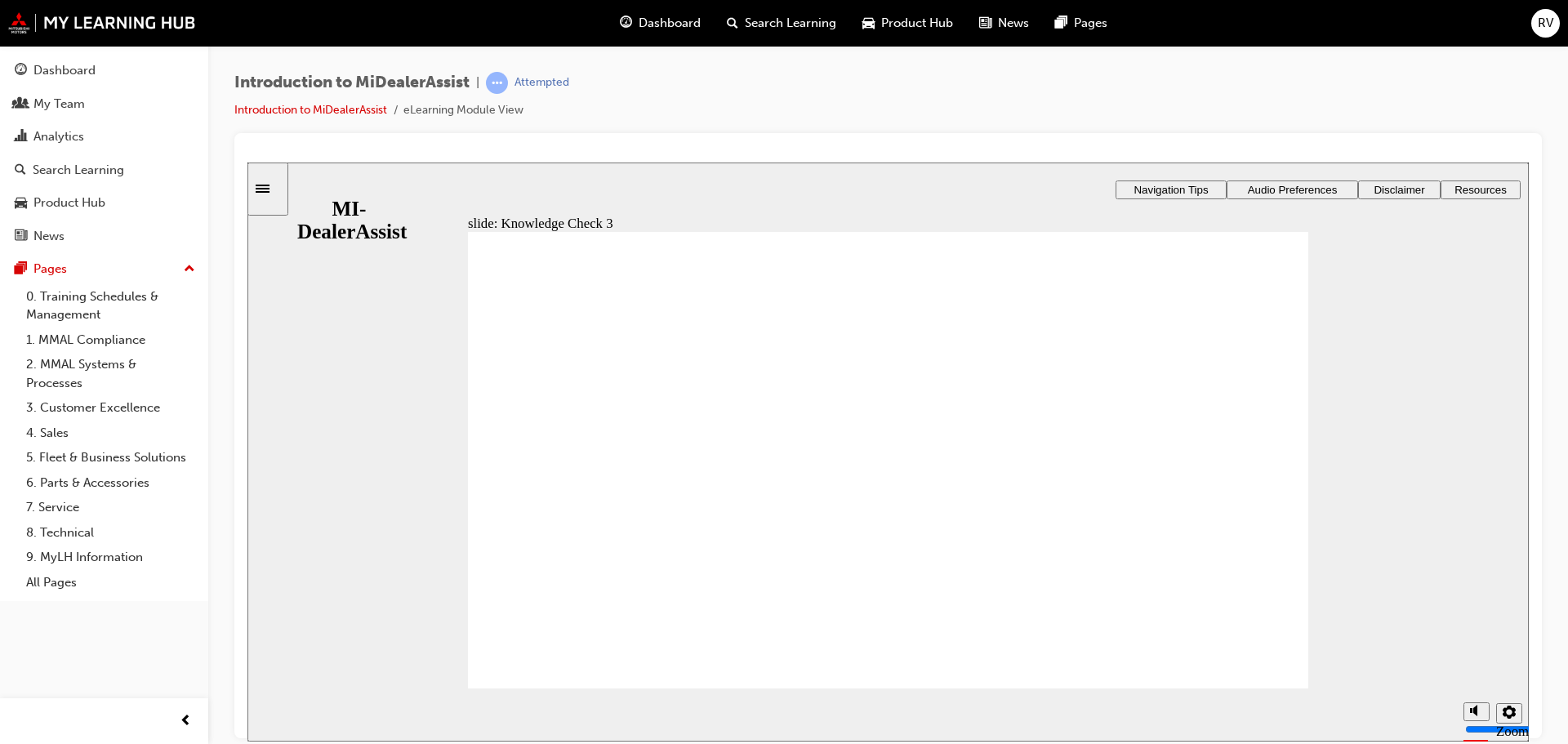 click 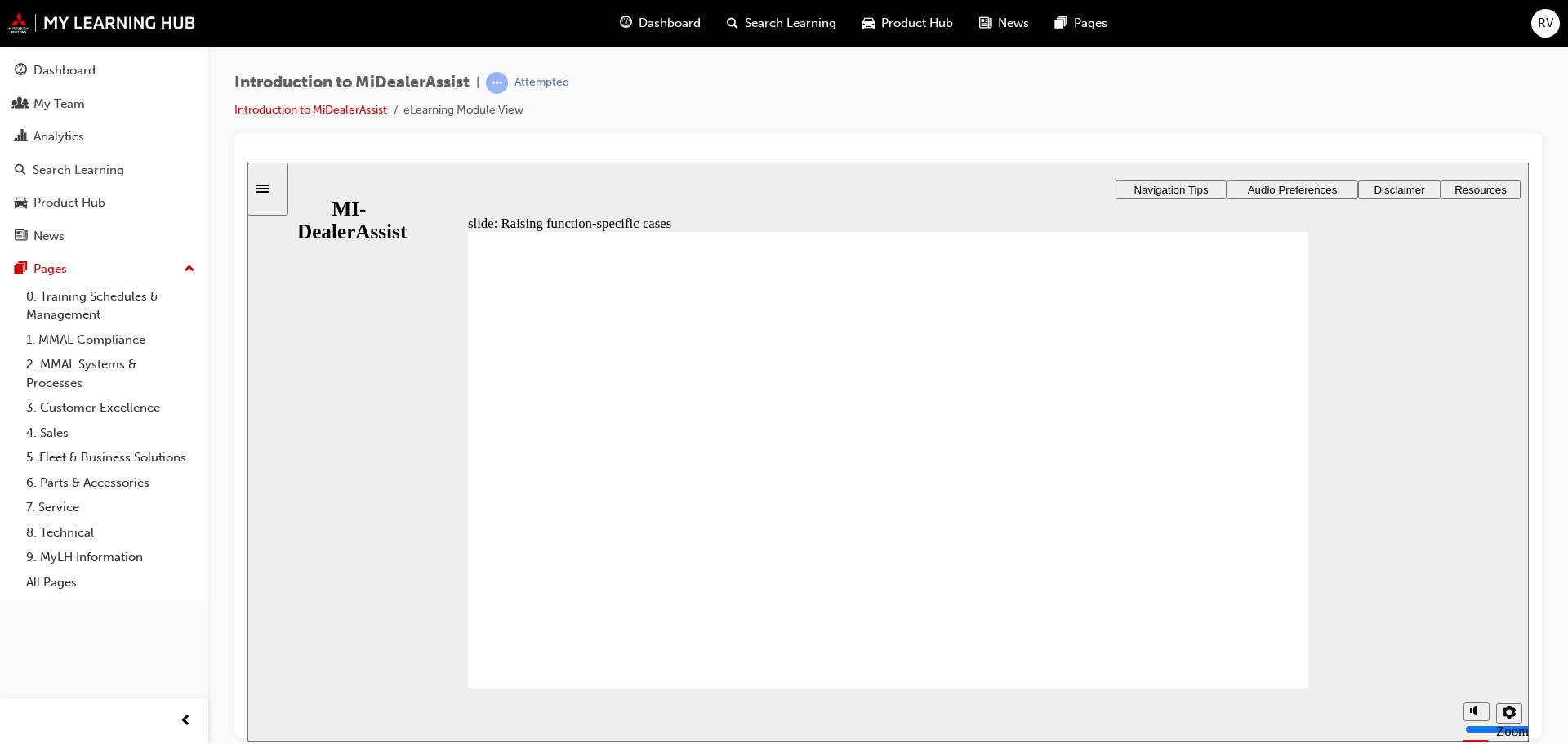 click 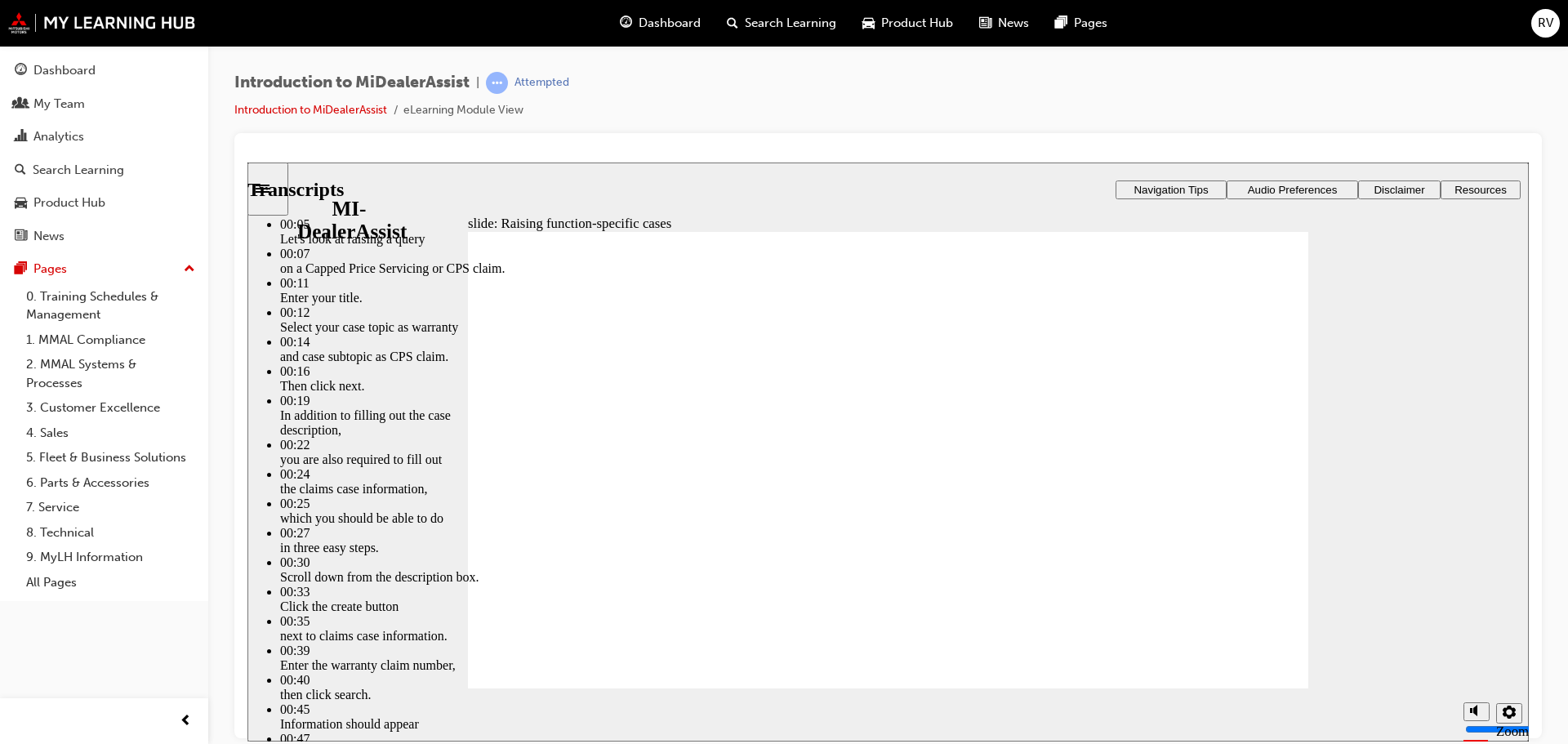 click at bounding box center (642, 3168) 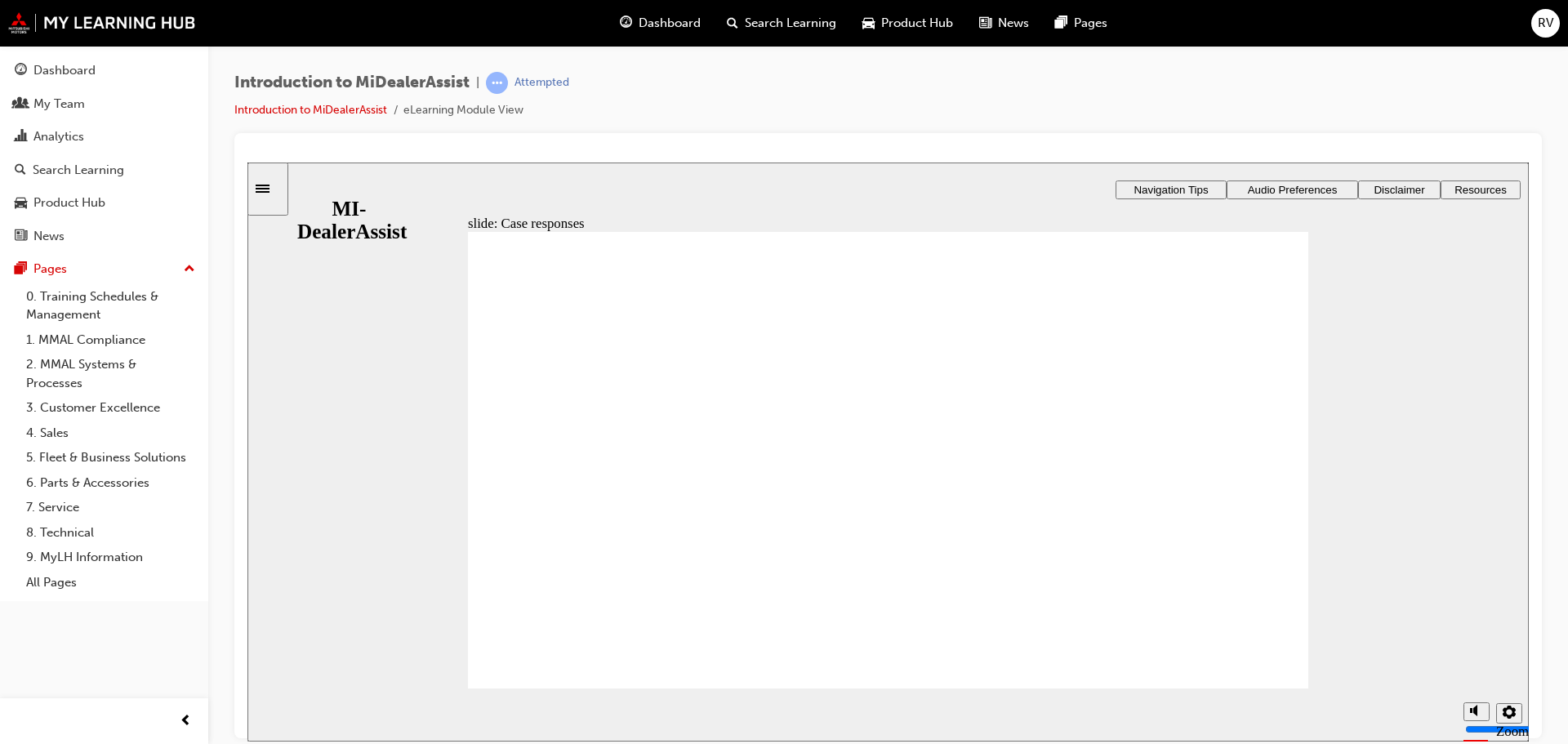 click 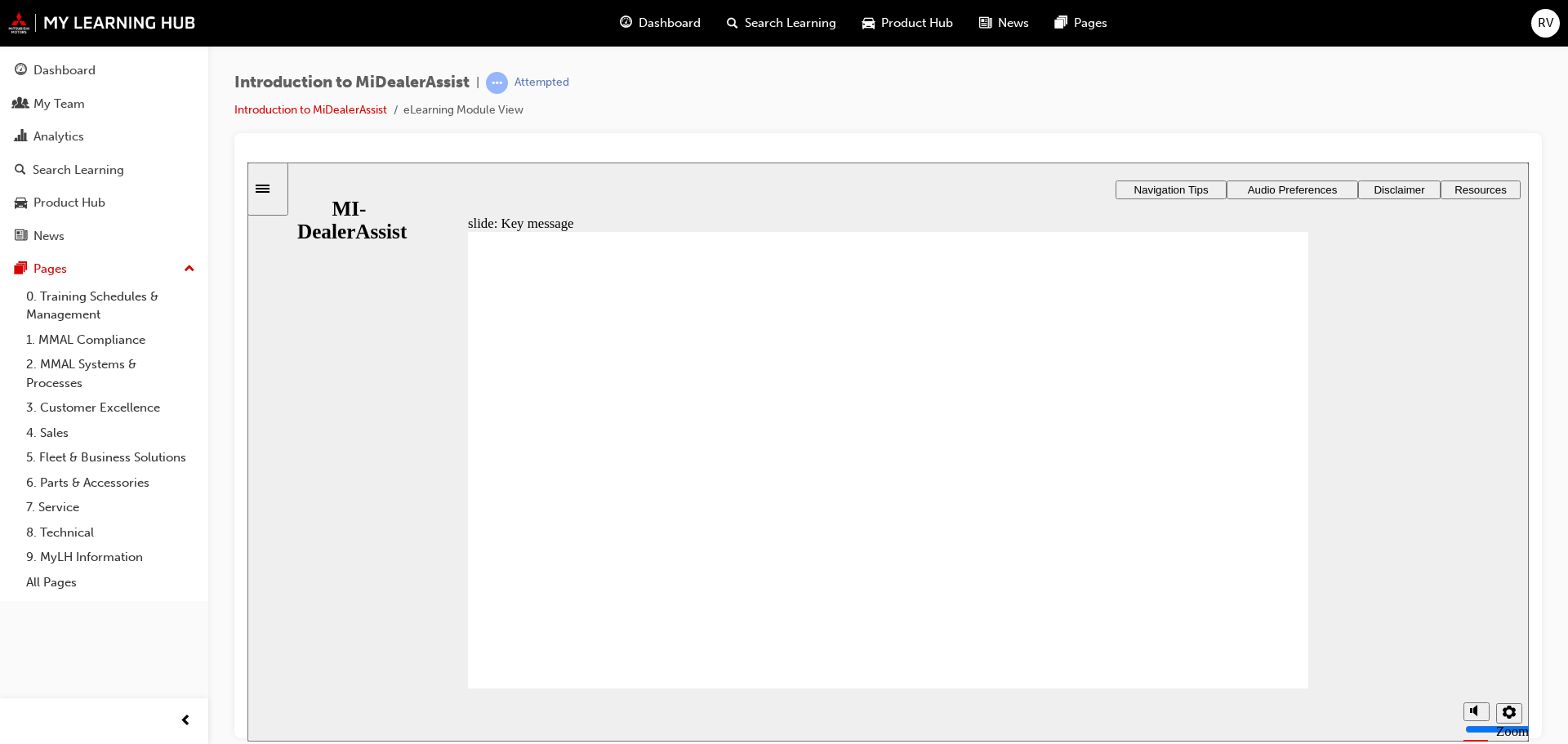 click 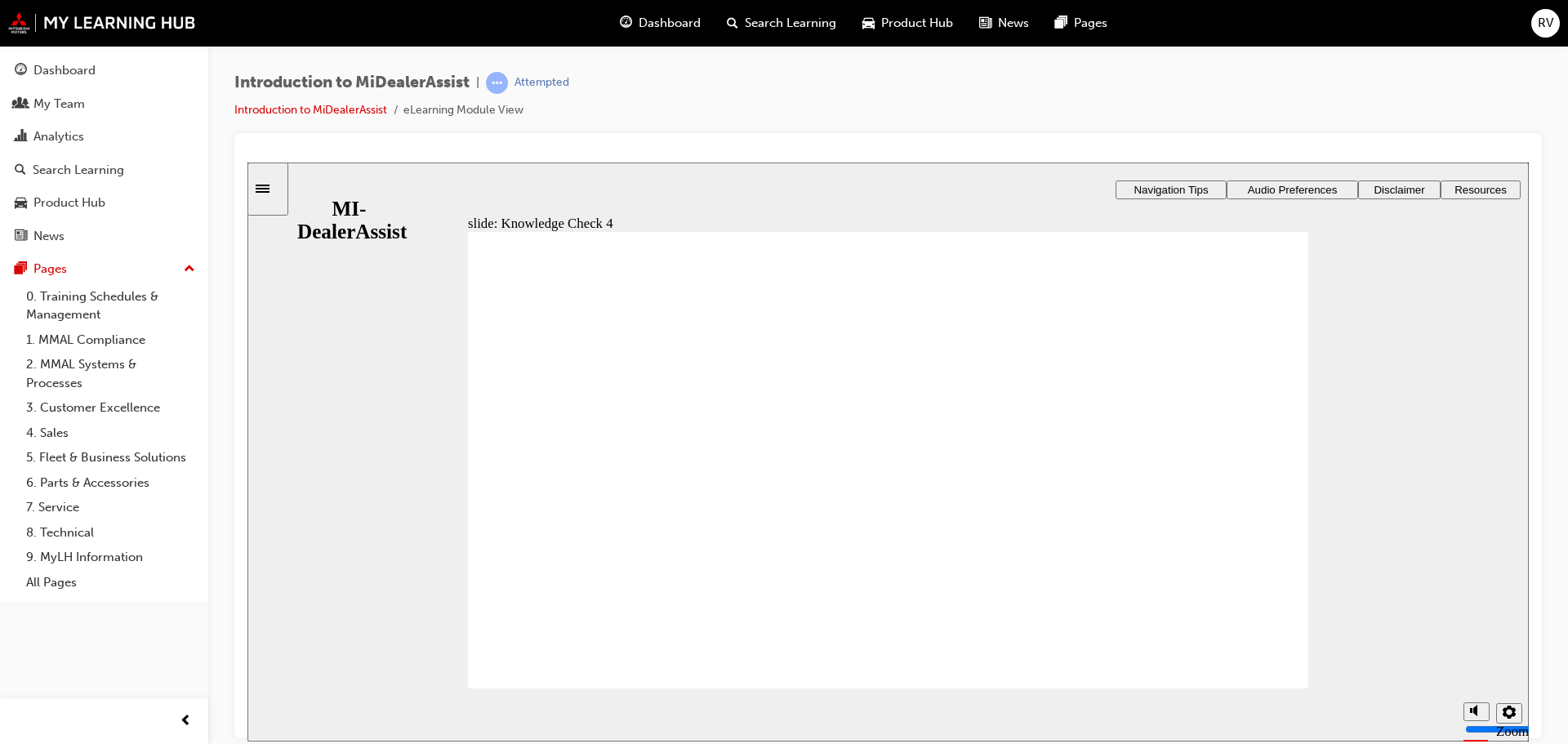 click 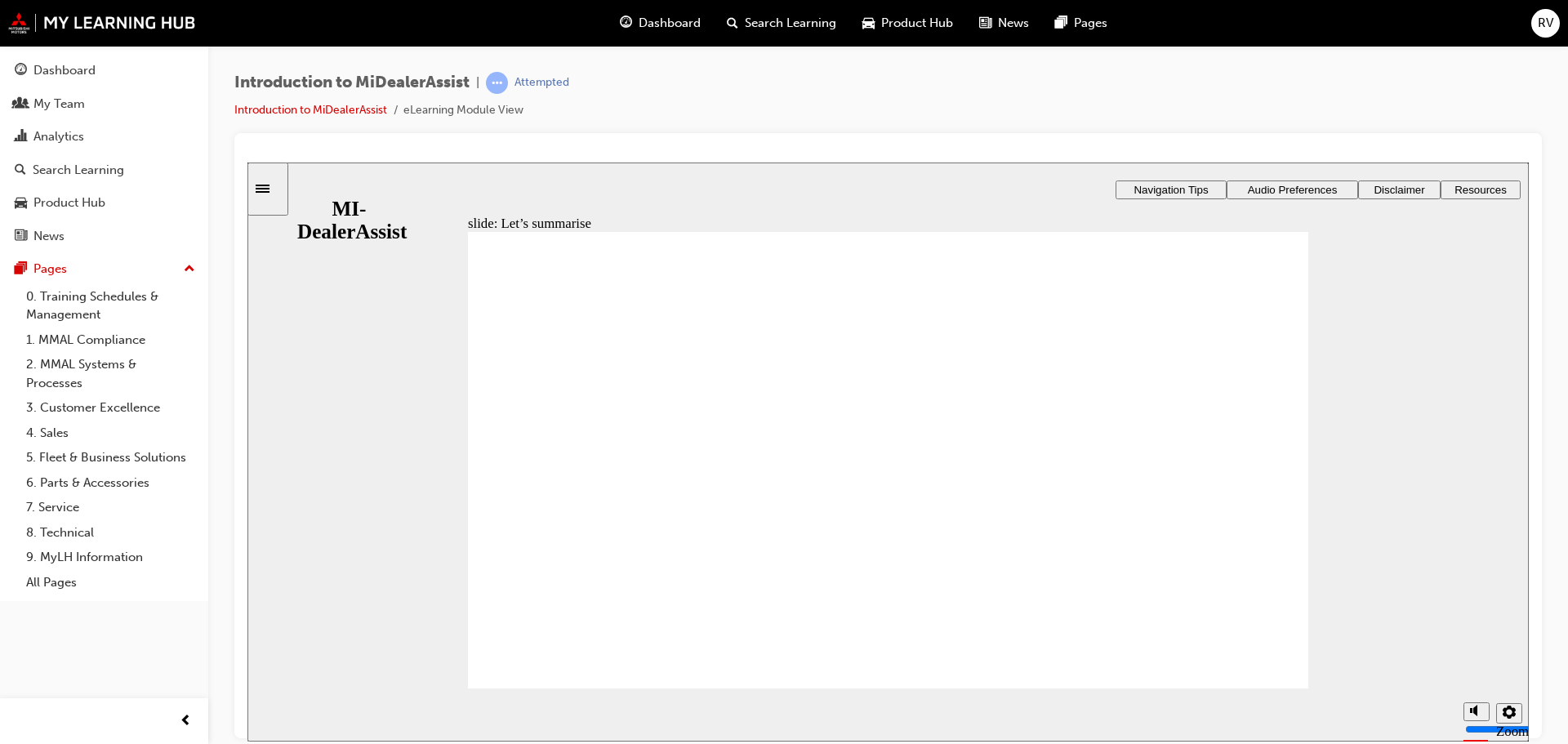 click 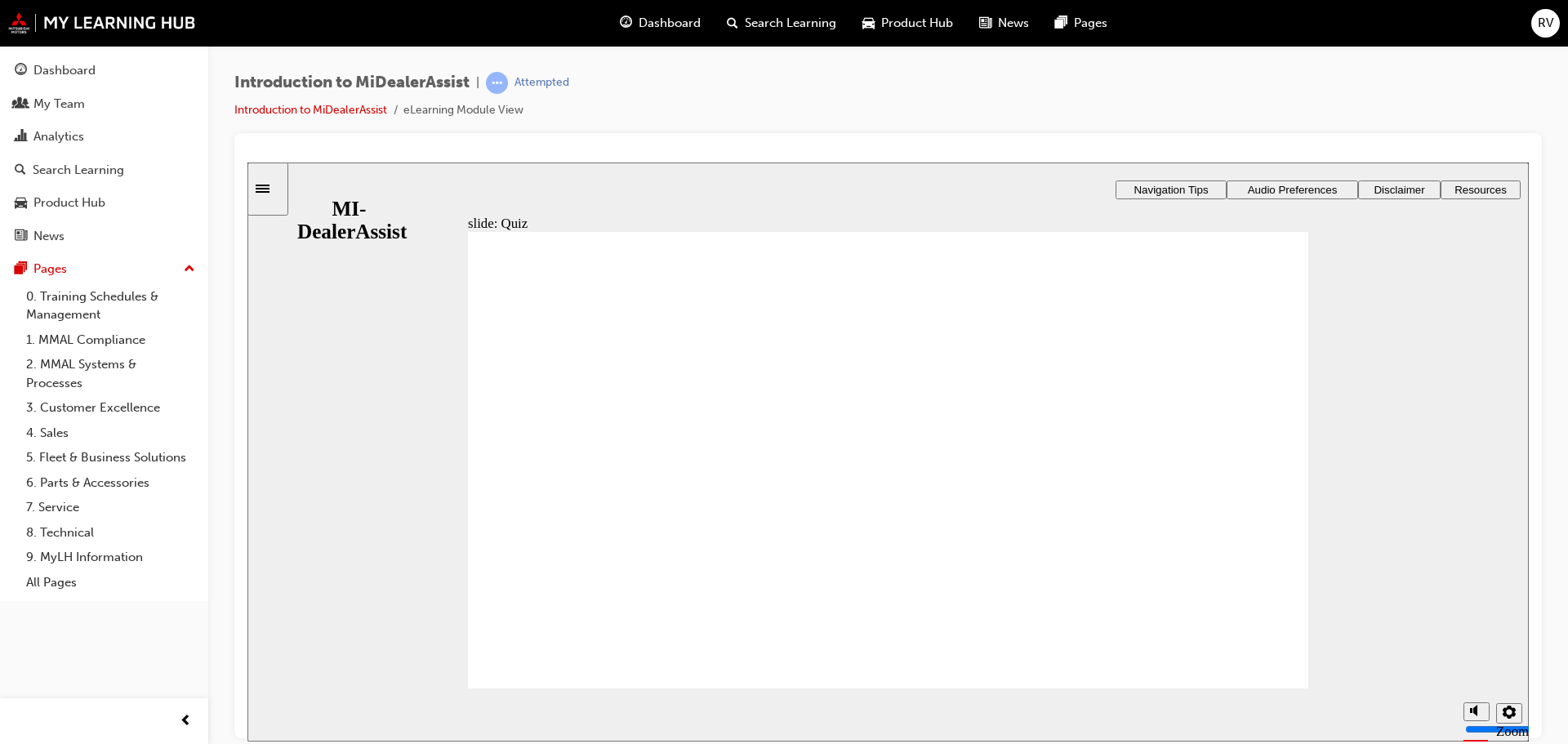 click 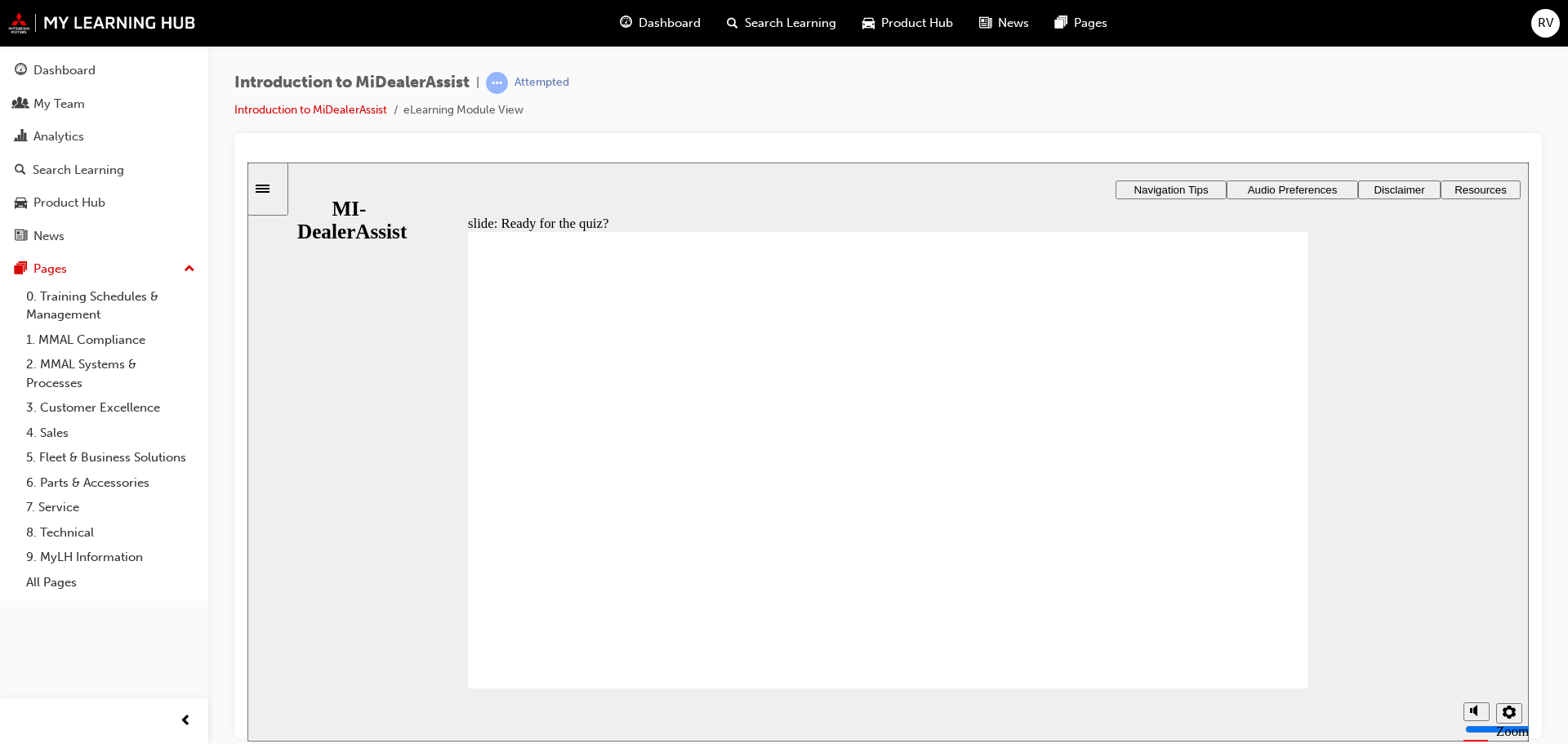 click 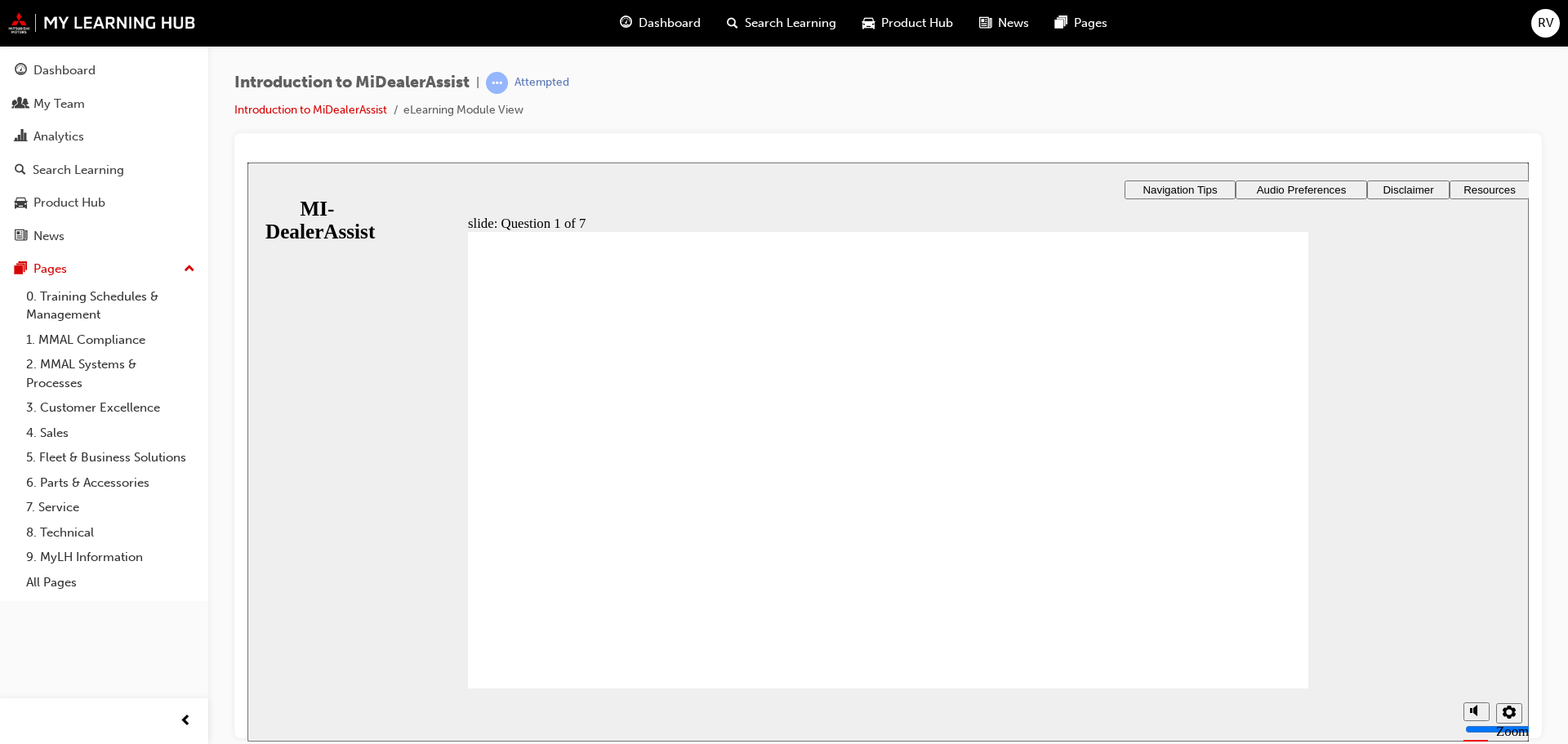click 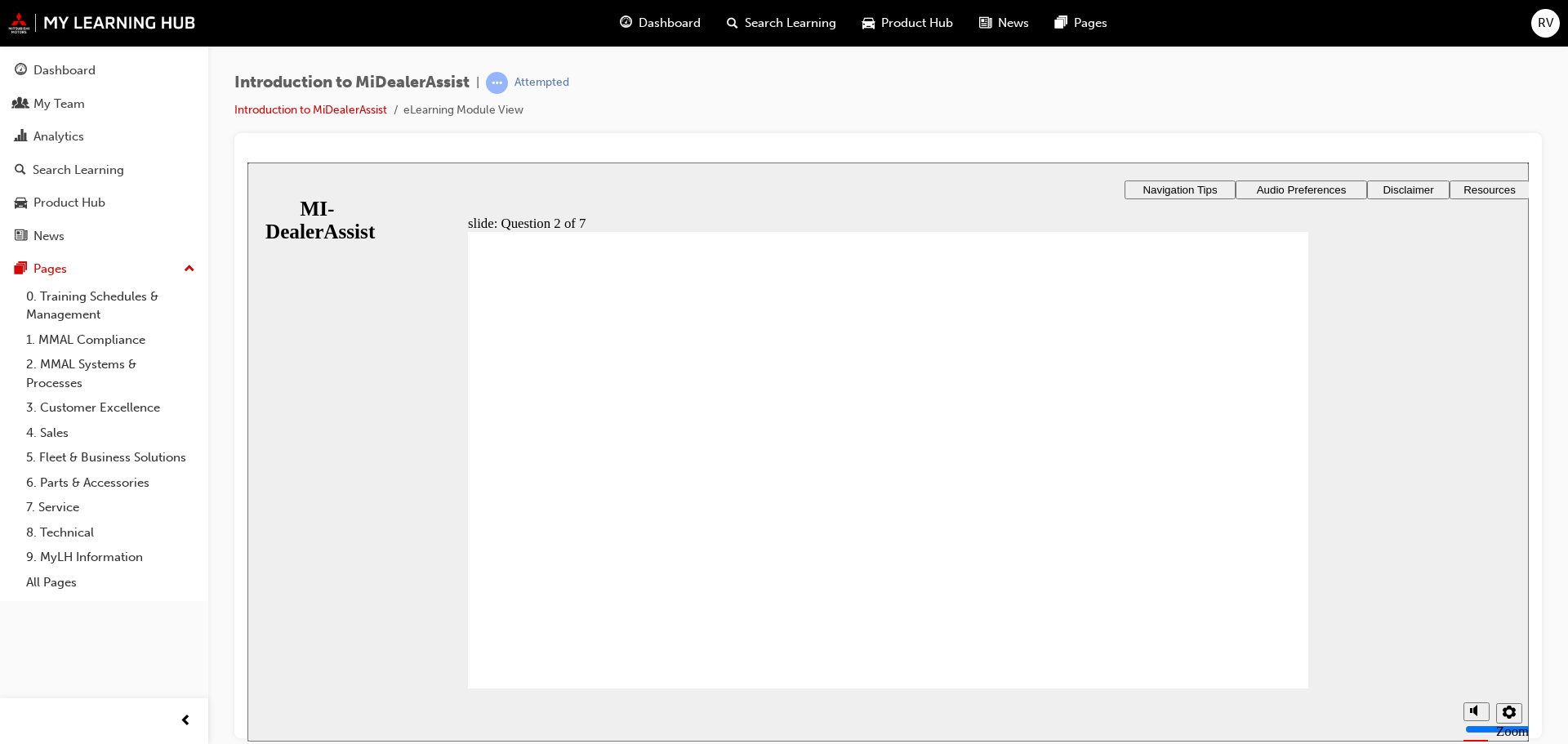 click 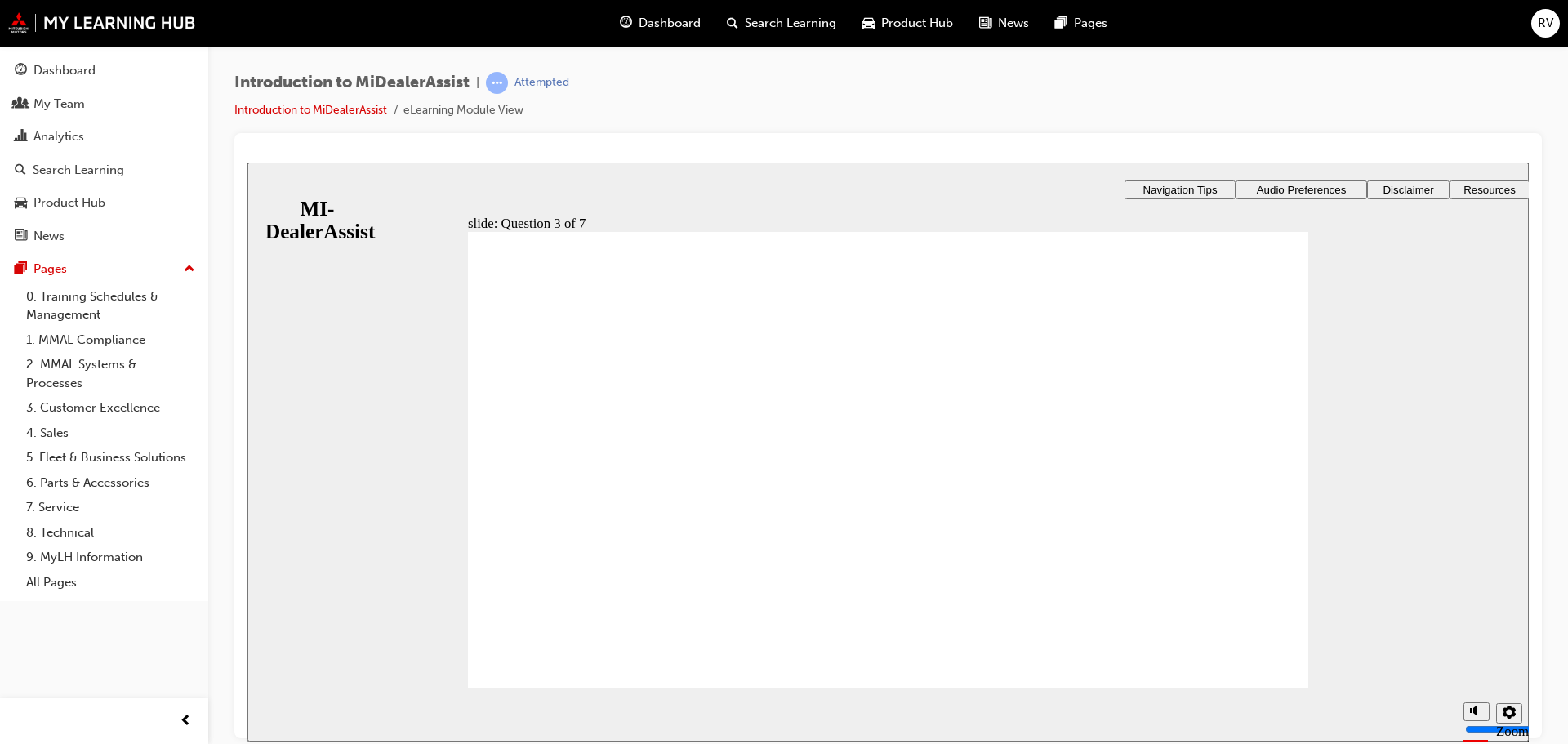 click 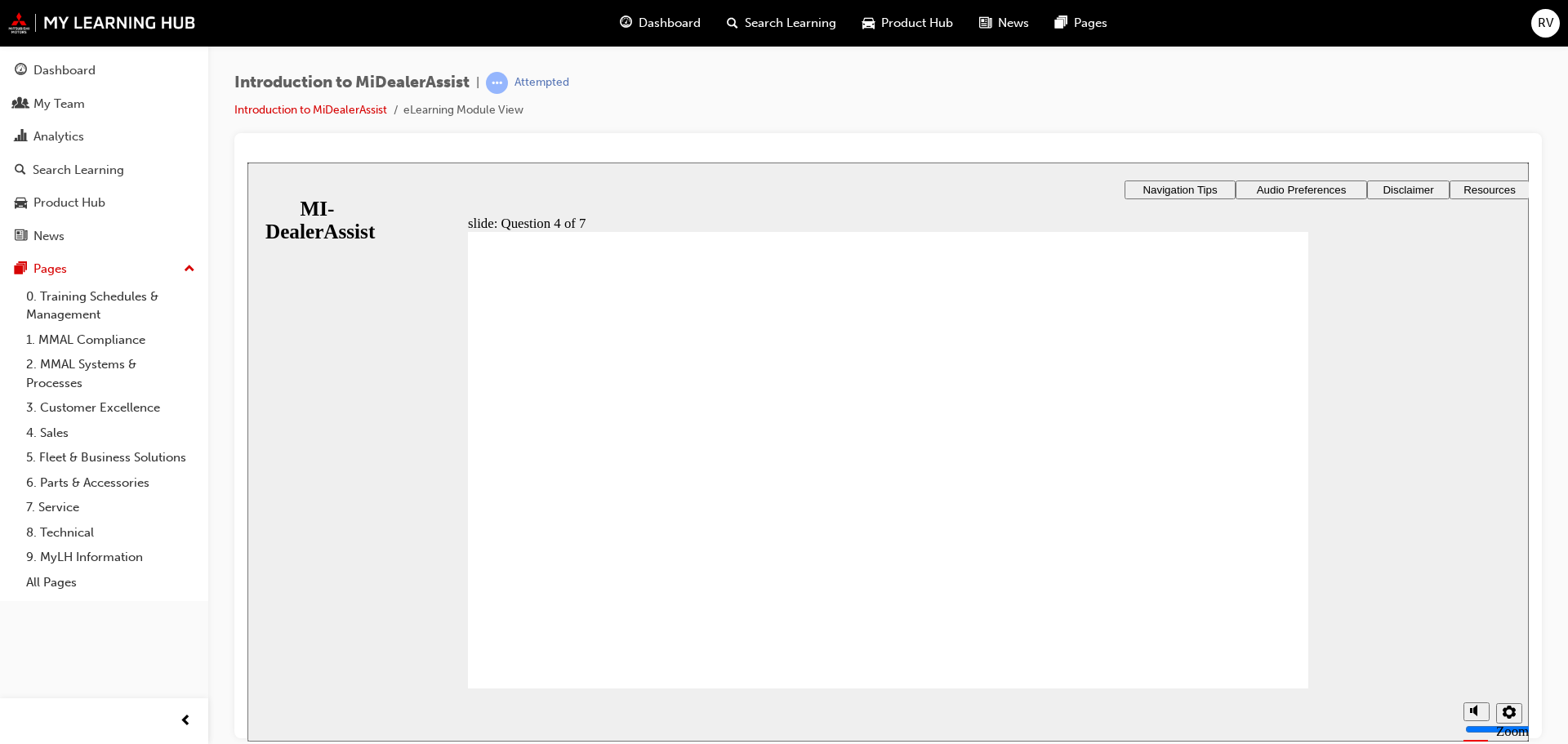 click 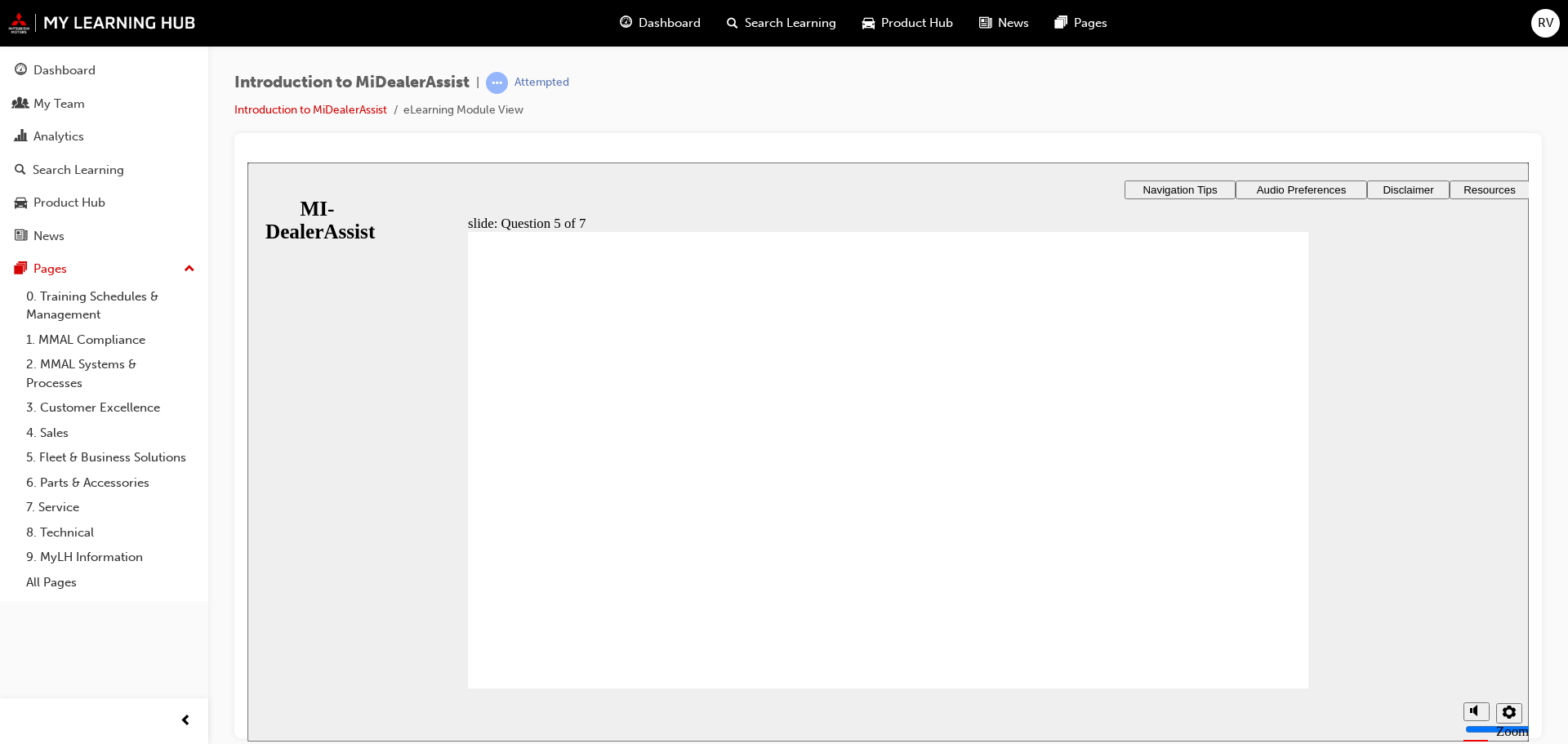 click 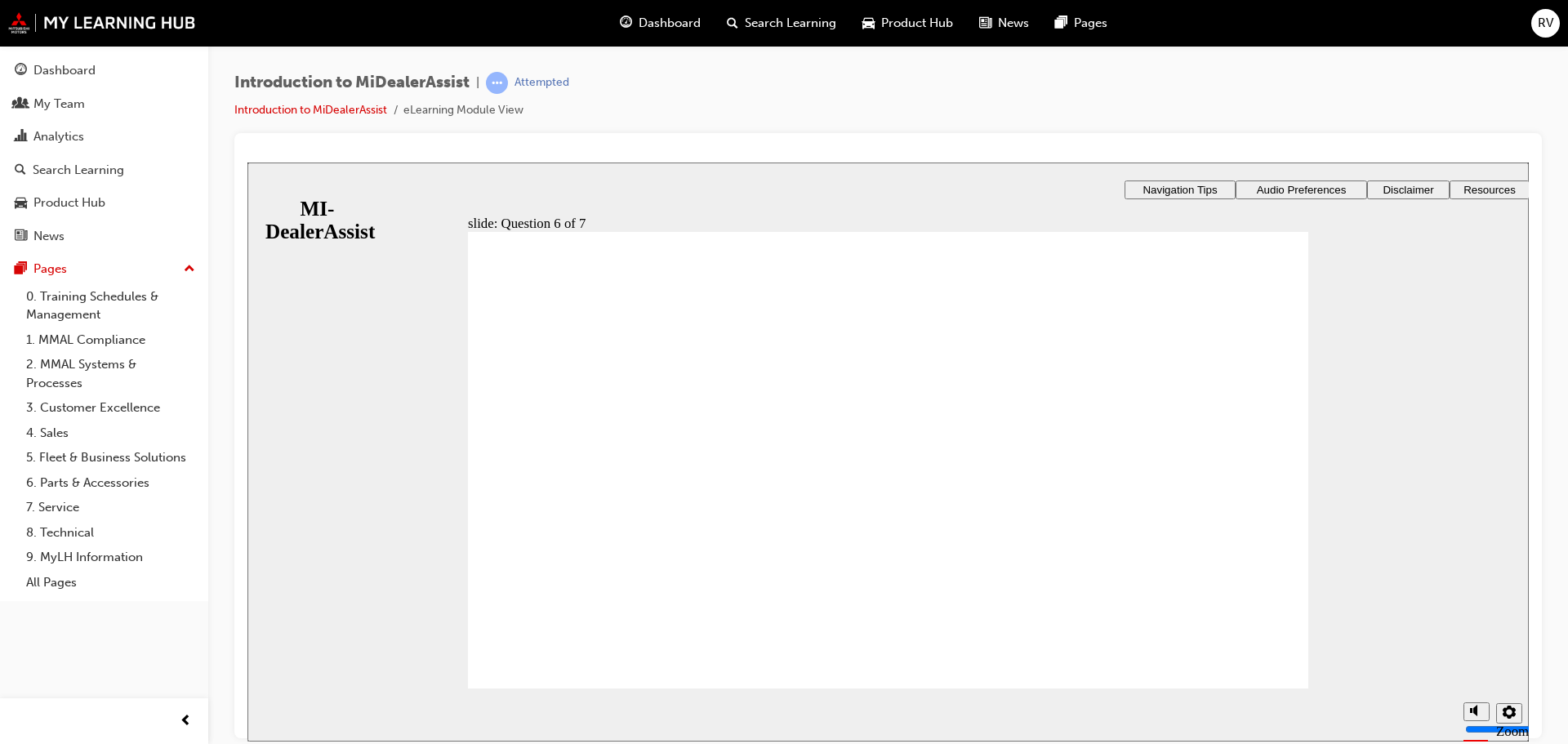 click 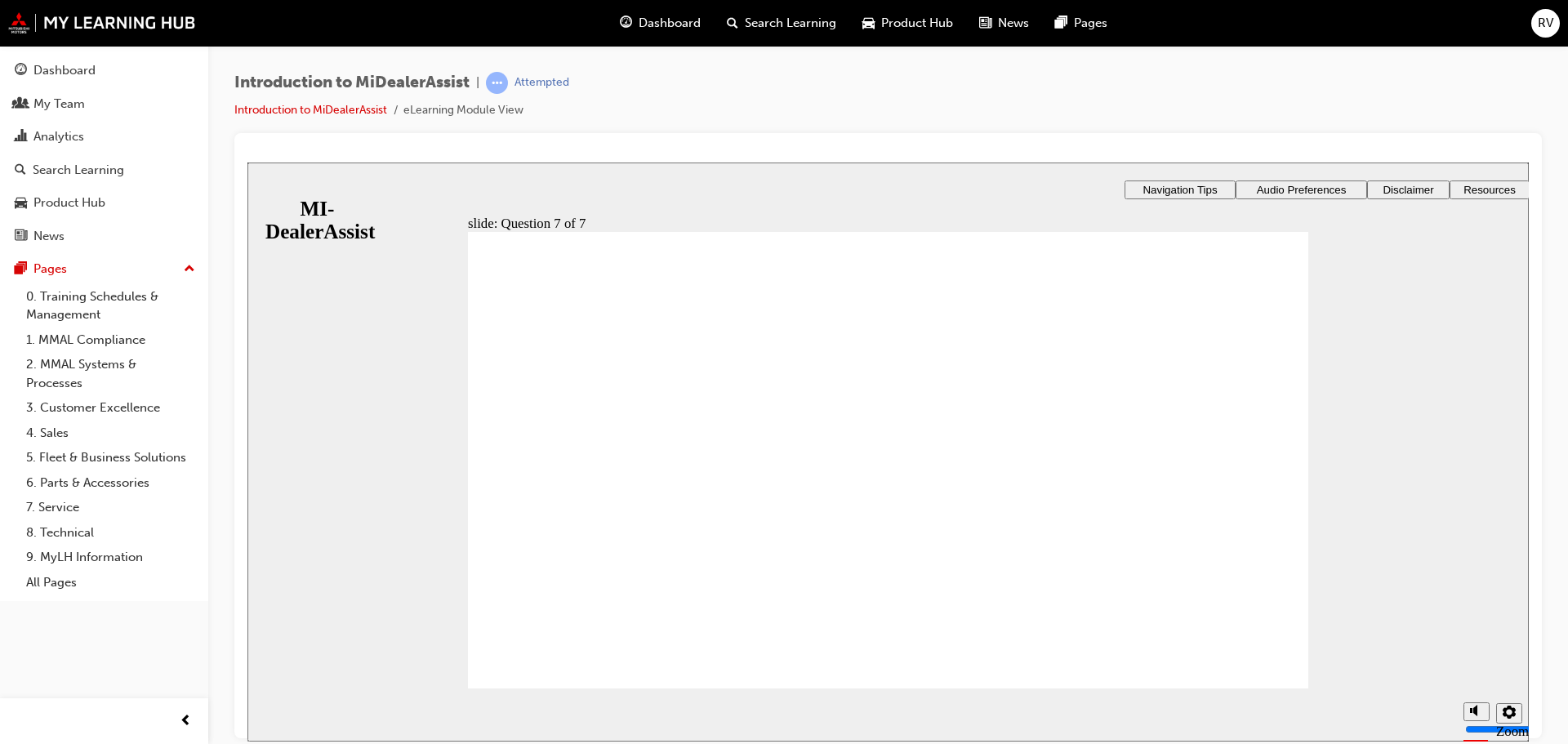 click 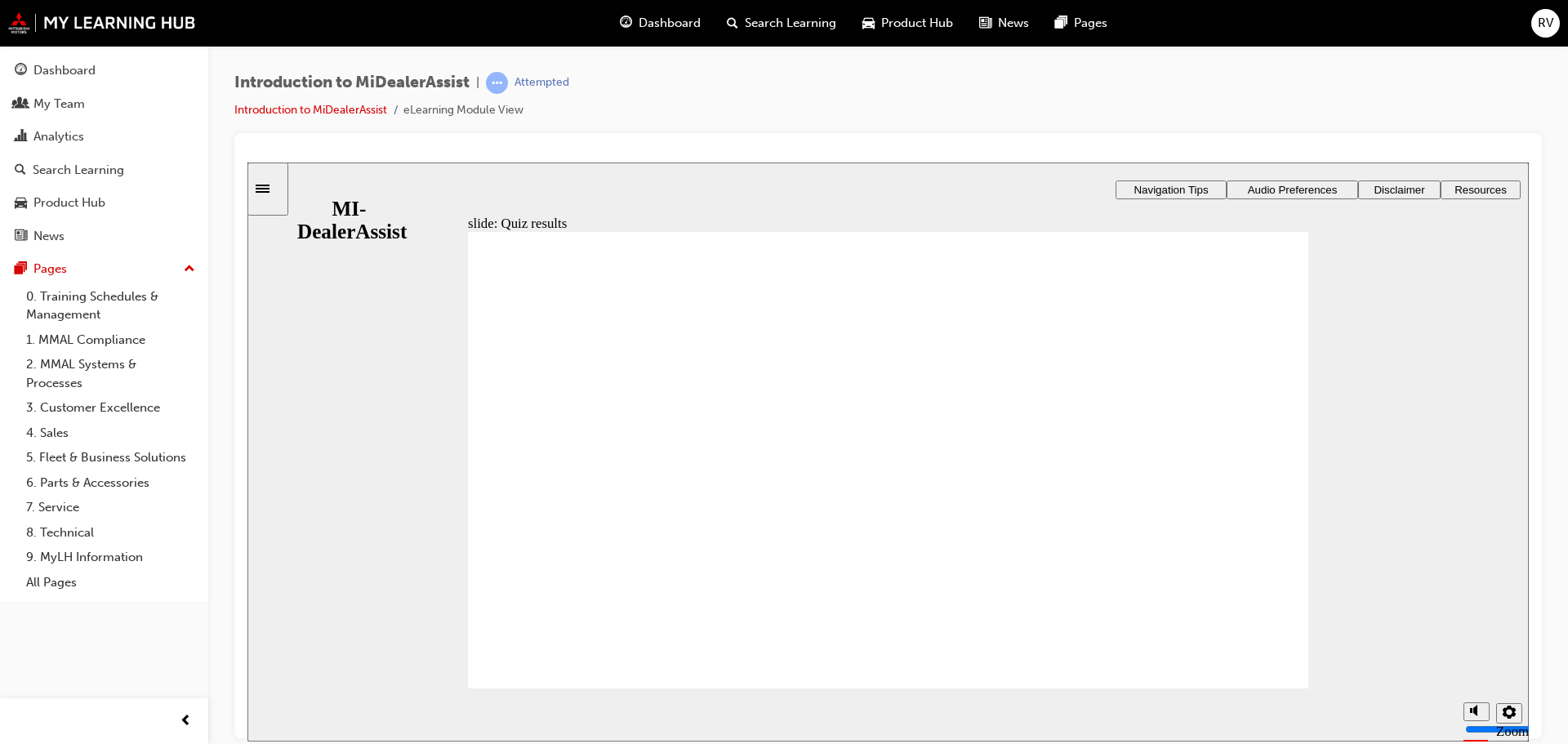 click 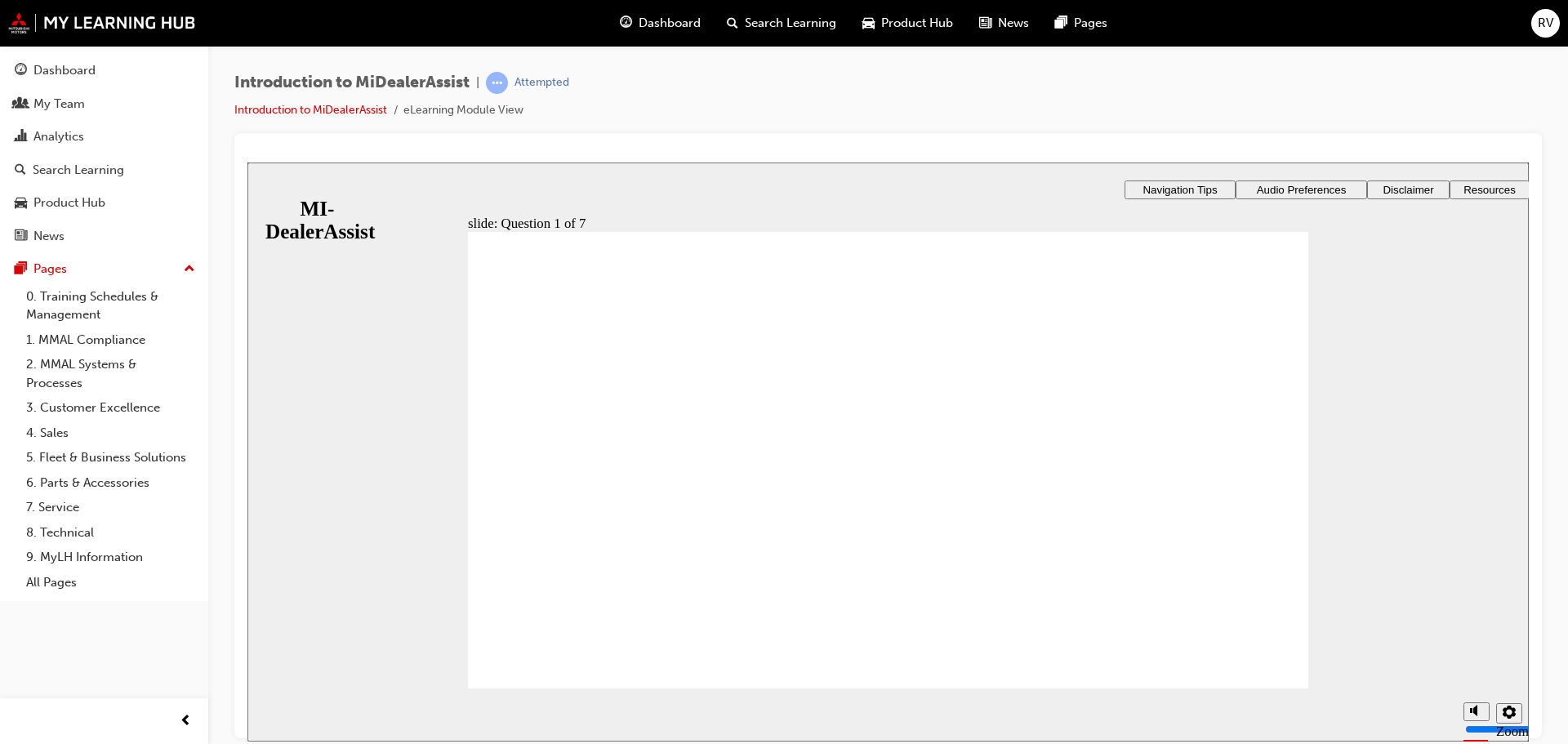 click 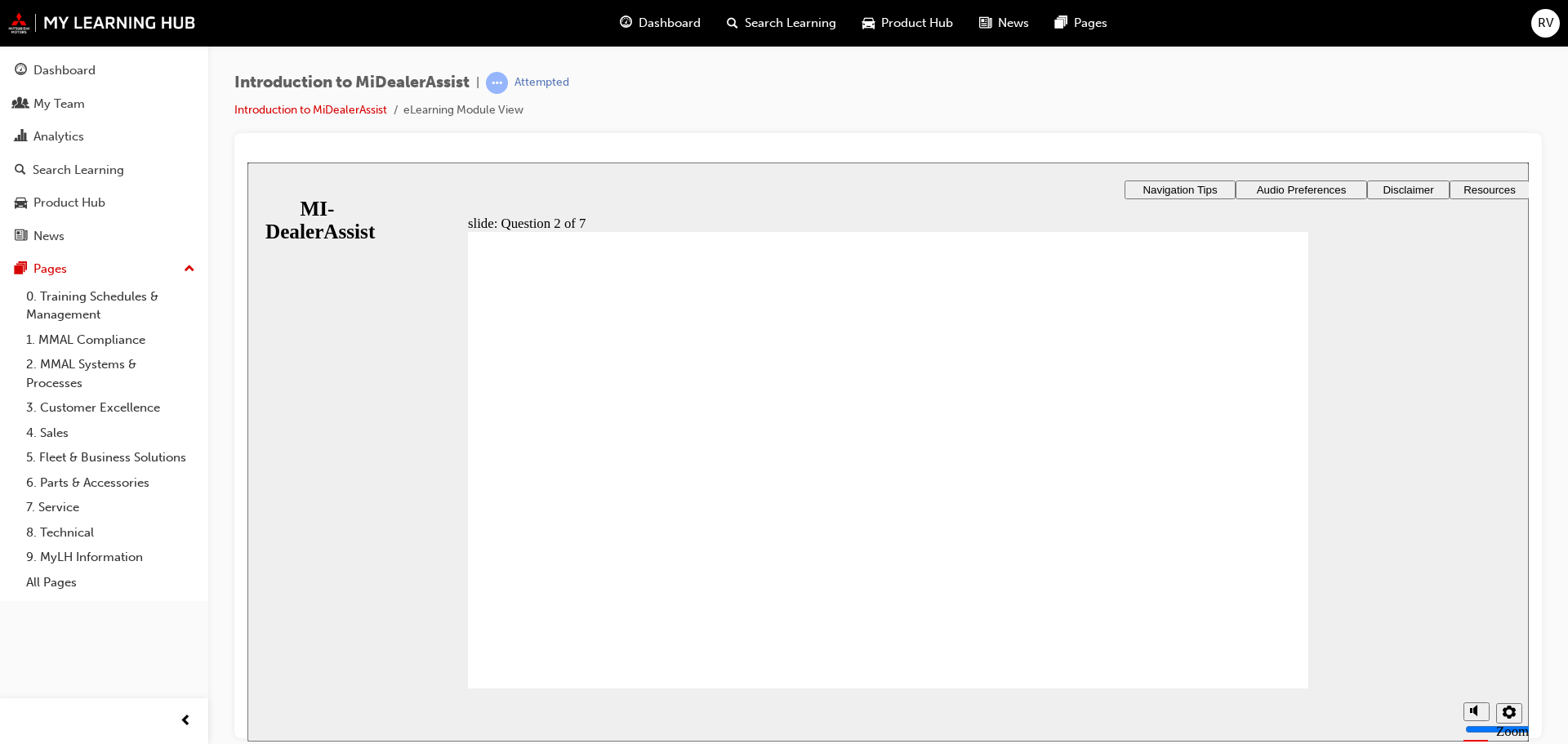 click 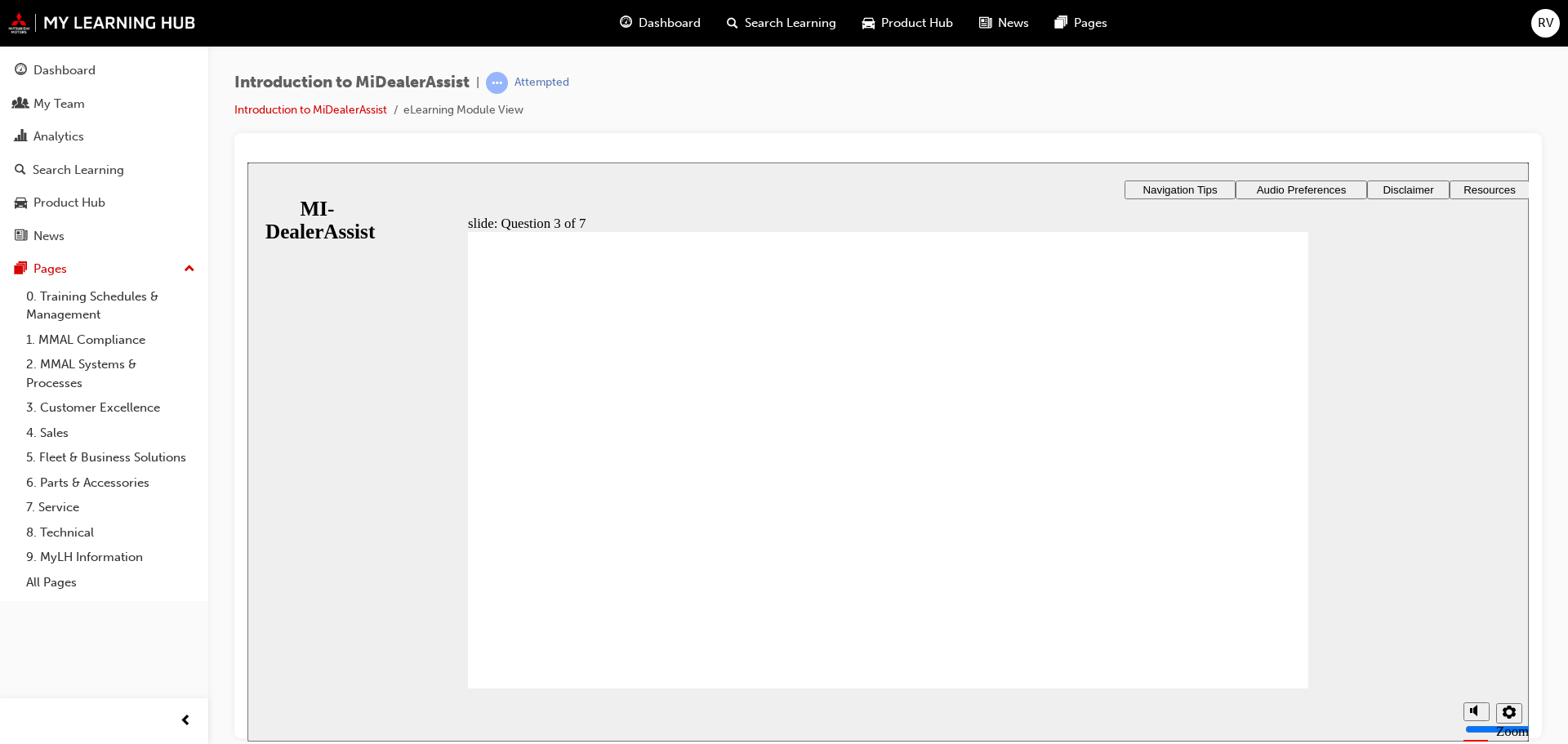 click 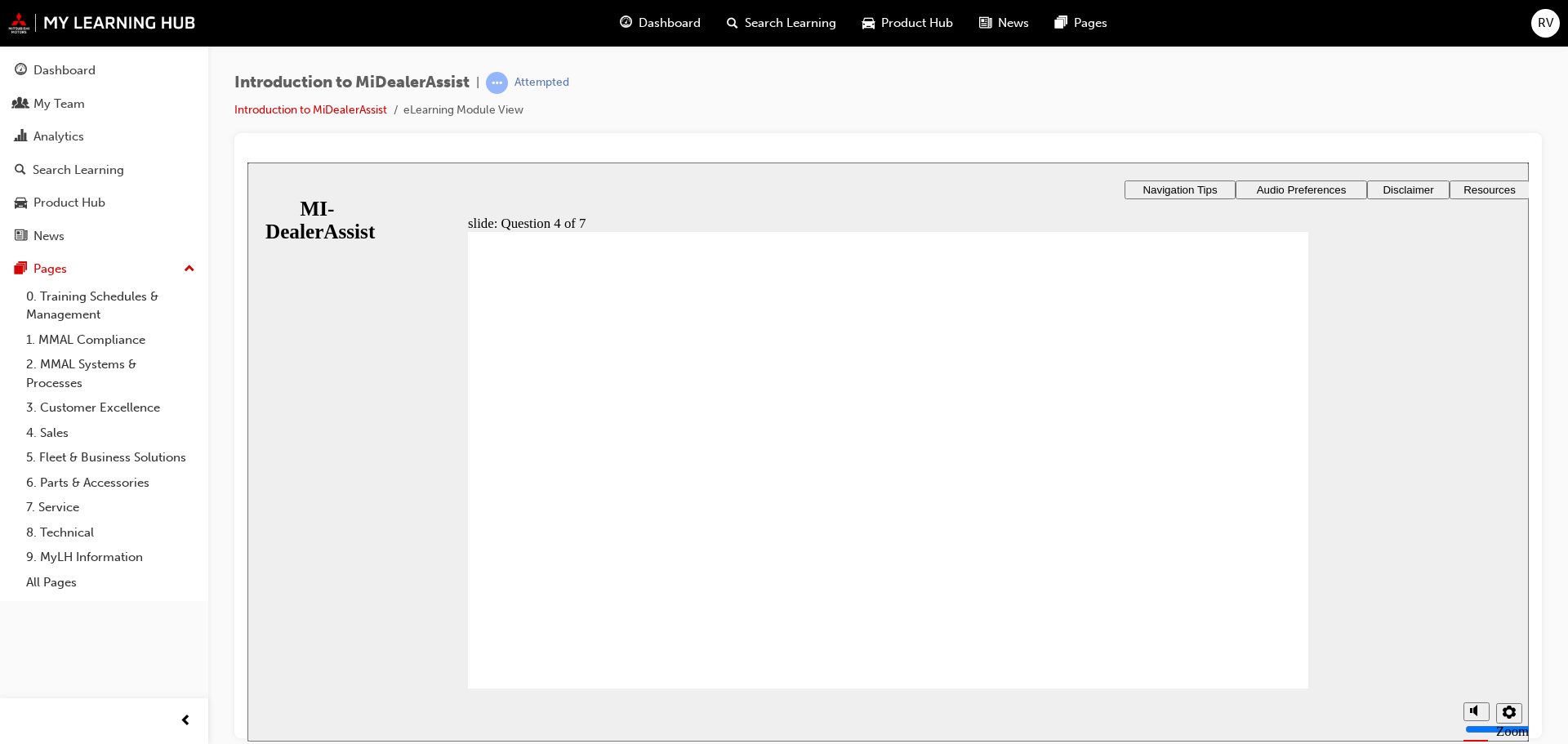 click 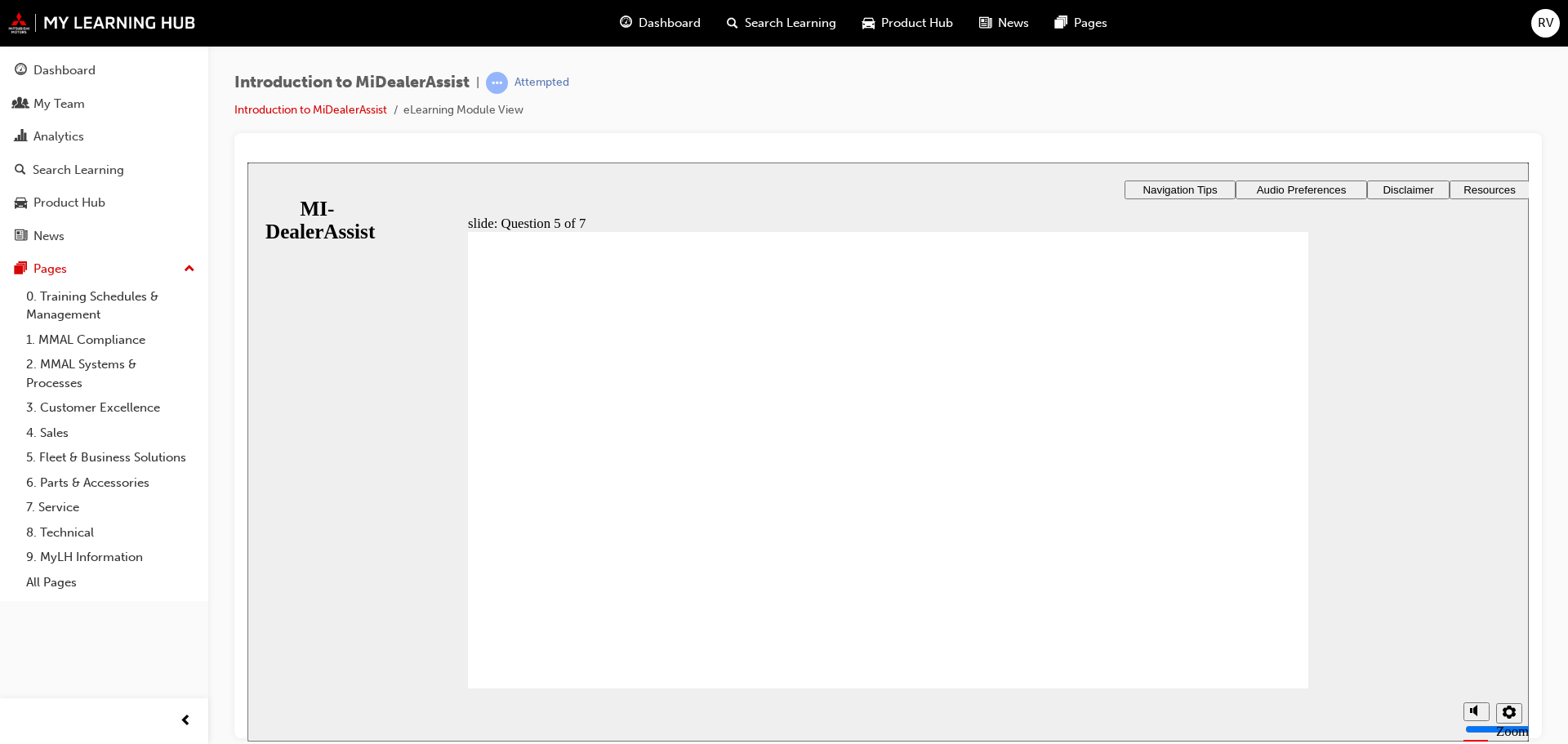 click 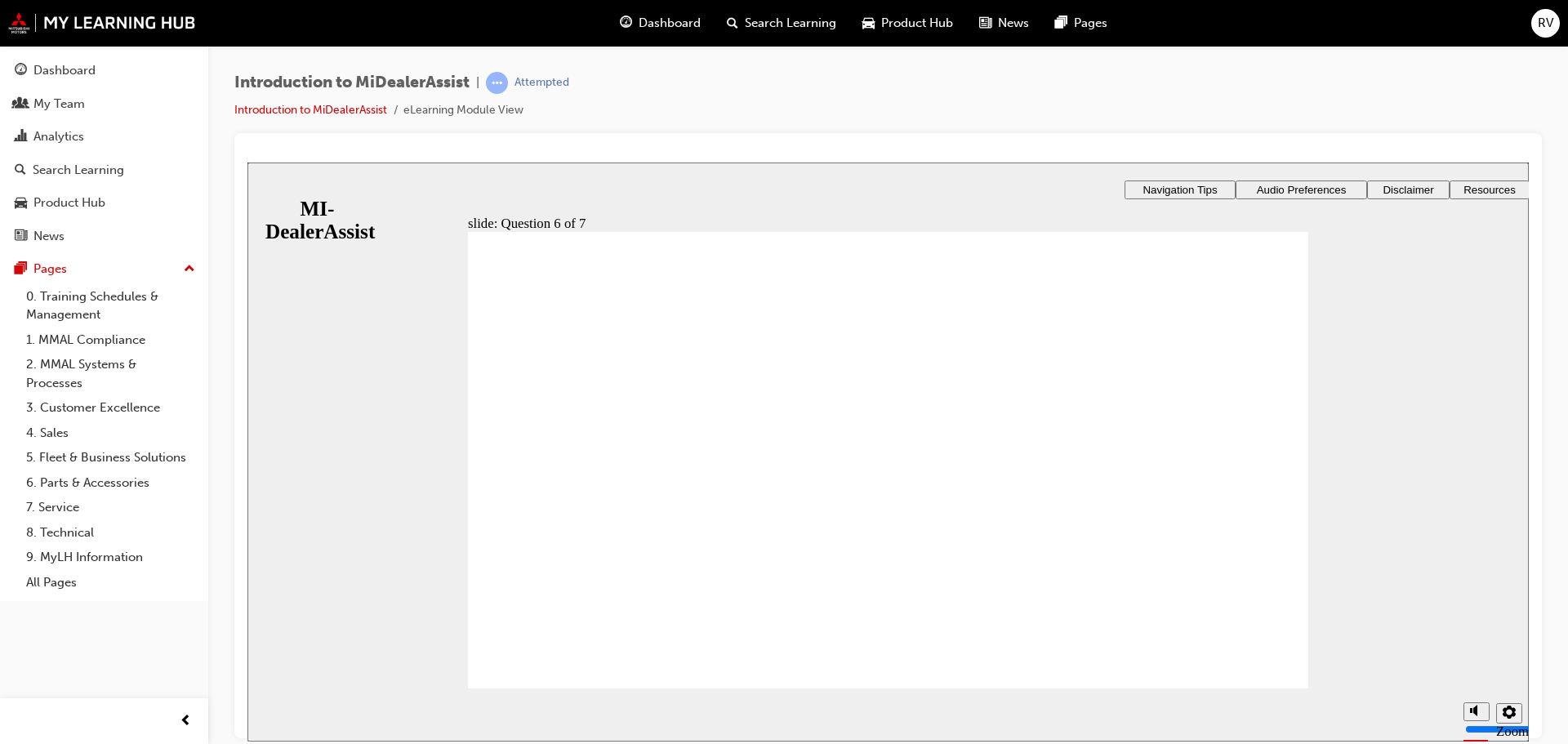click 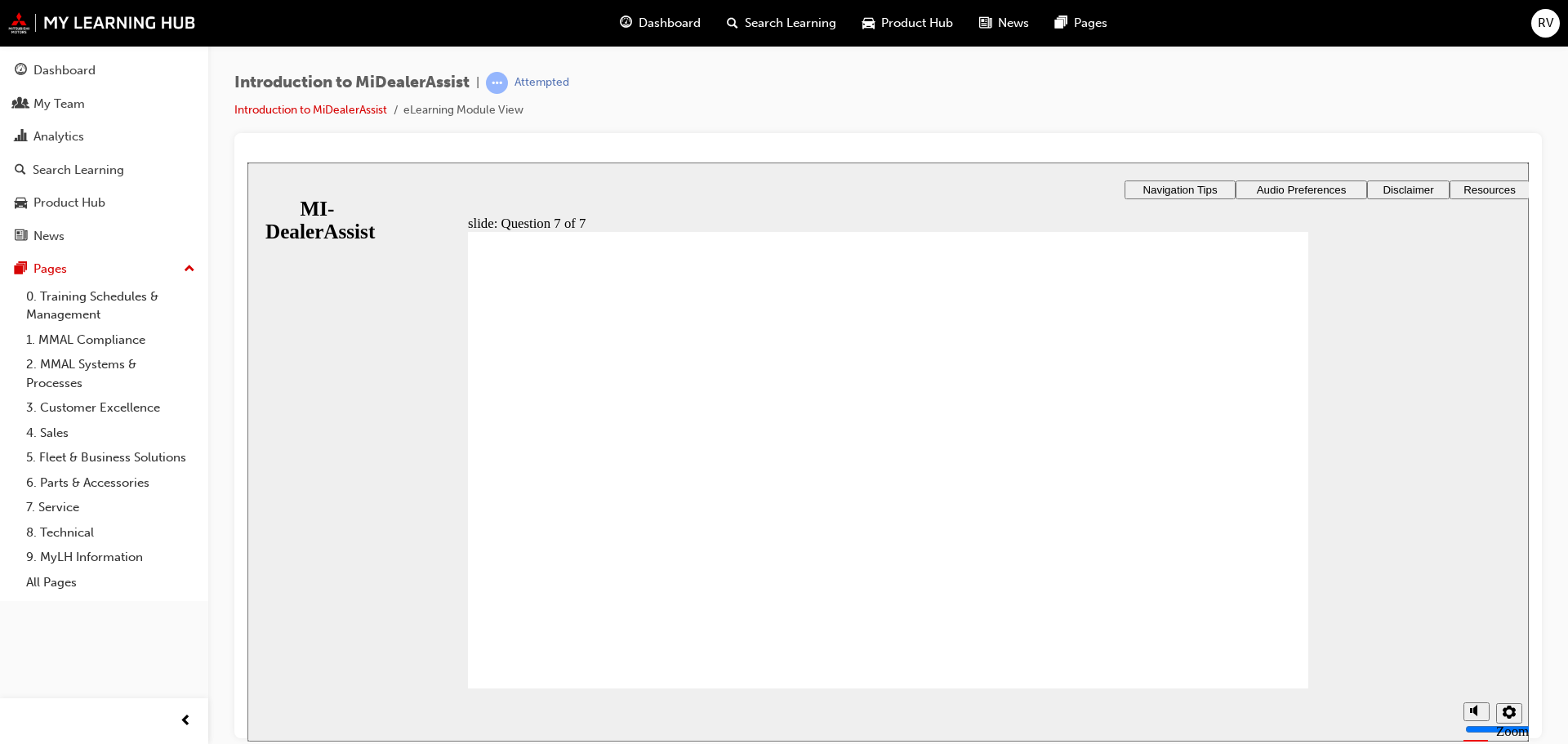 click 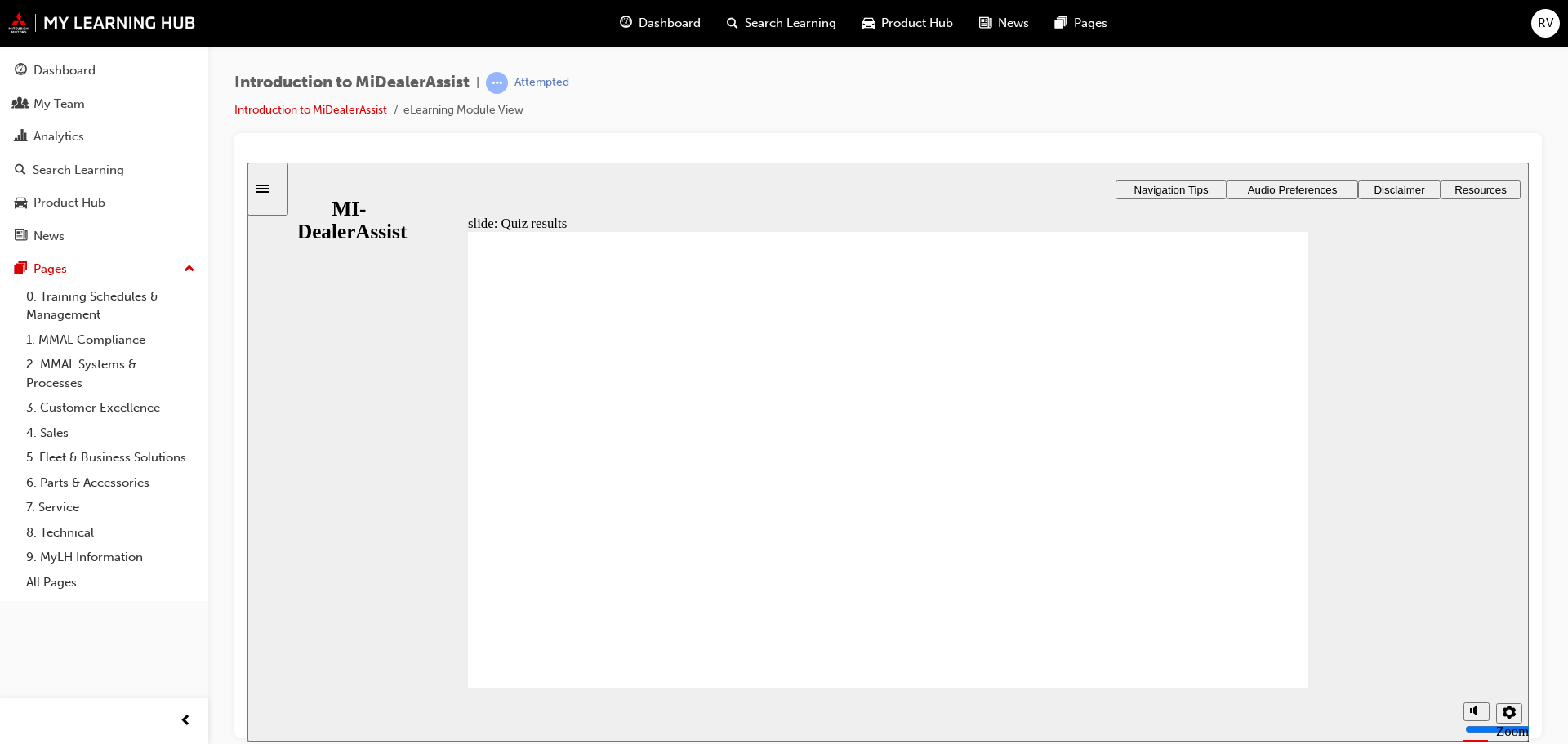 click 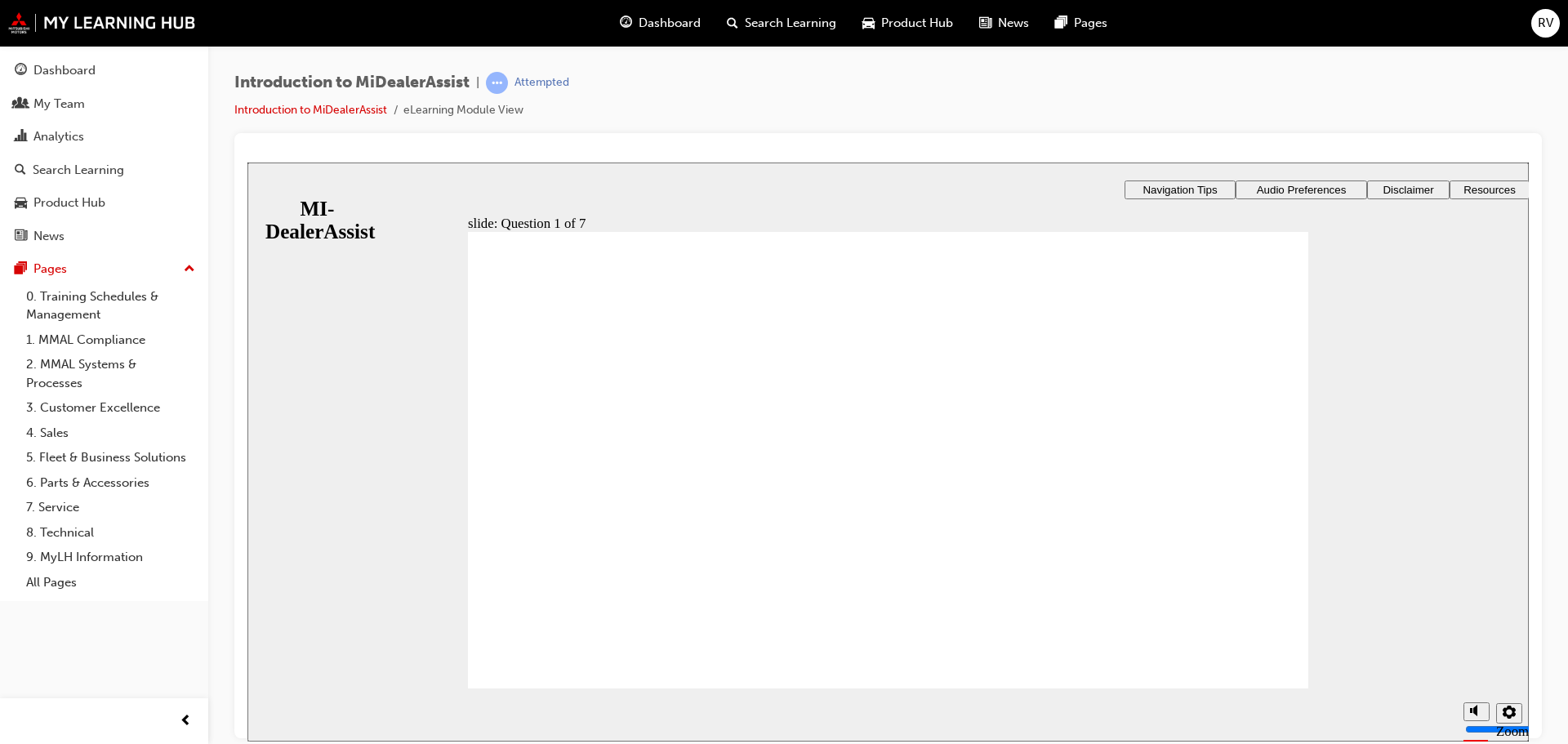 click 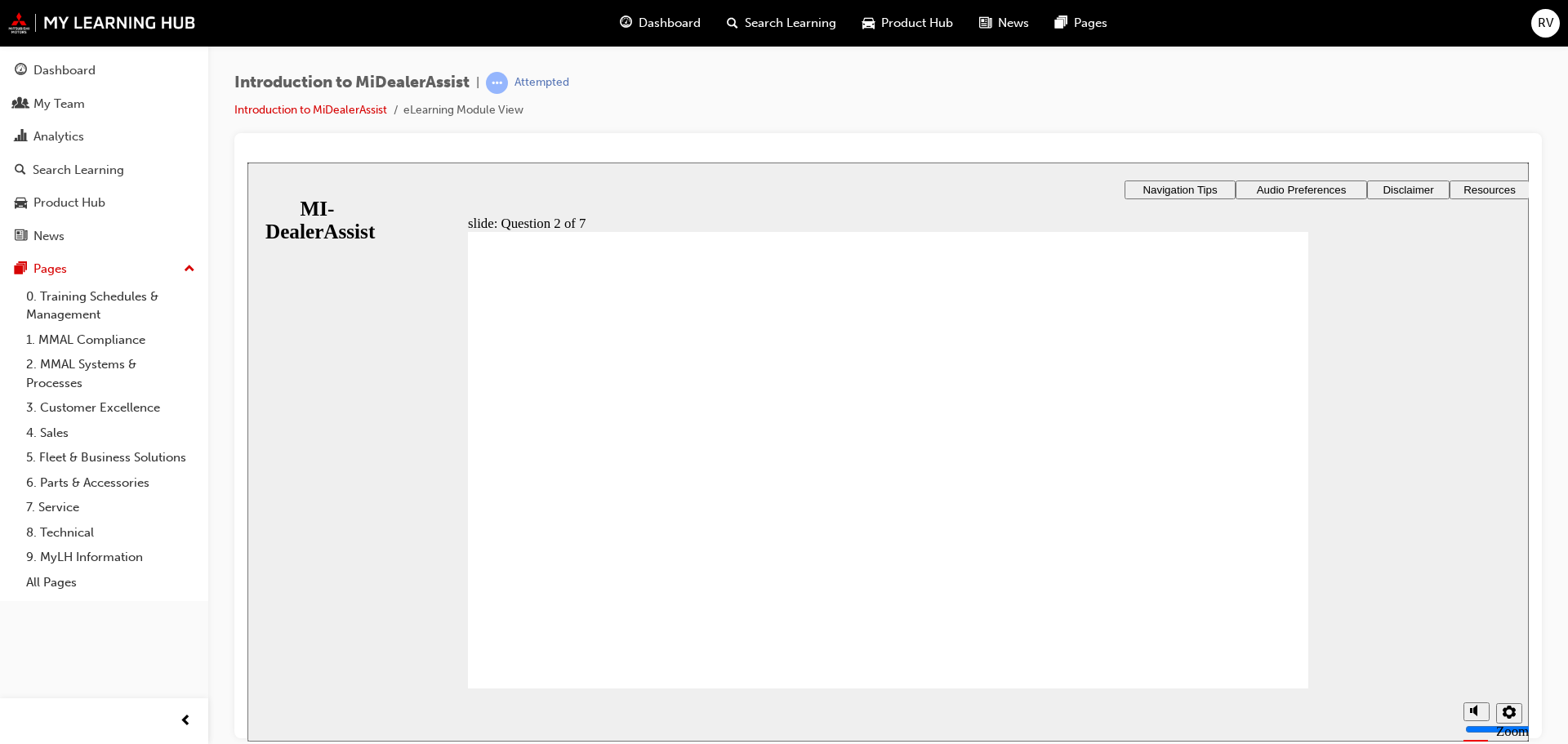 click 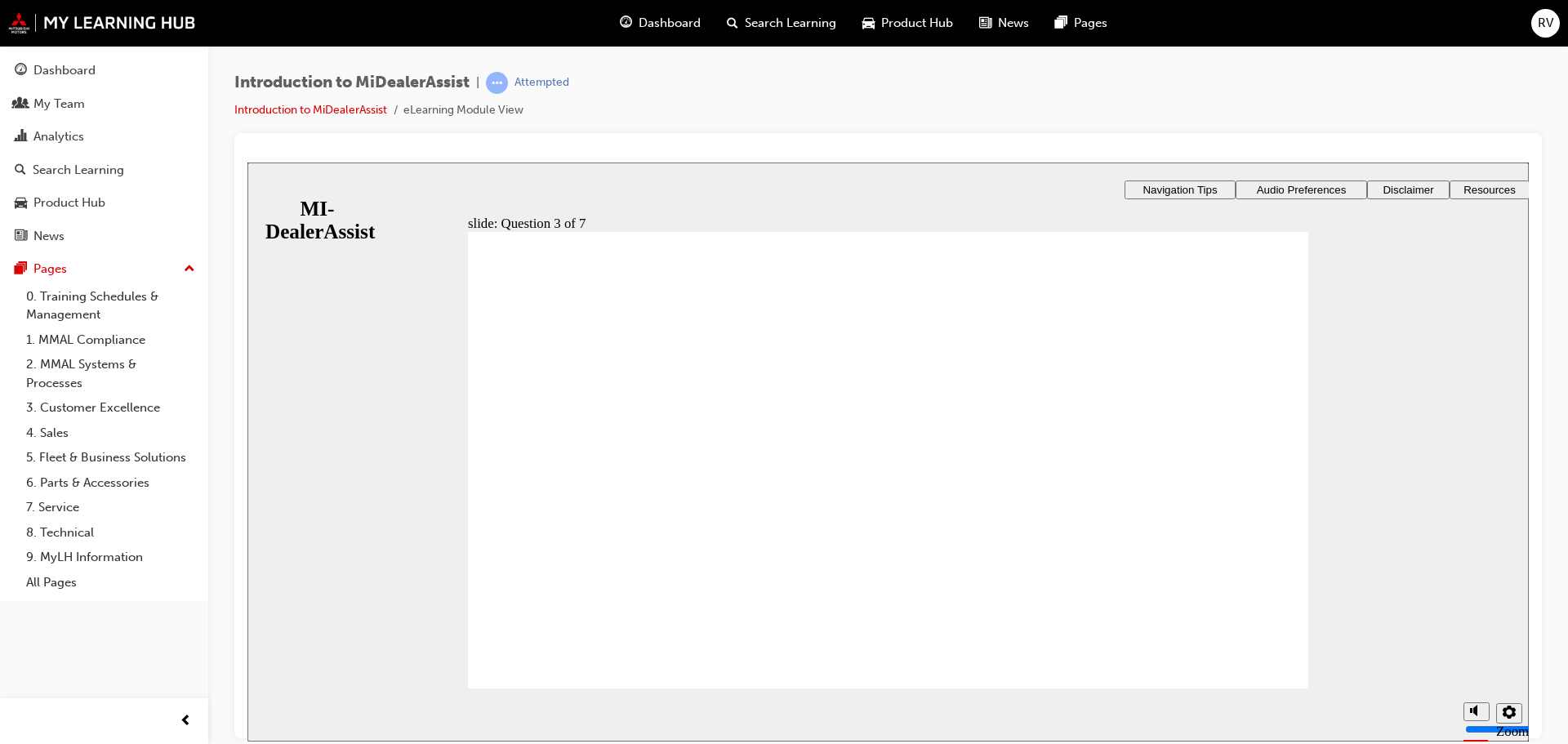 click 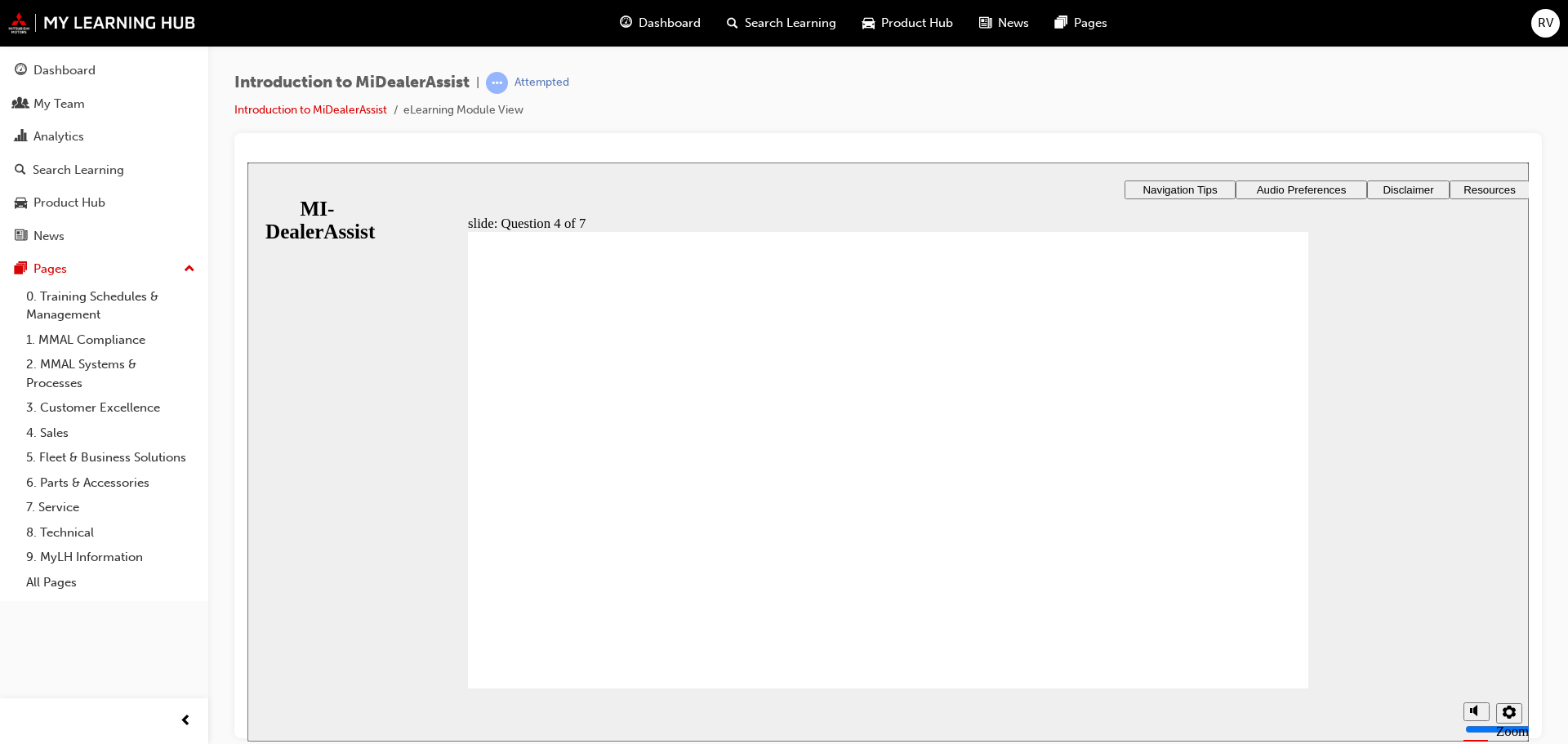 click 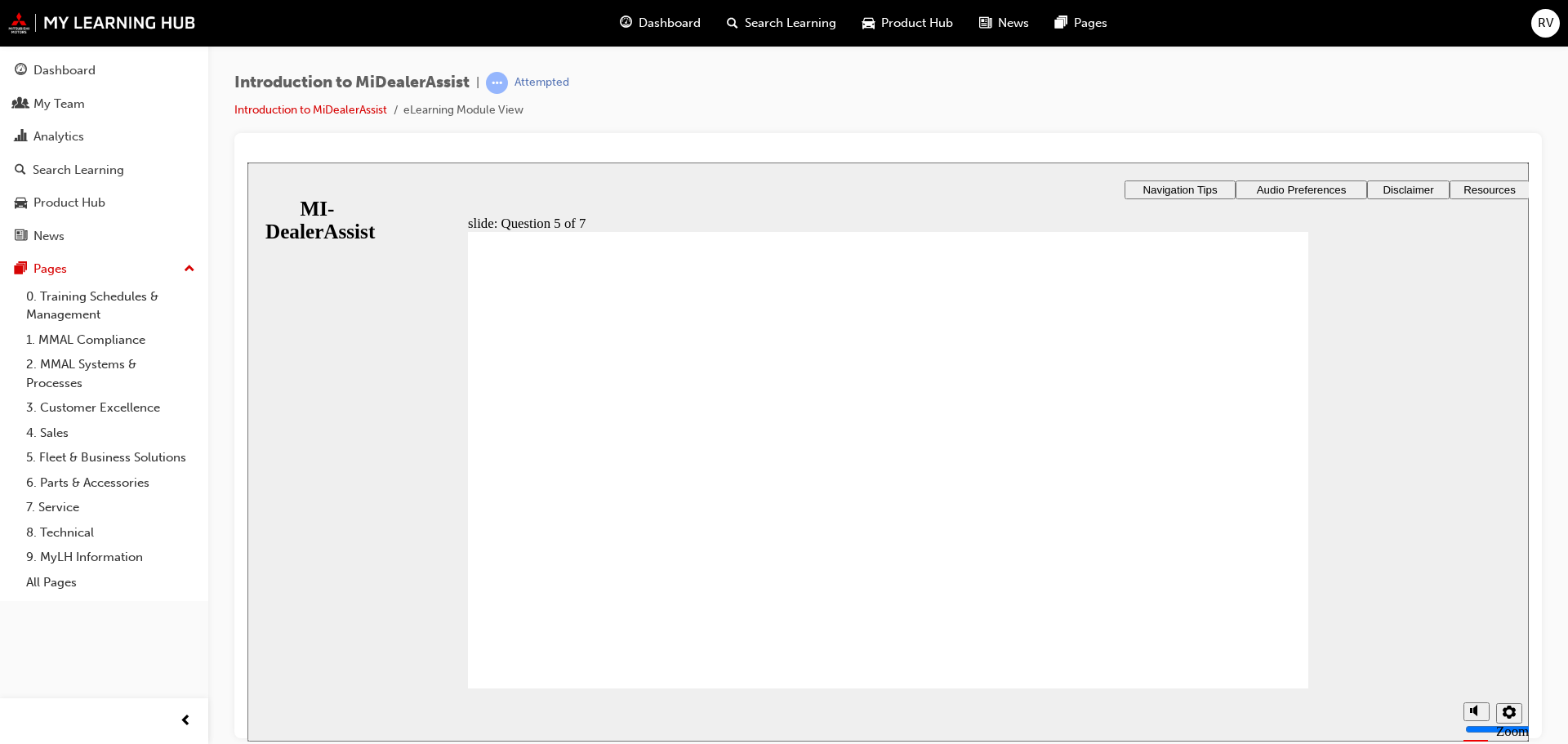 click 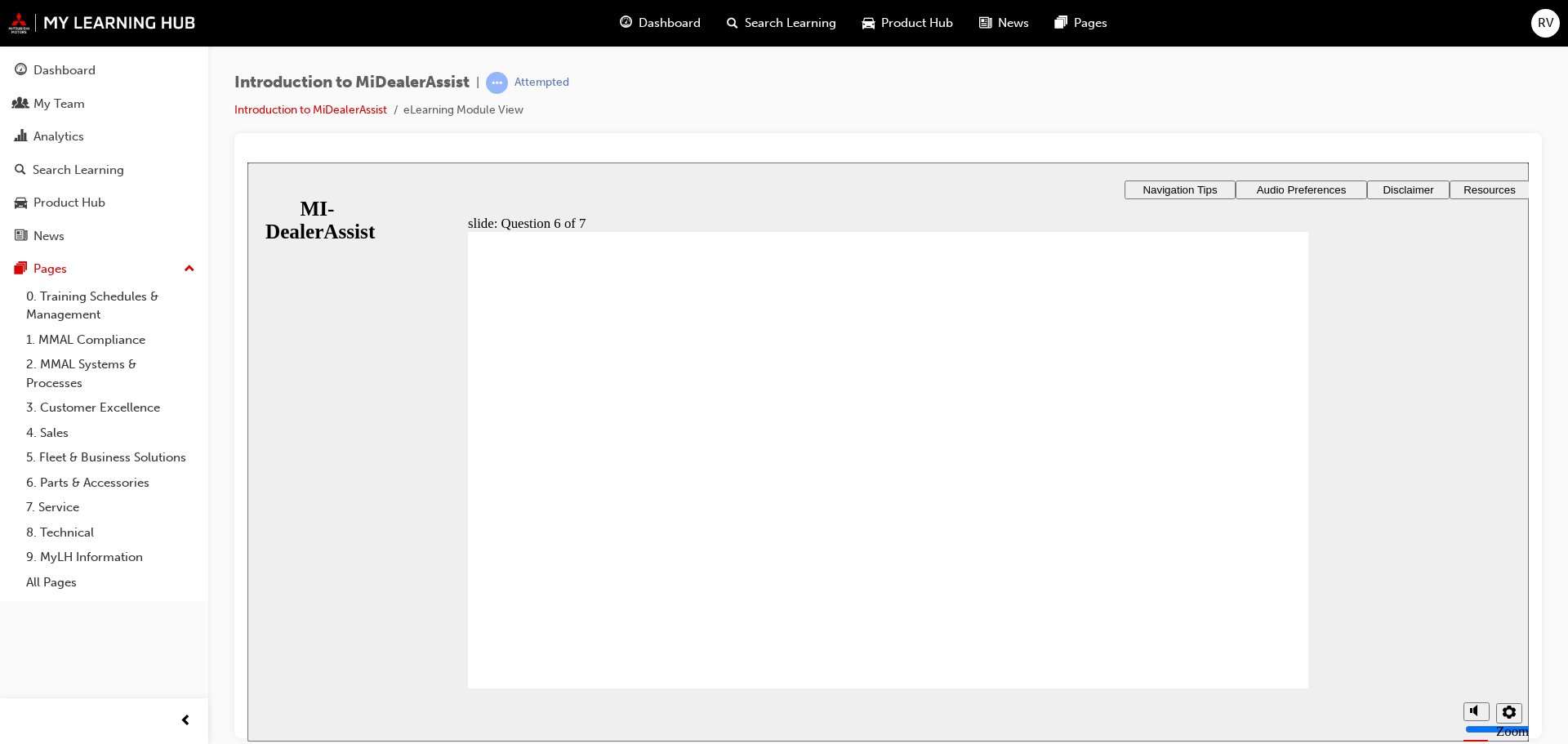click 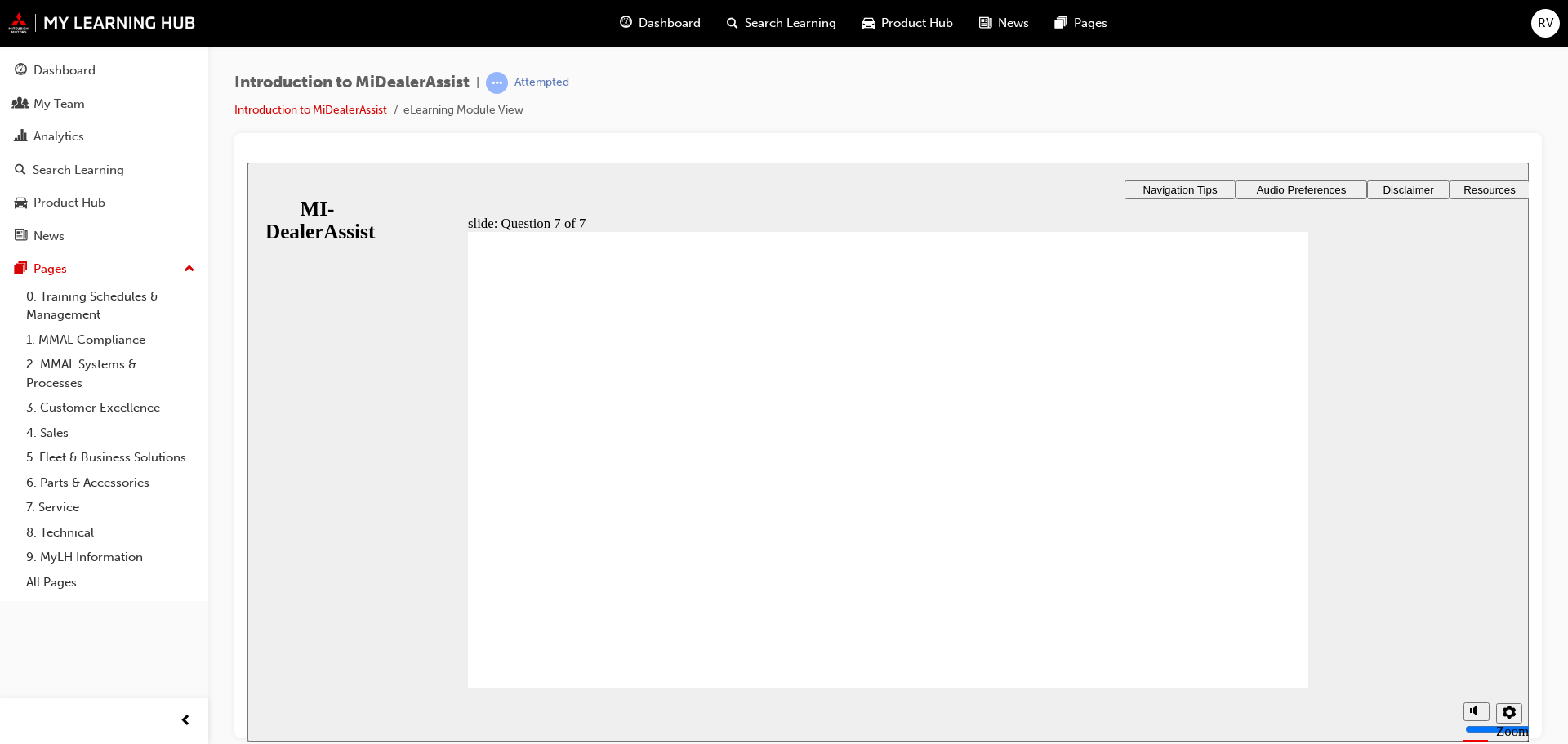 click 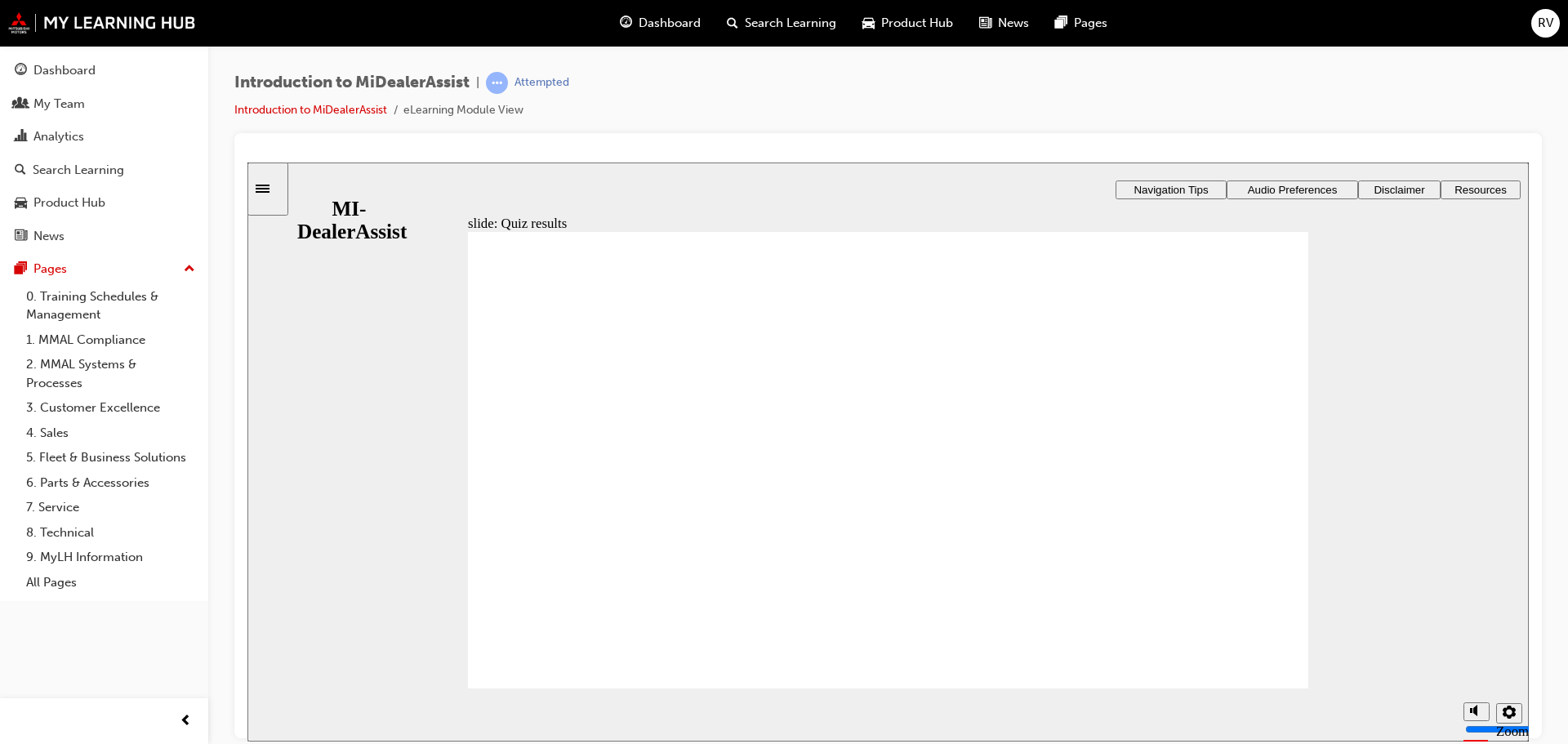 click 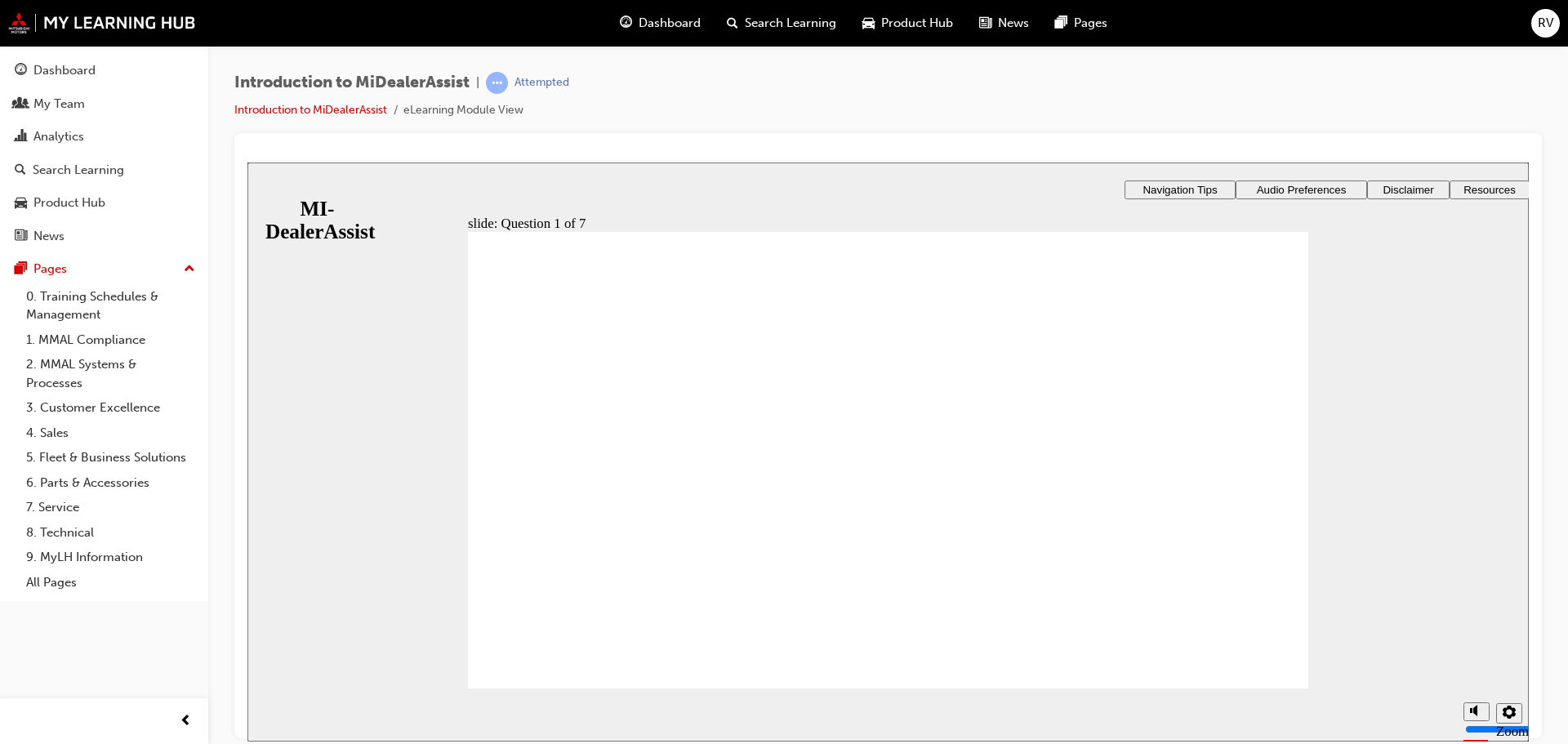 click 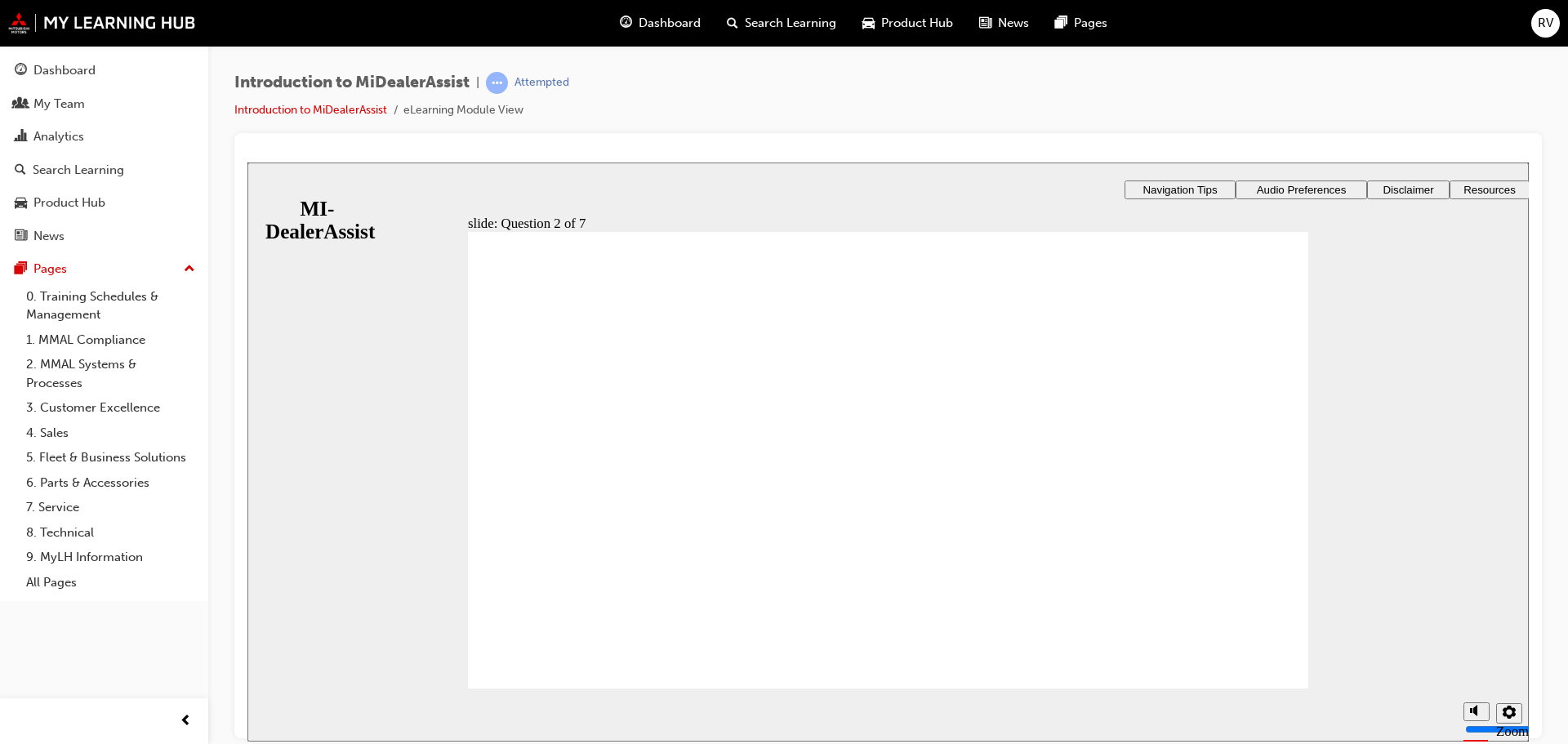 click 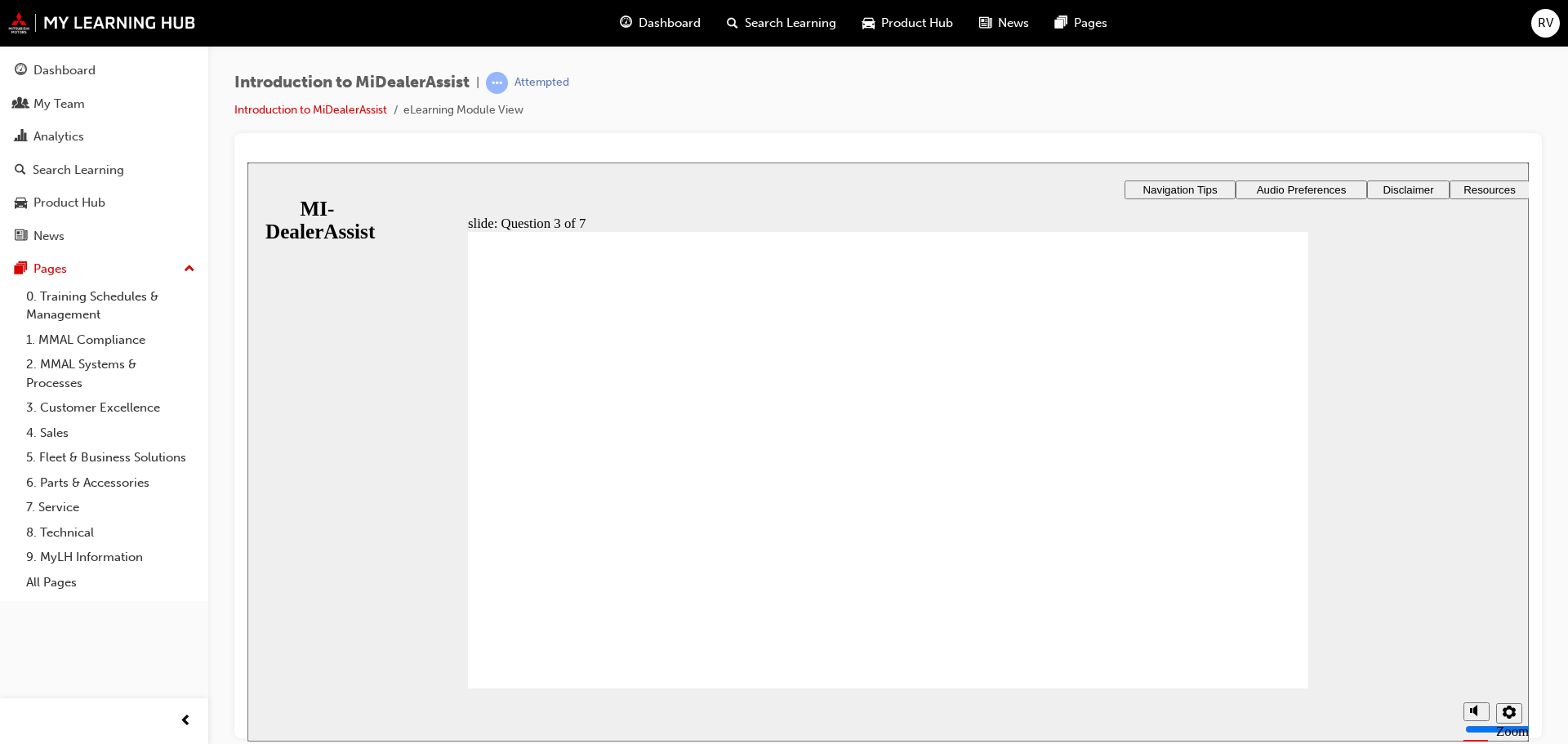 click 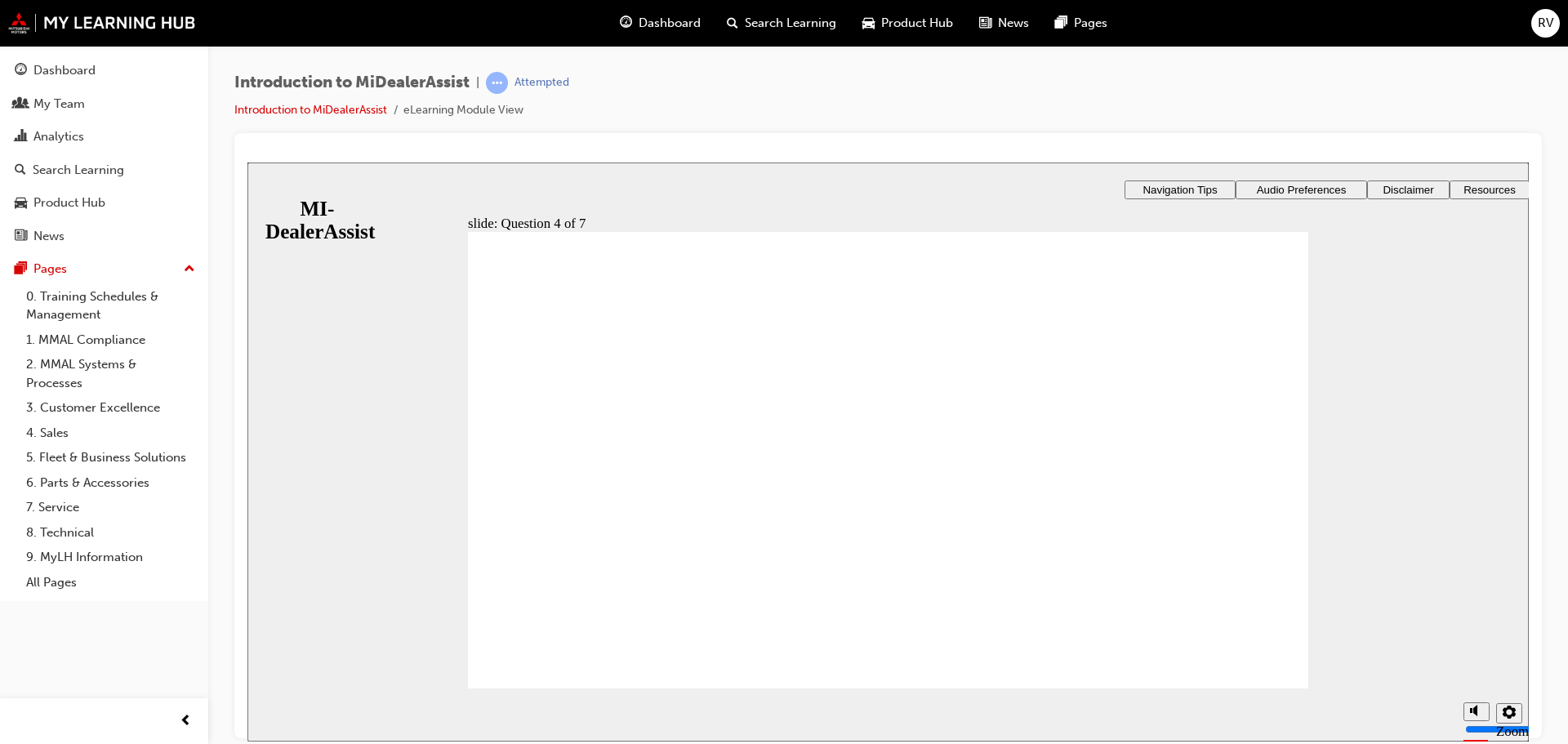 click 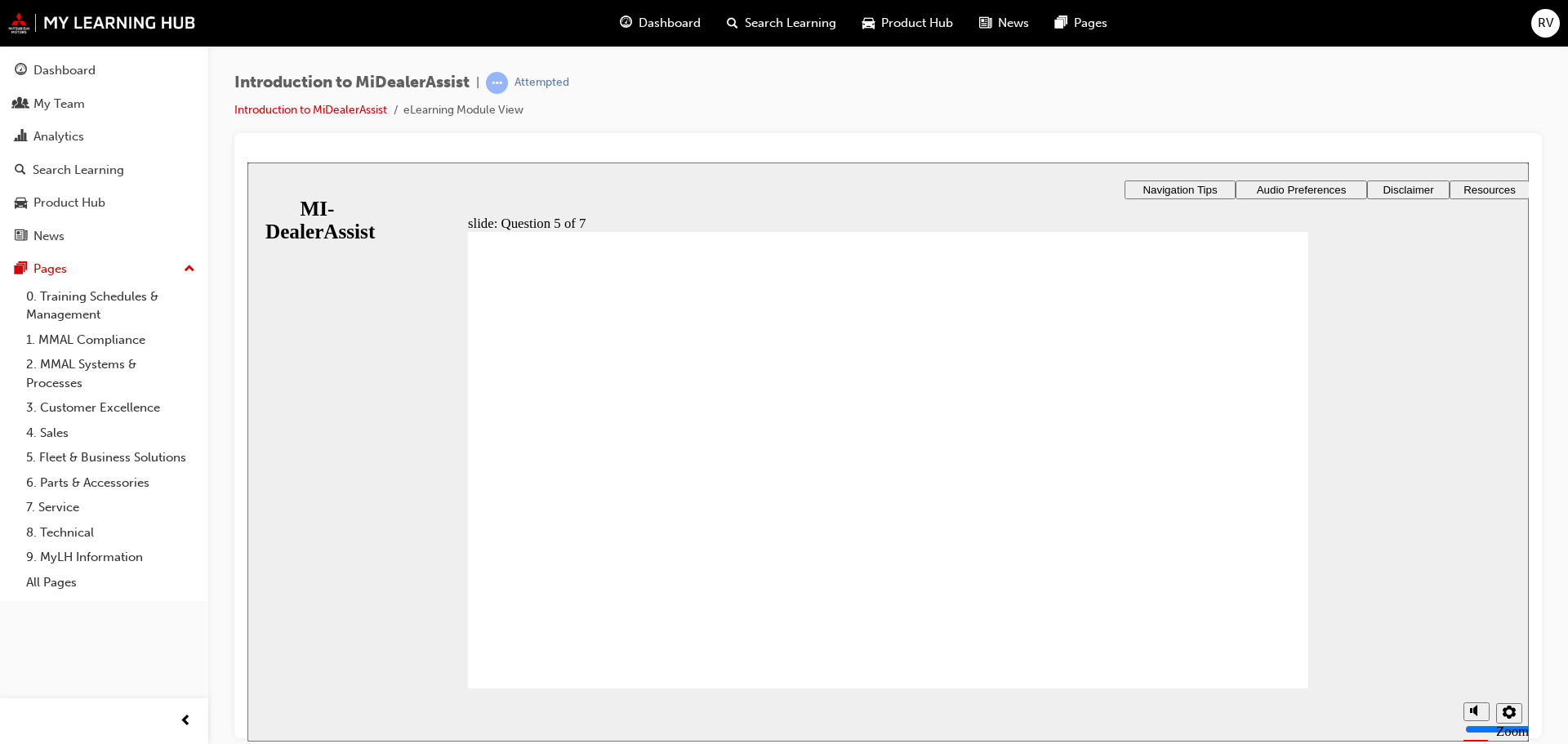 click 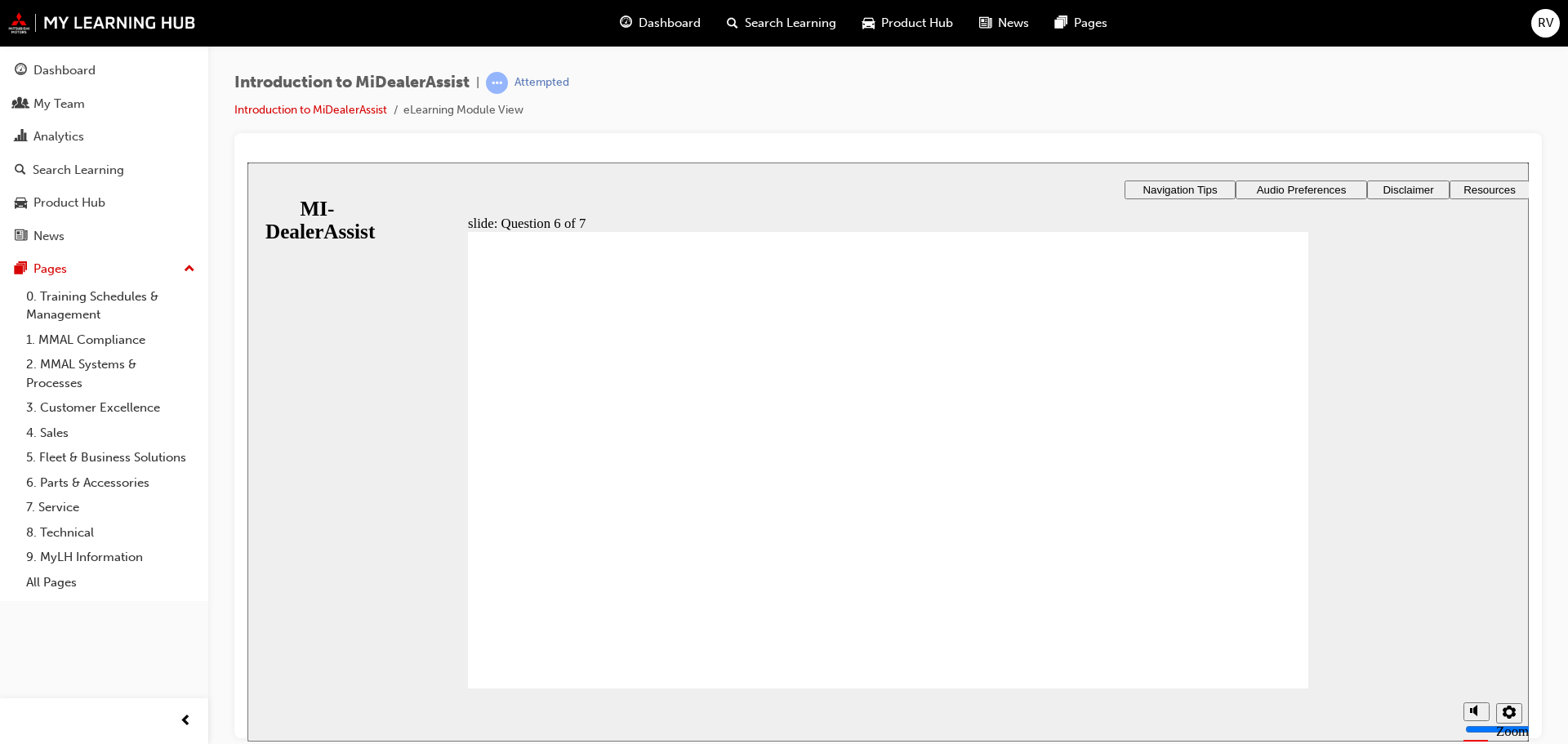 click 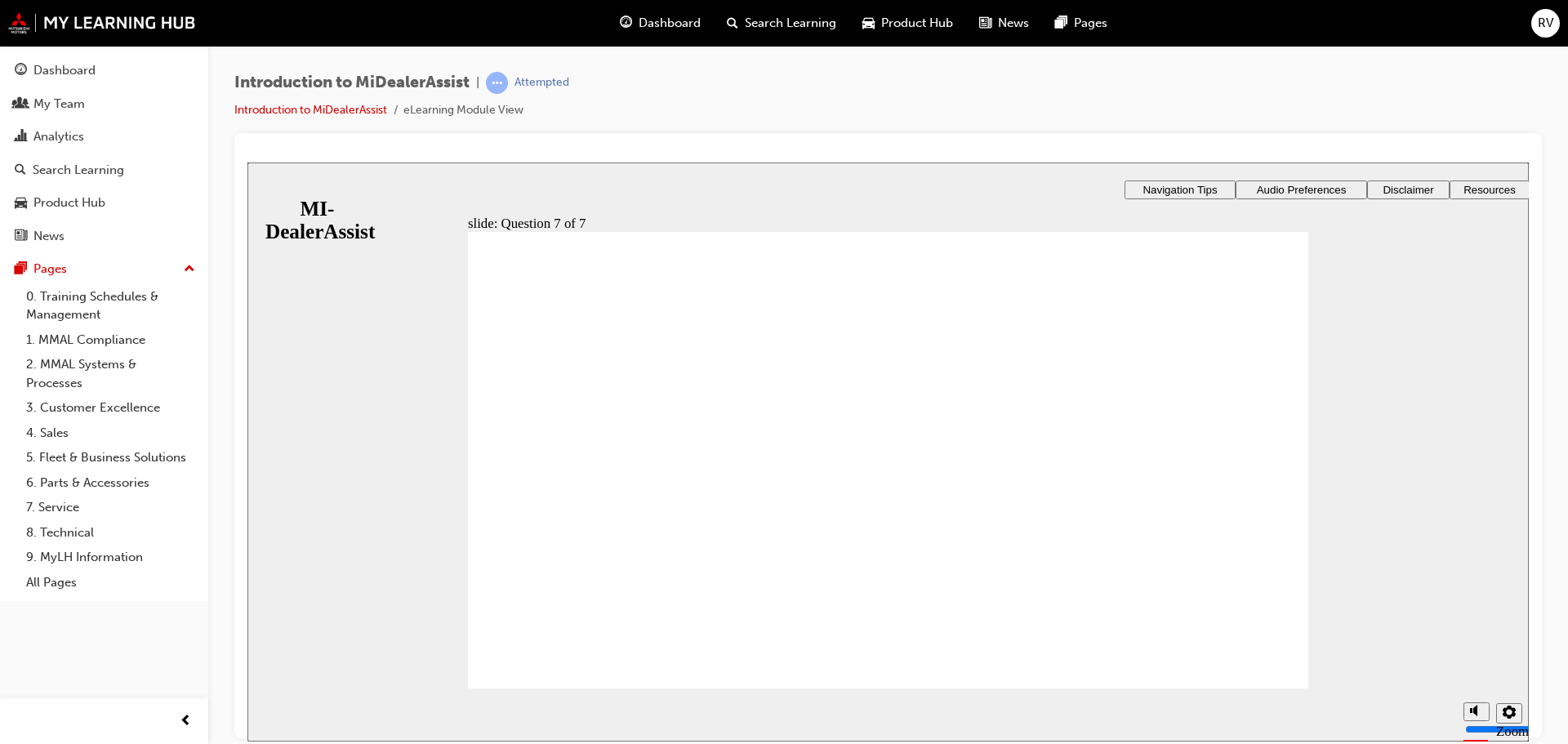click 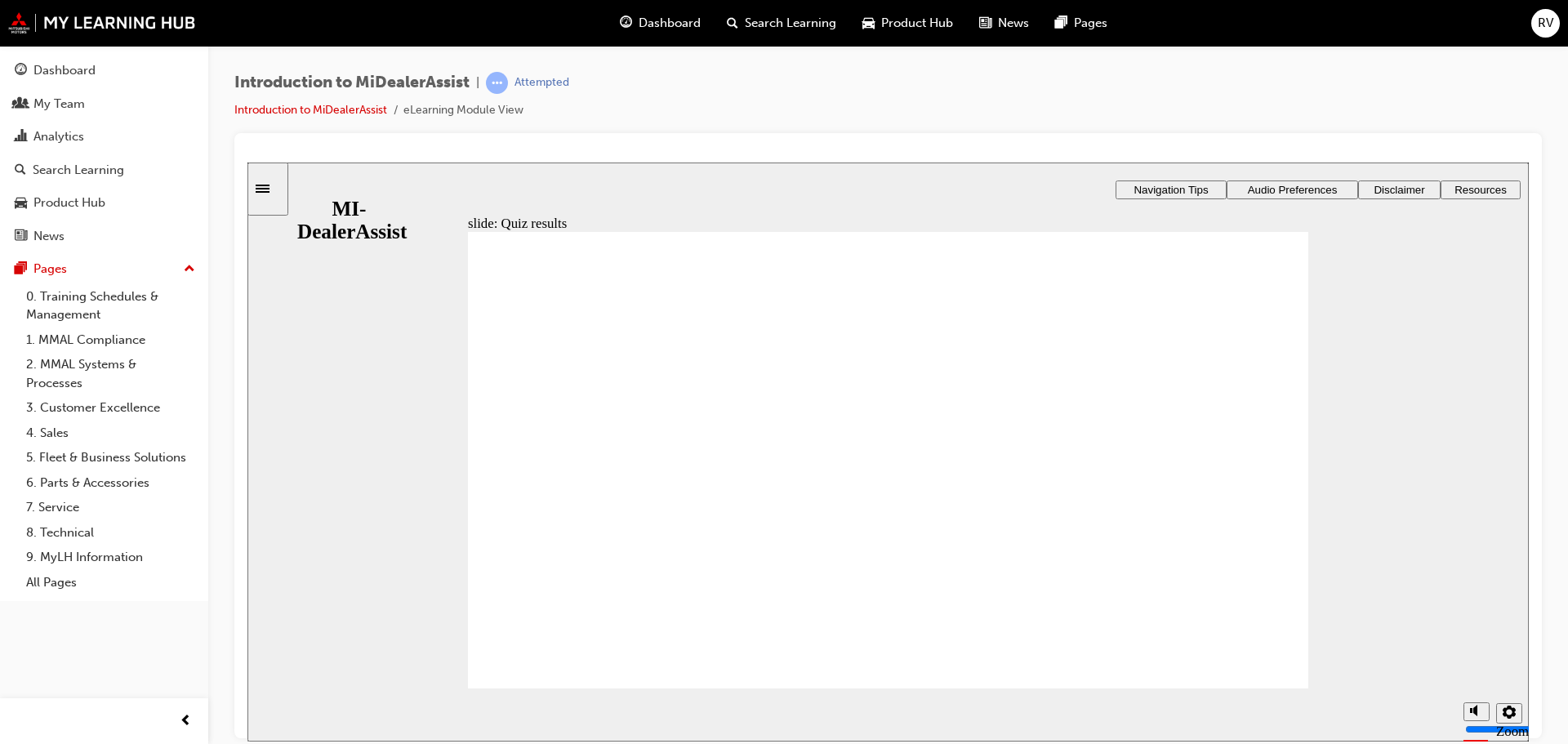 click 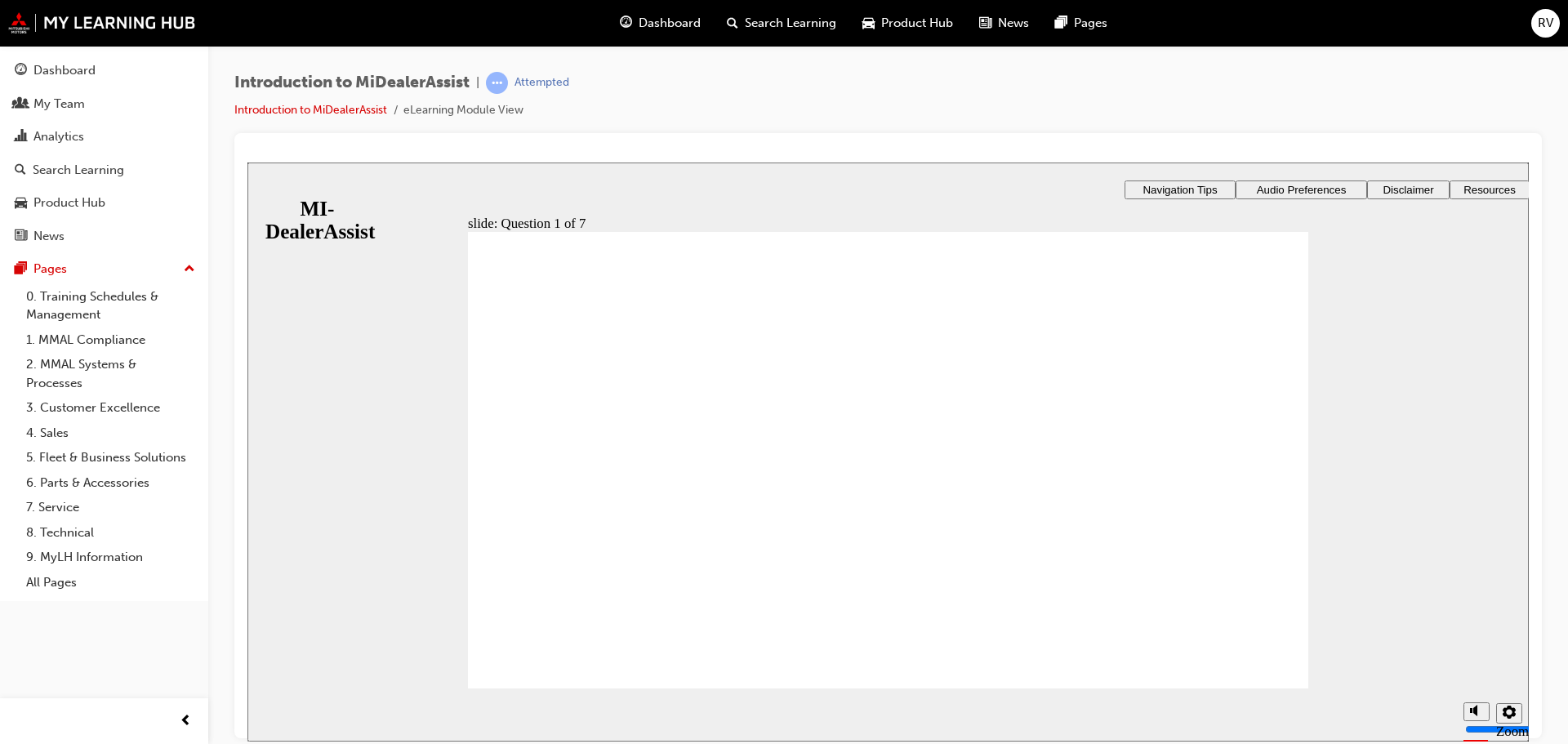 click 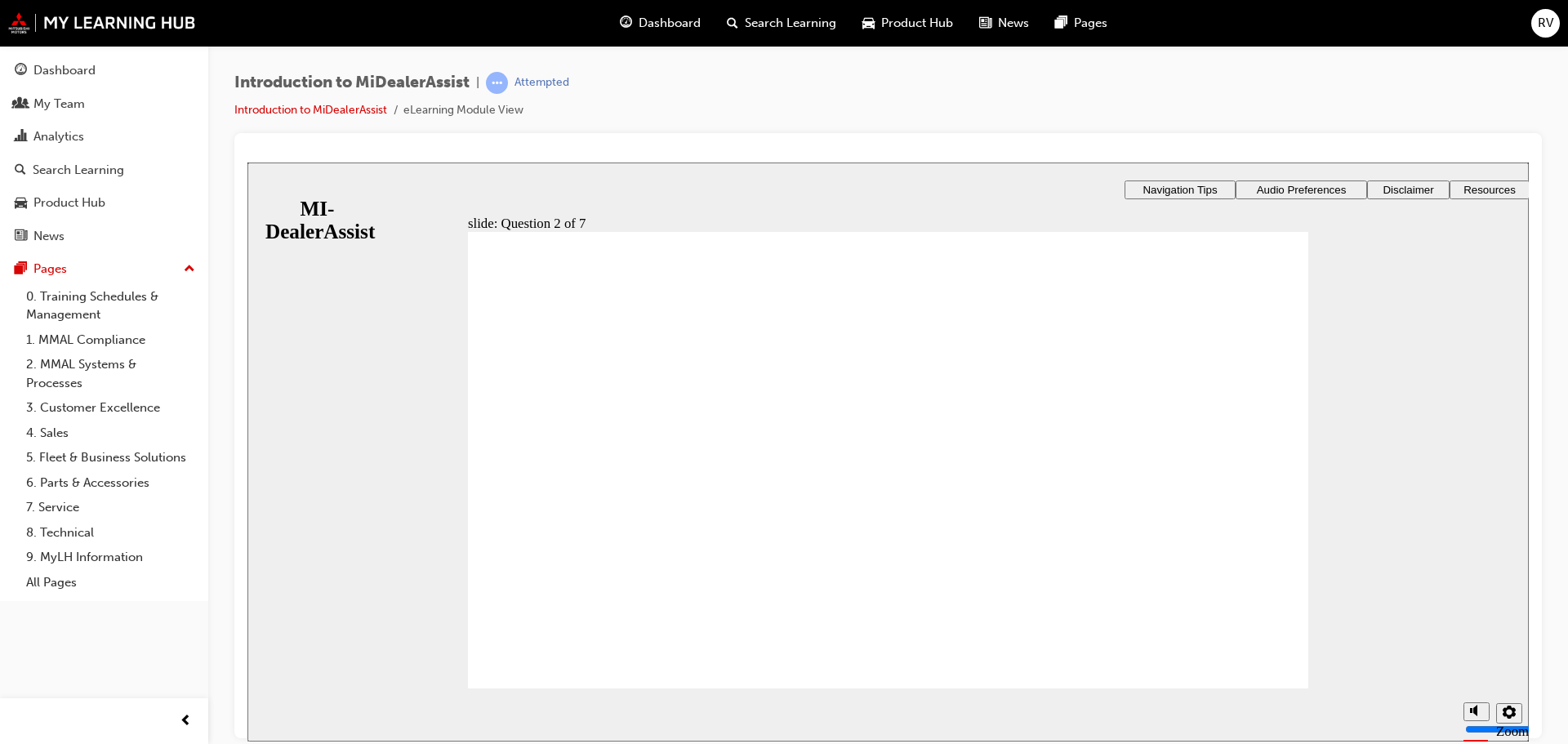 drag, startPoint x: 475, startPoint y: 414, endPoint x: 488, endPoint y: 410, distance: 13.601471 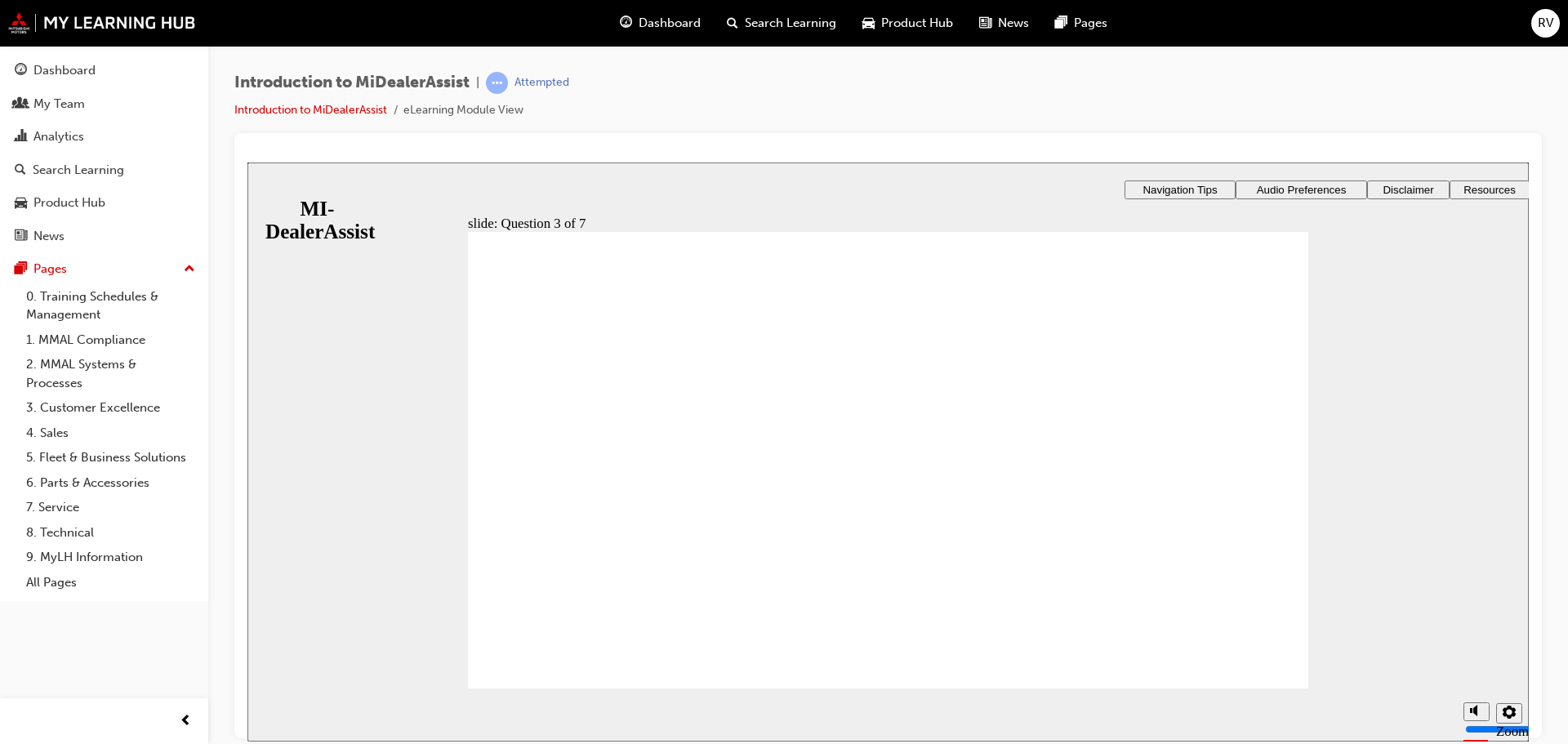drag, startPoint x: 566, startPoint y: 409, endPoint x: 559, endPoint y: 528, distance: 119.2057 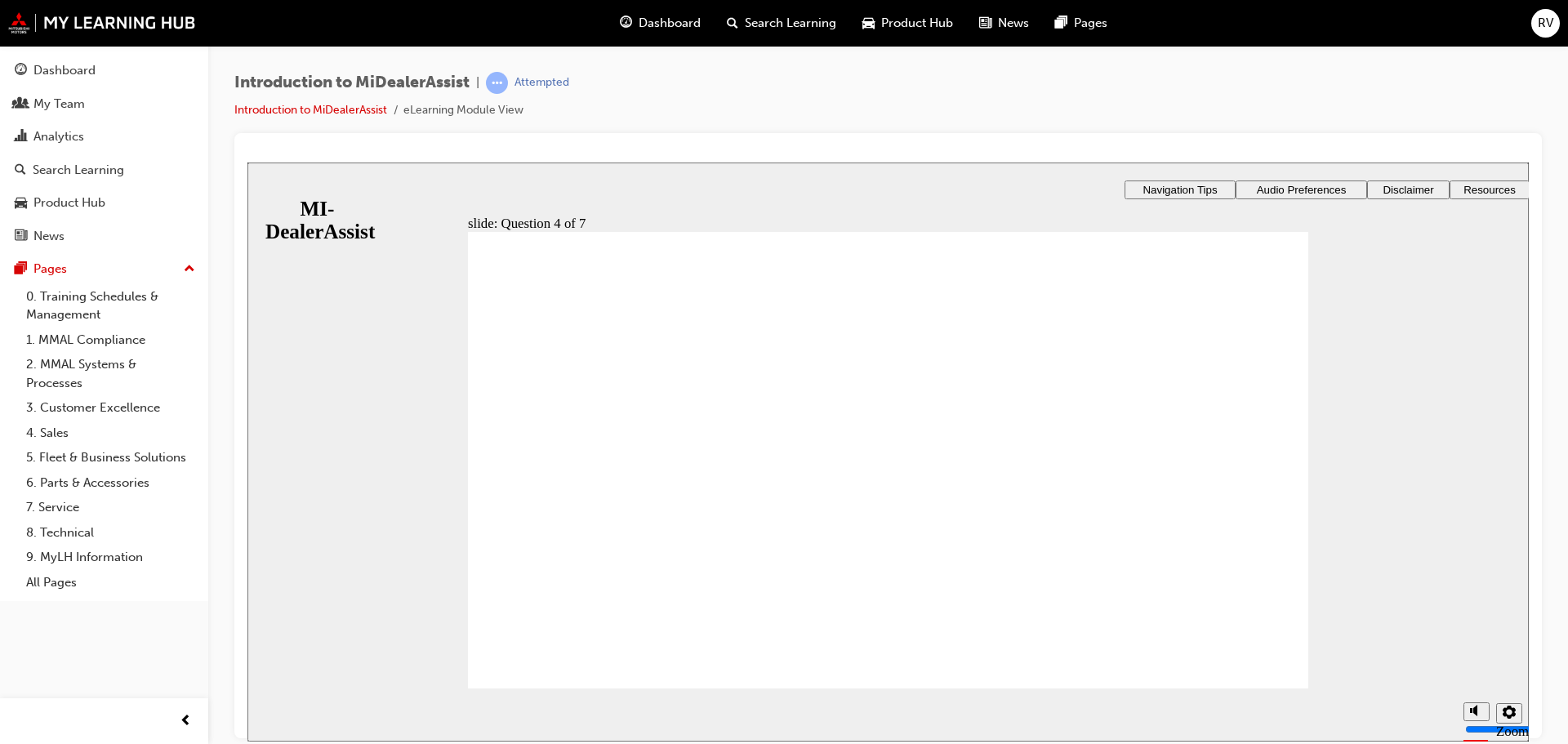 click 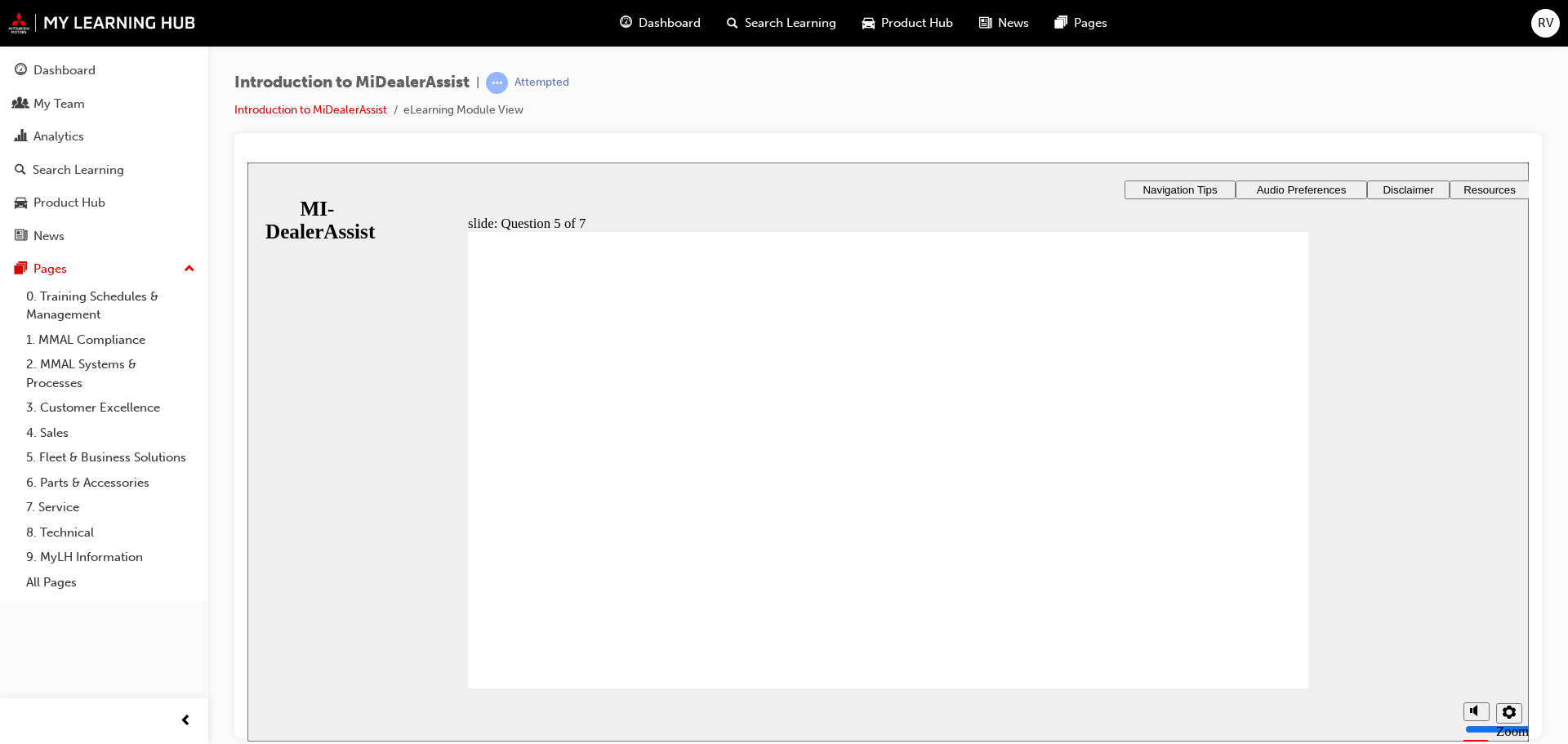 click 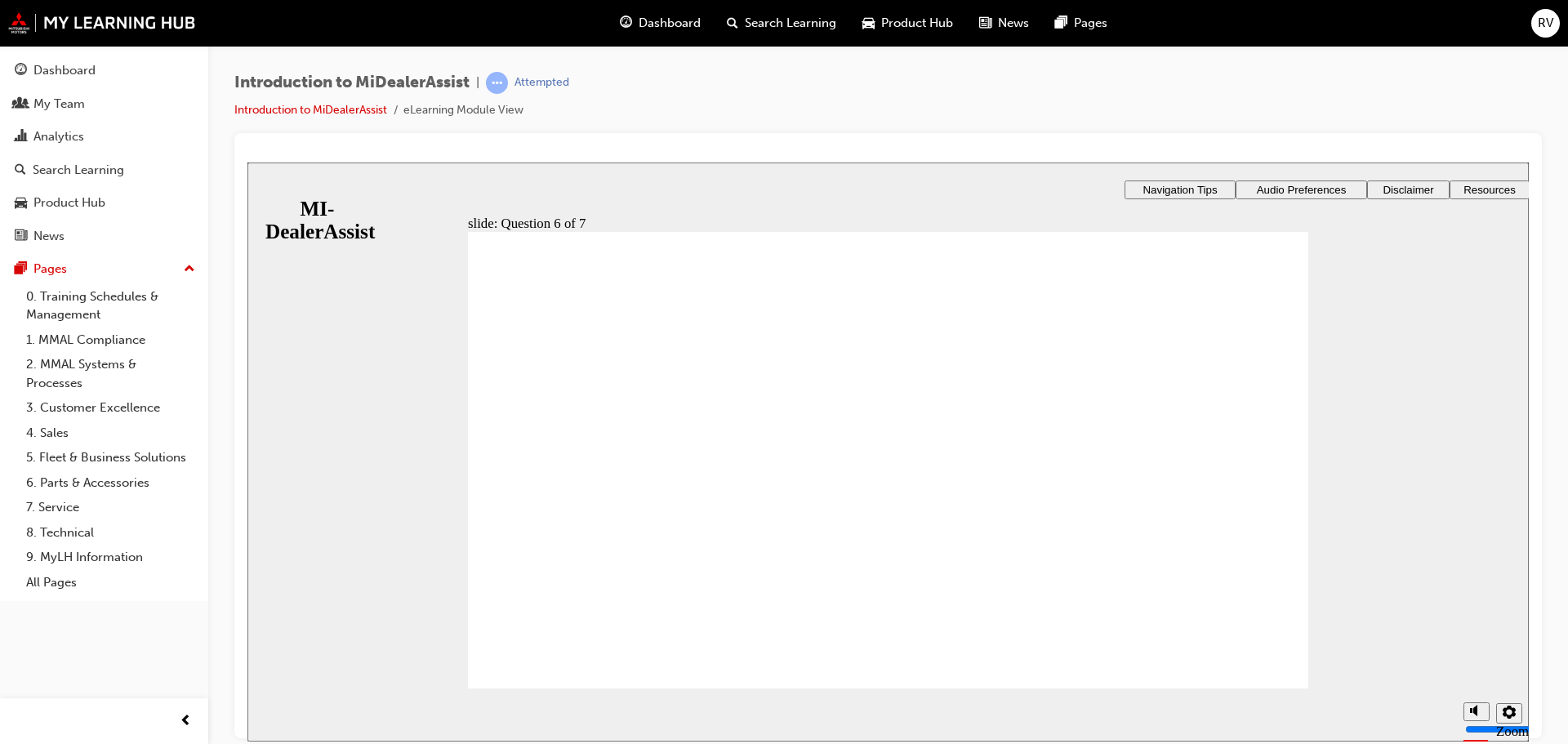 click 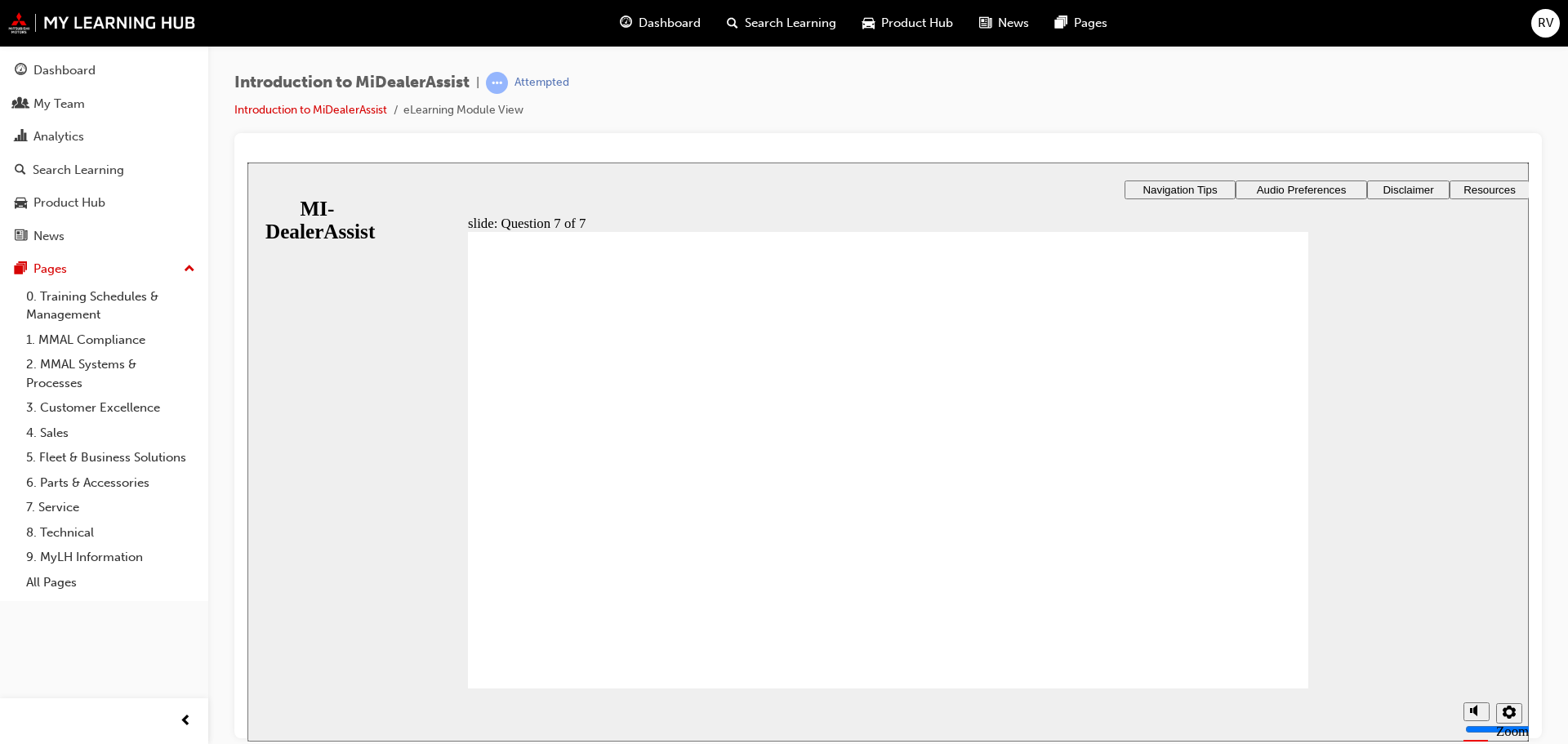 drag, startPoint x: 518, startPoint y: 428, endPoint x: 522, endPoint y: 436, distance: 8.94427 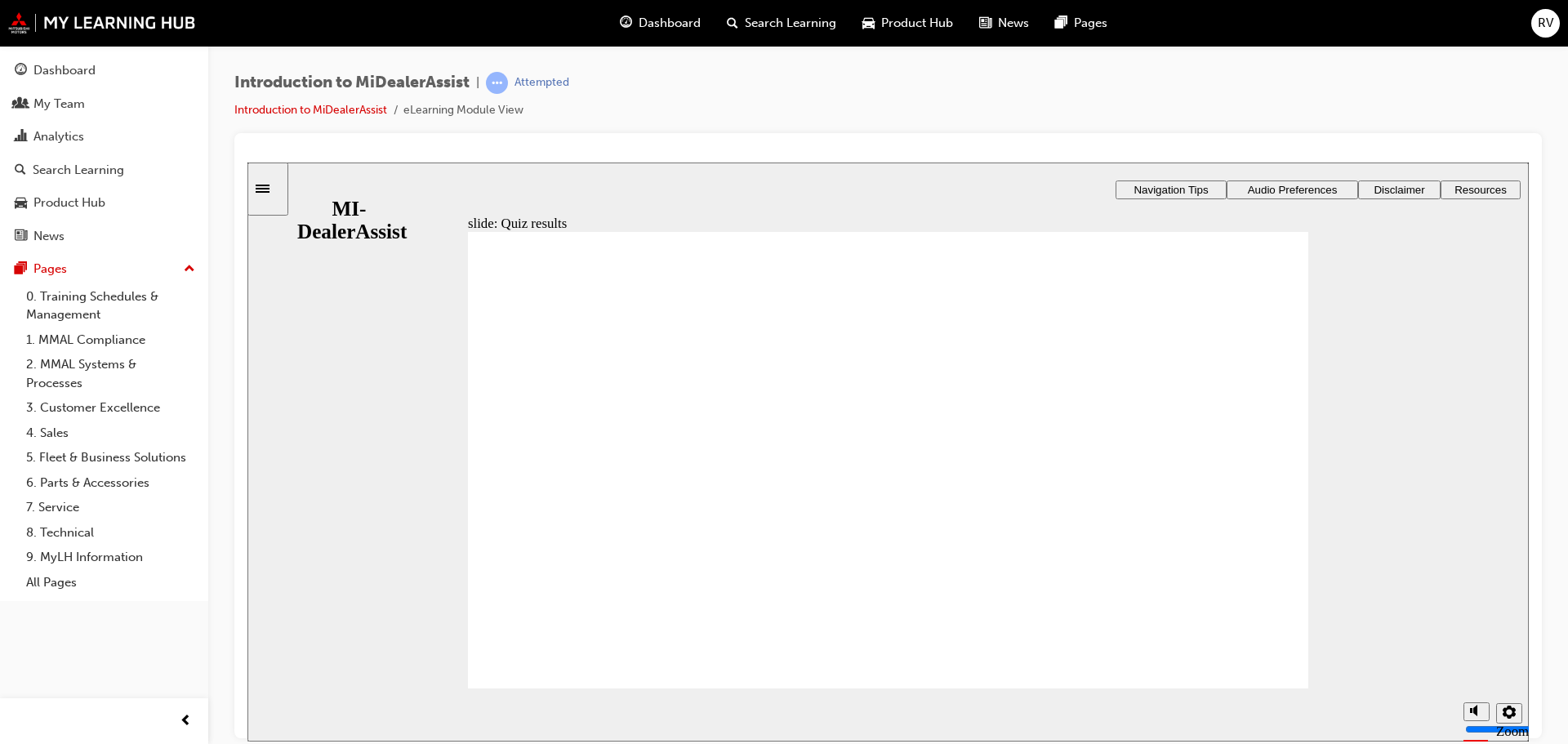 click 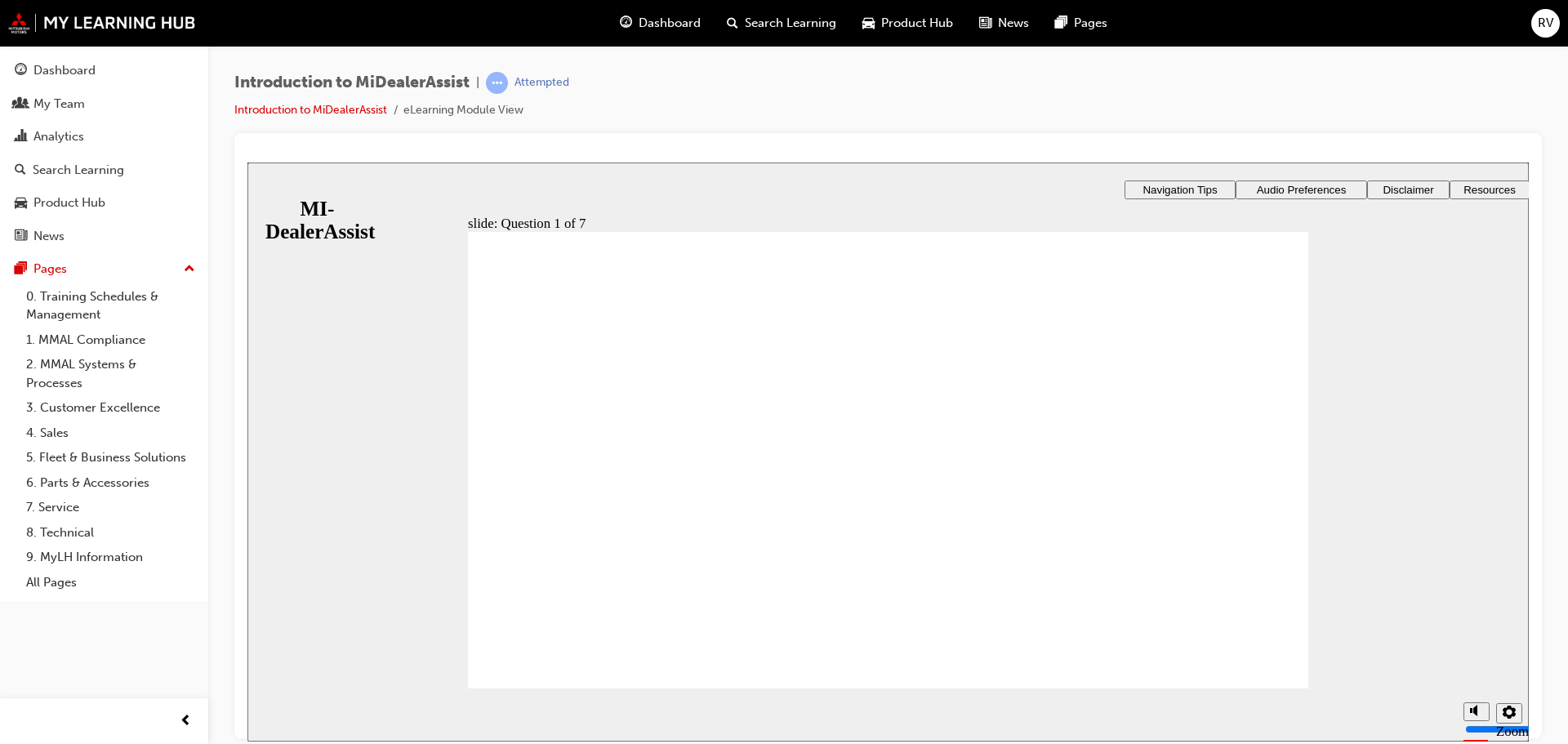 click 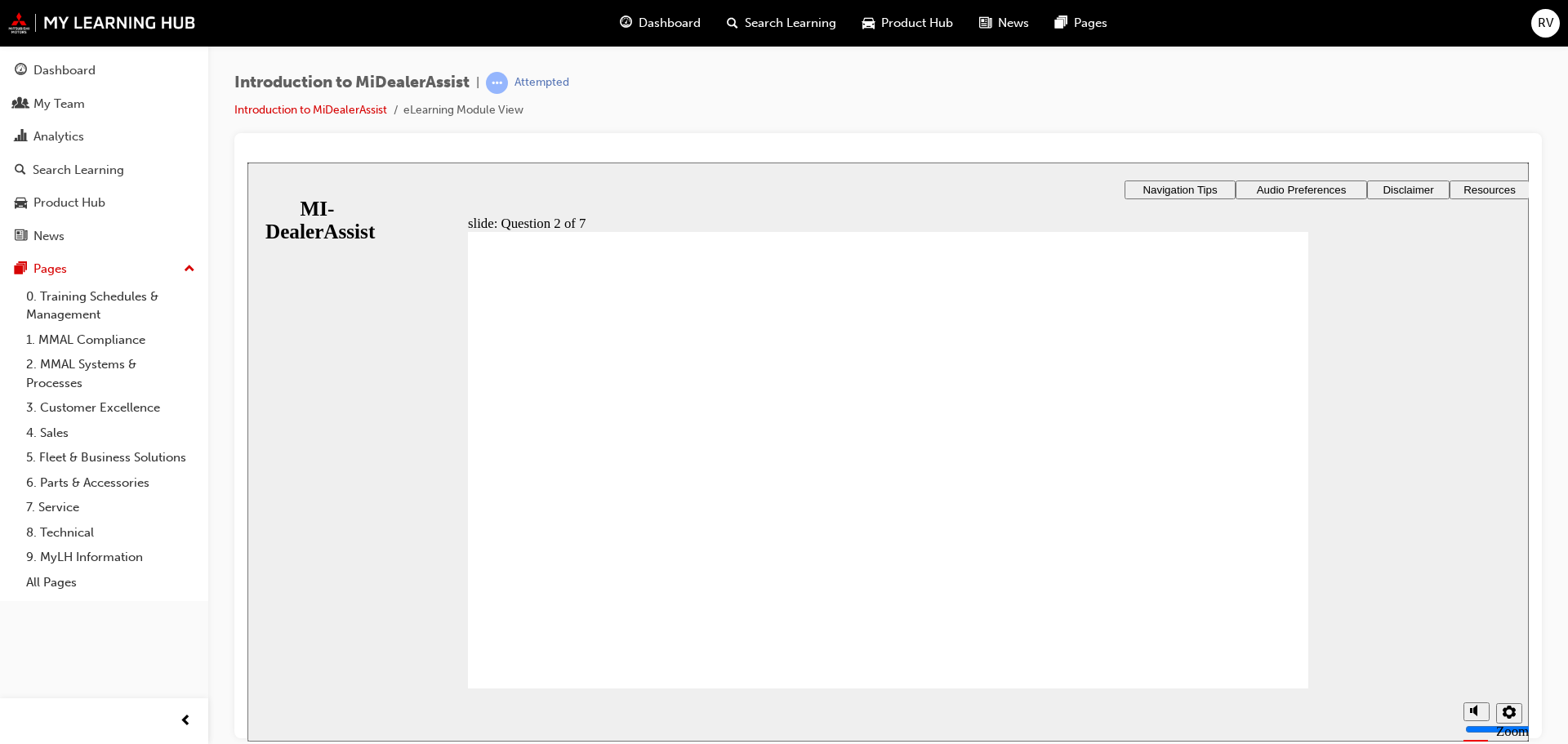 click 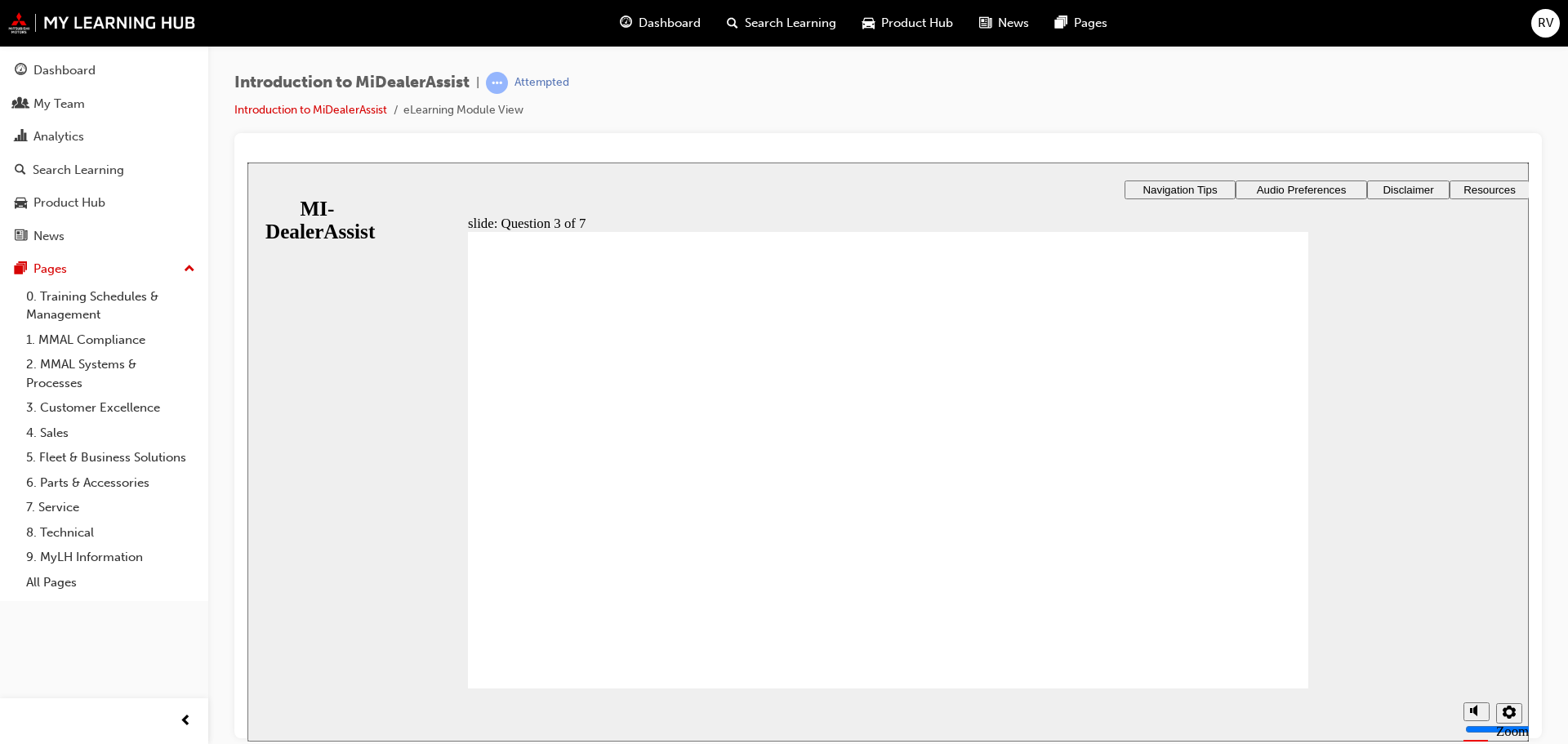 click 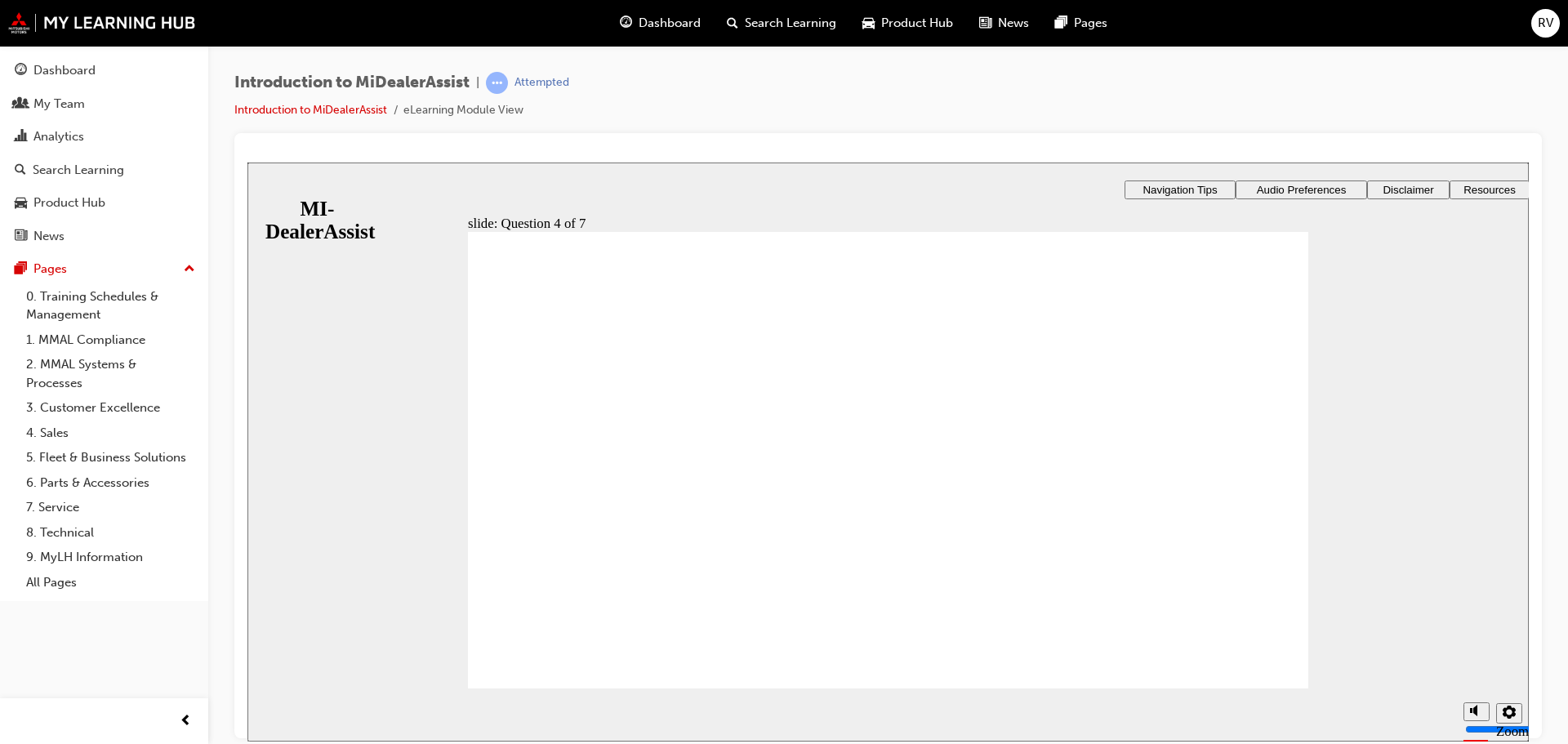 click 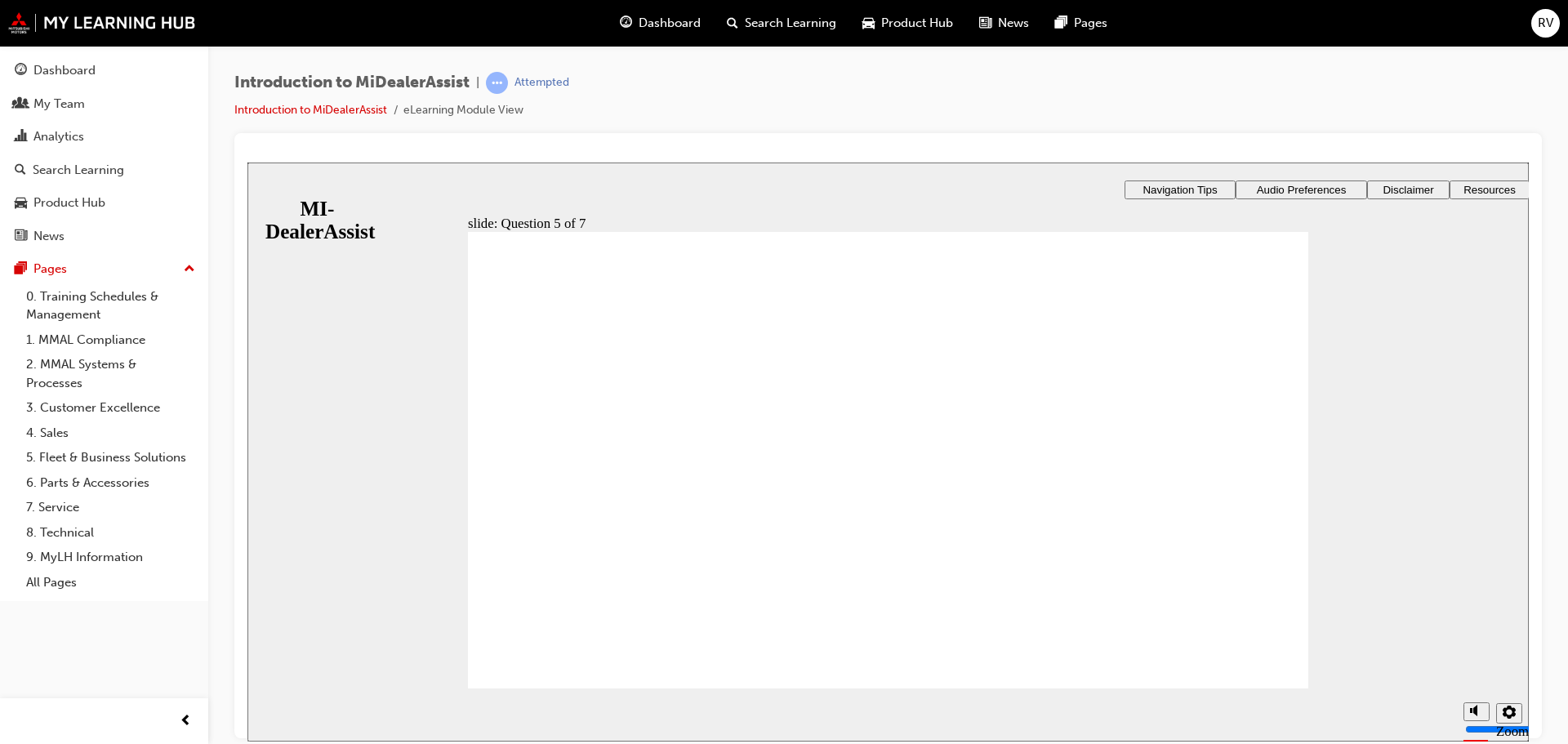 click 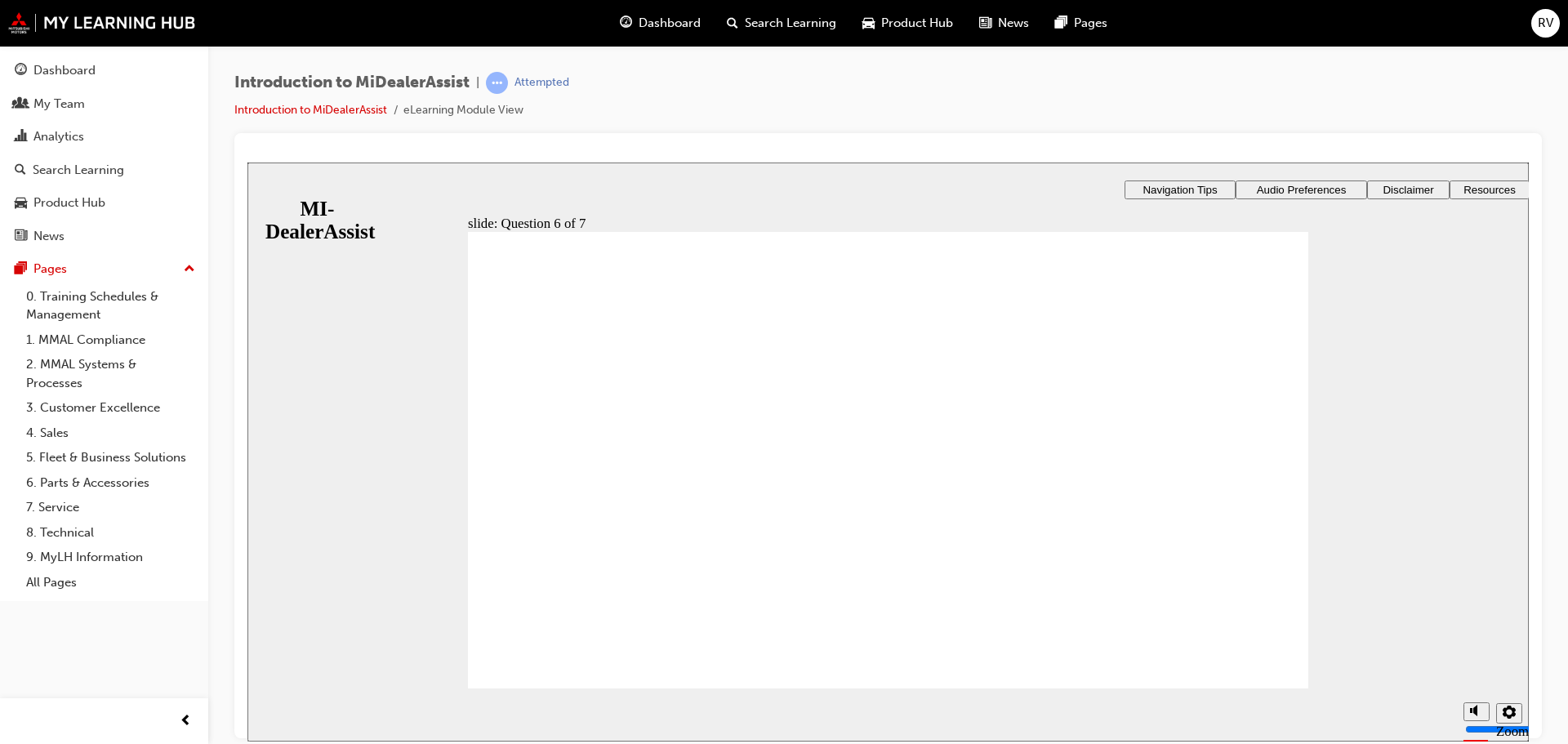click 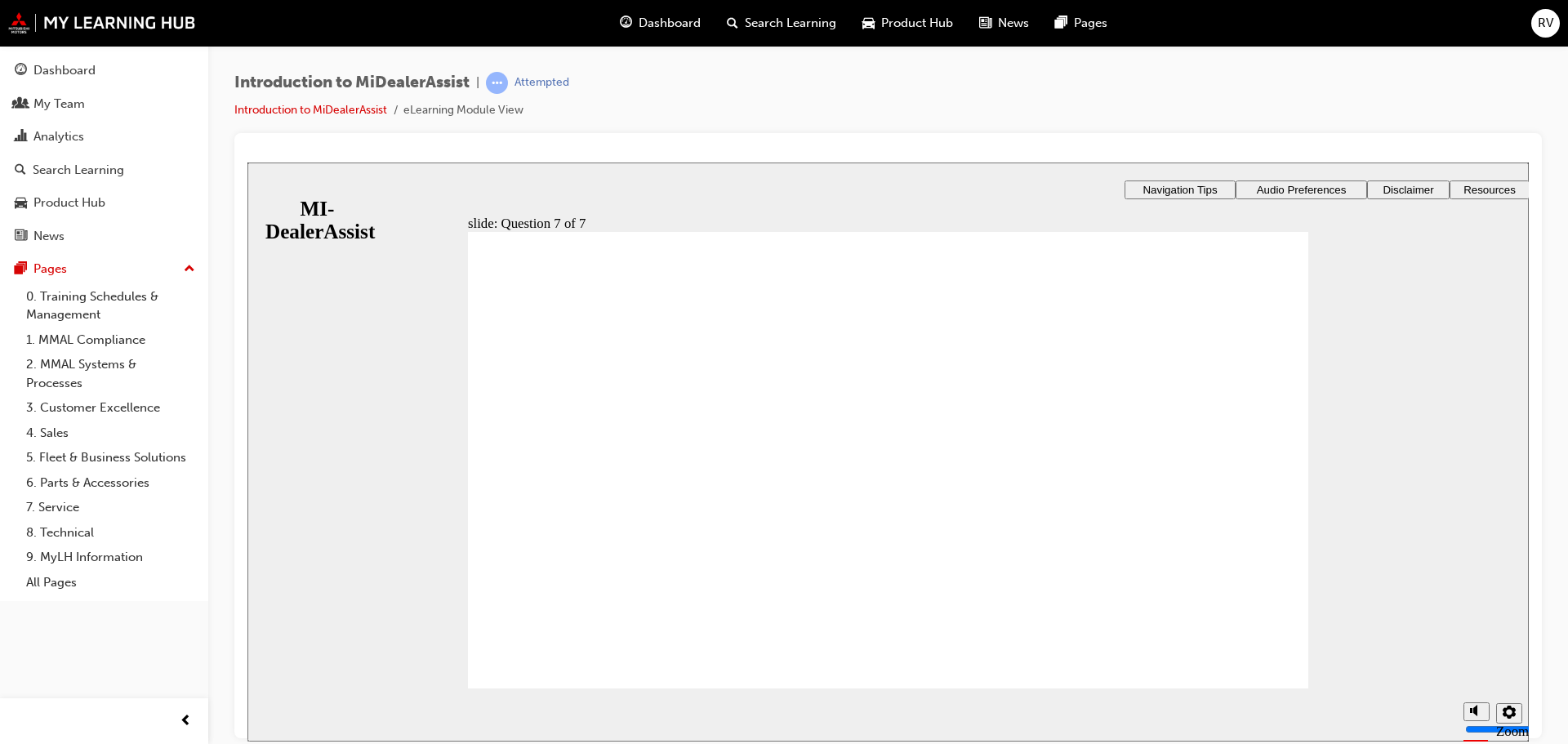 click 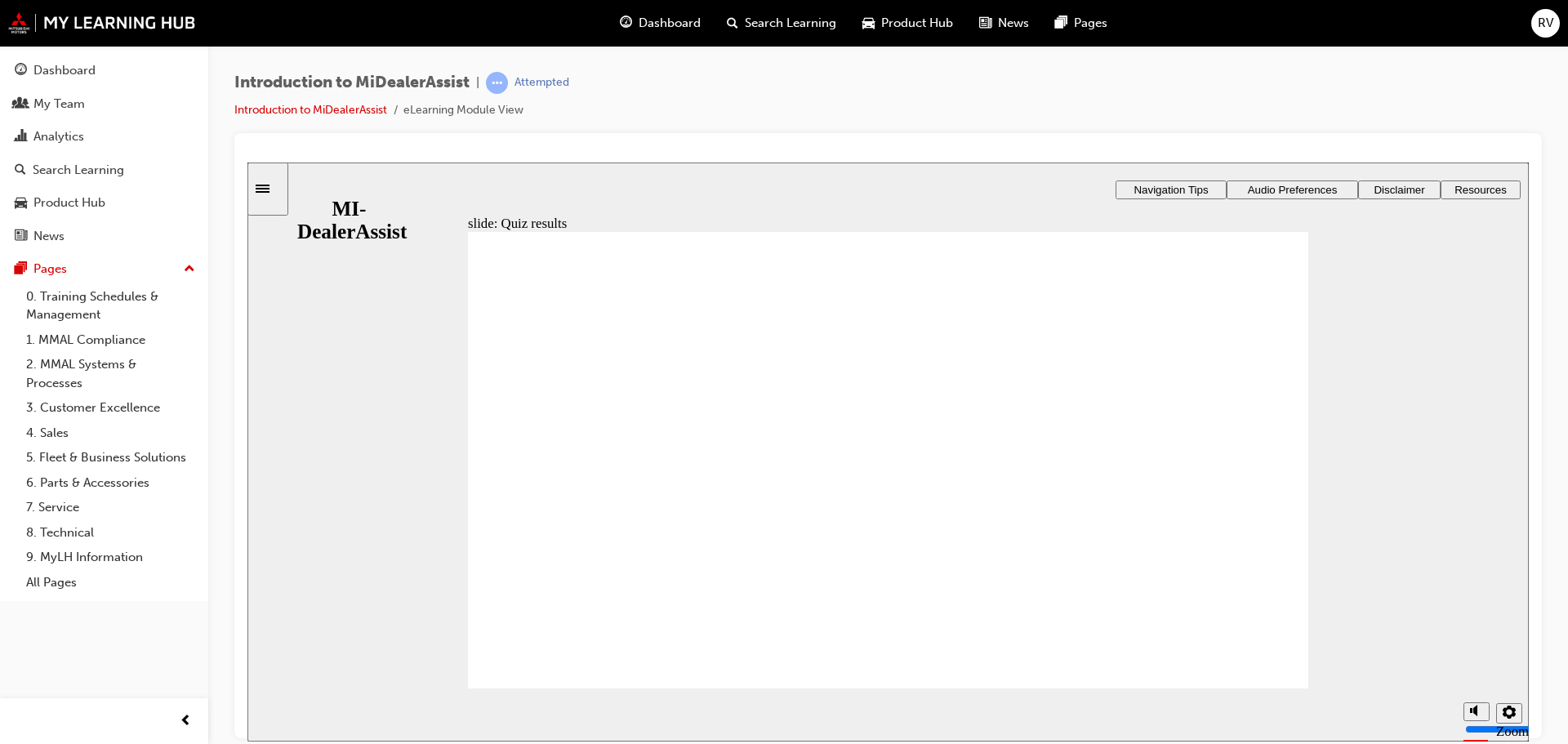 click 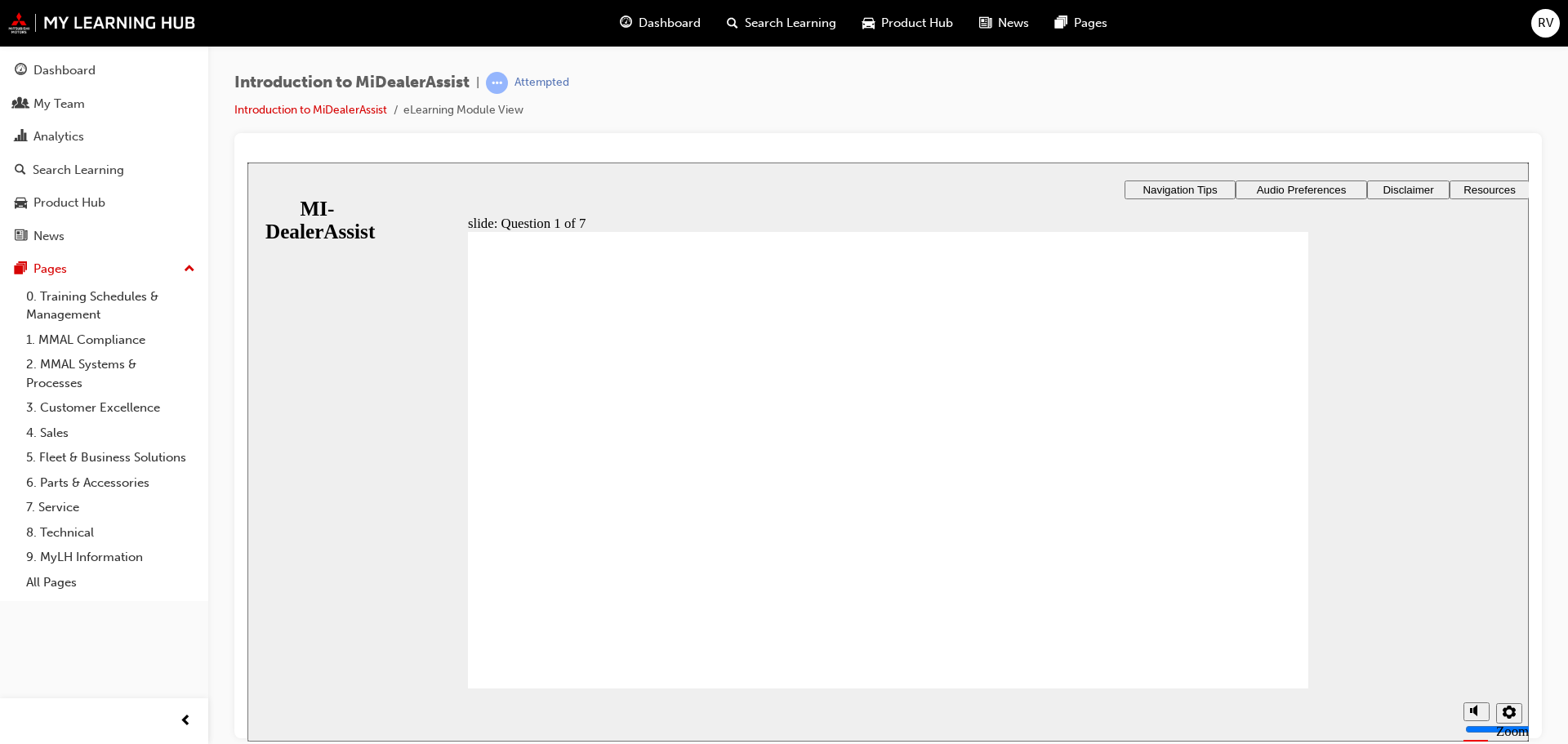 click 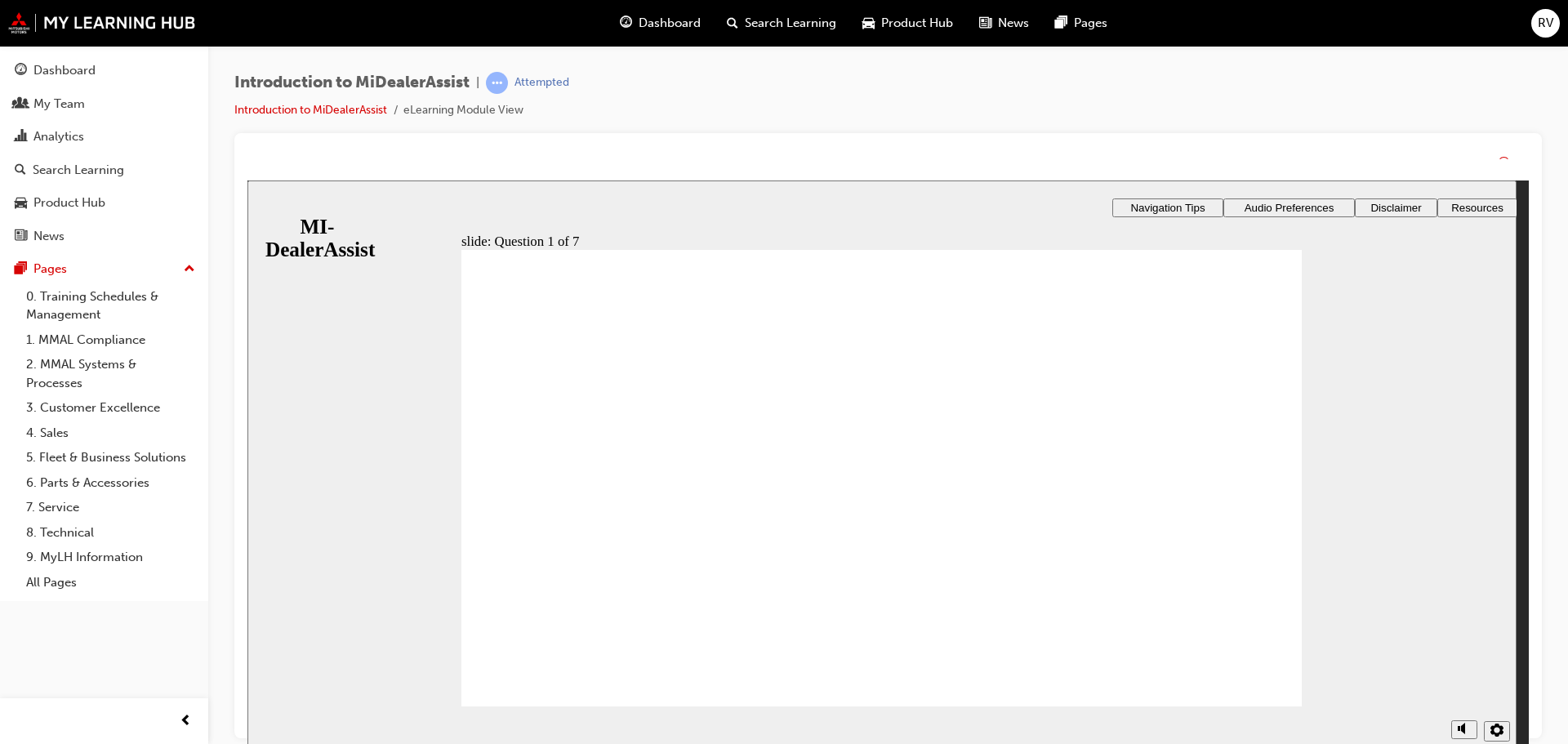 click 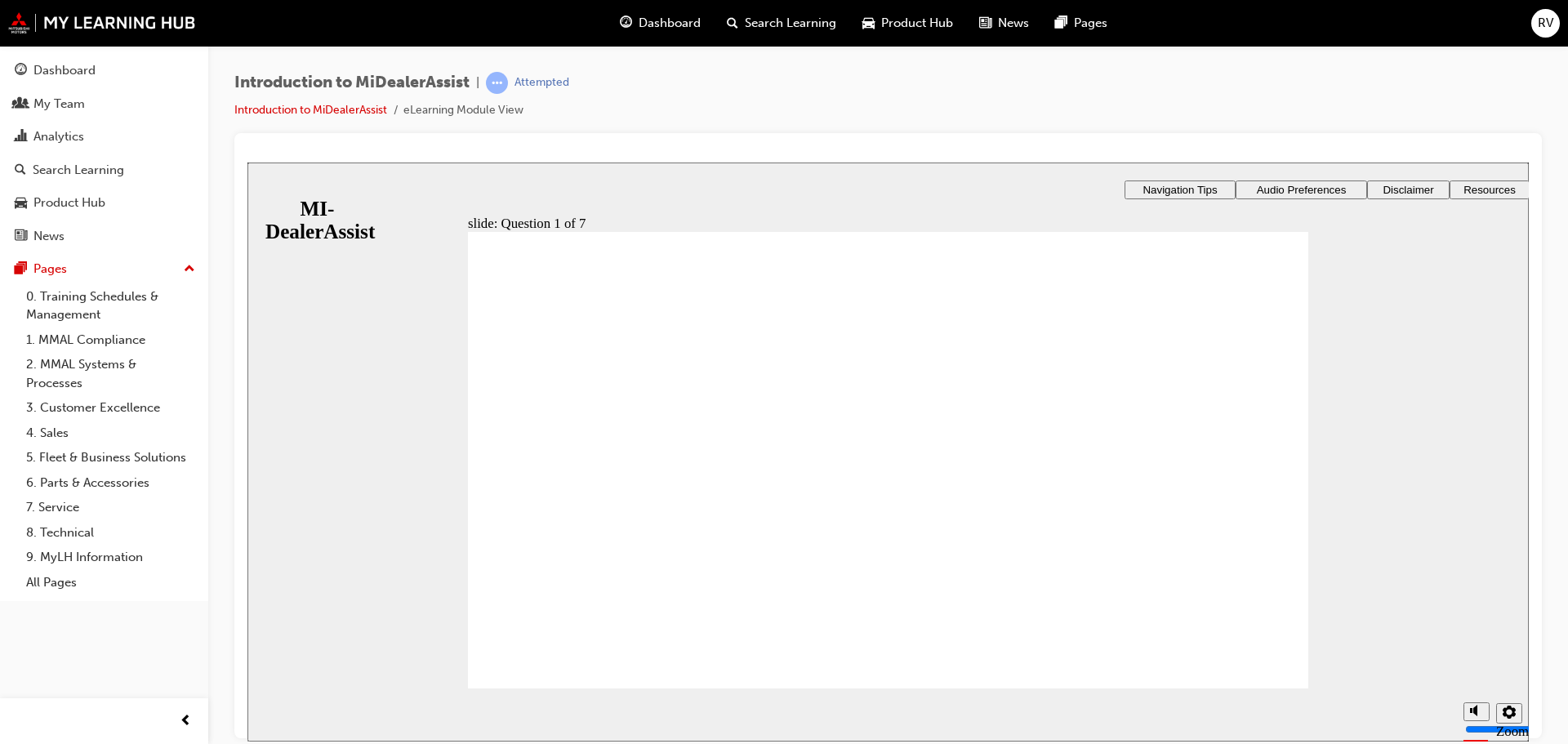 click 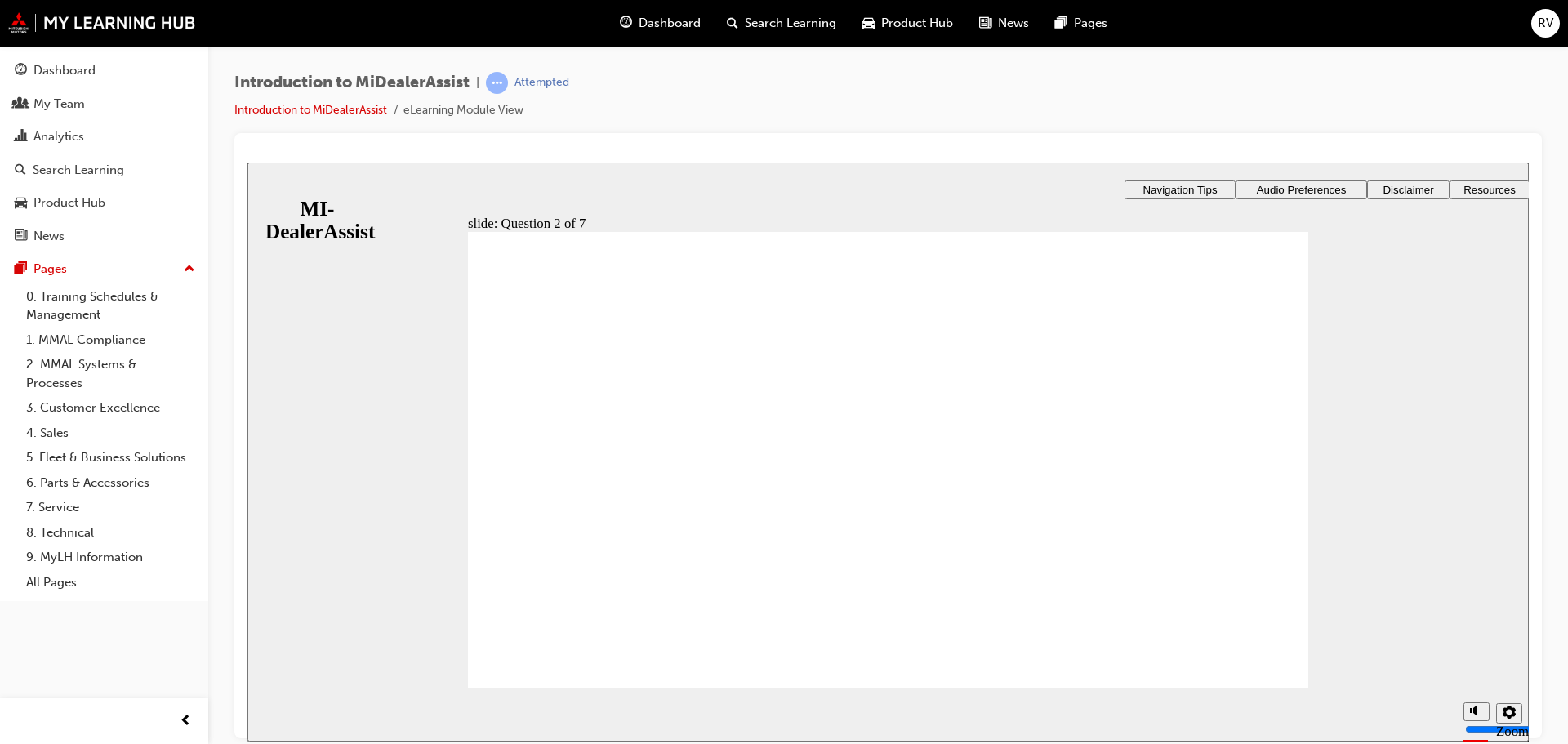 click 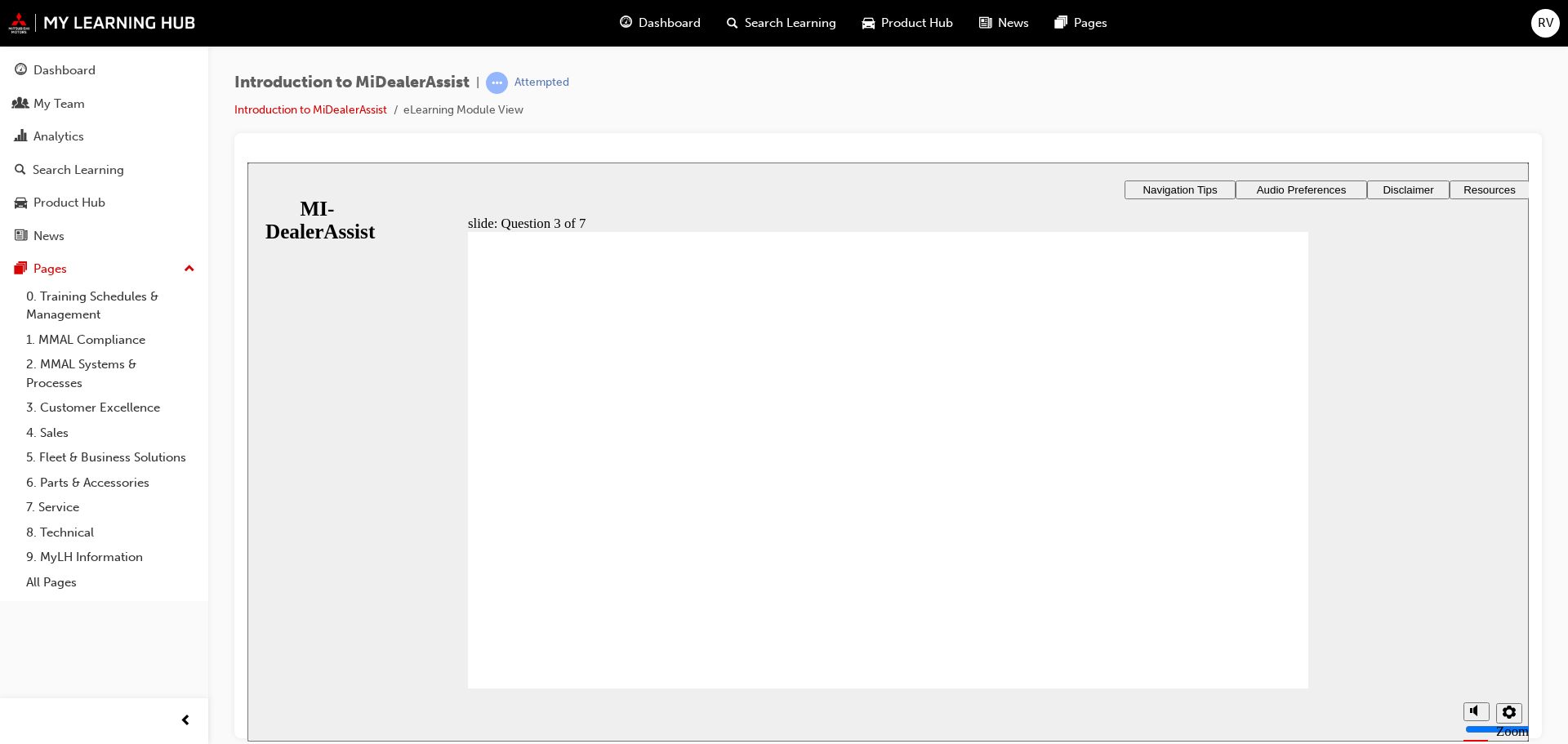 click 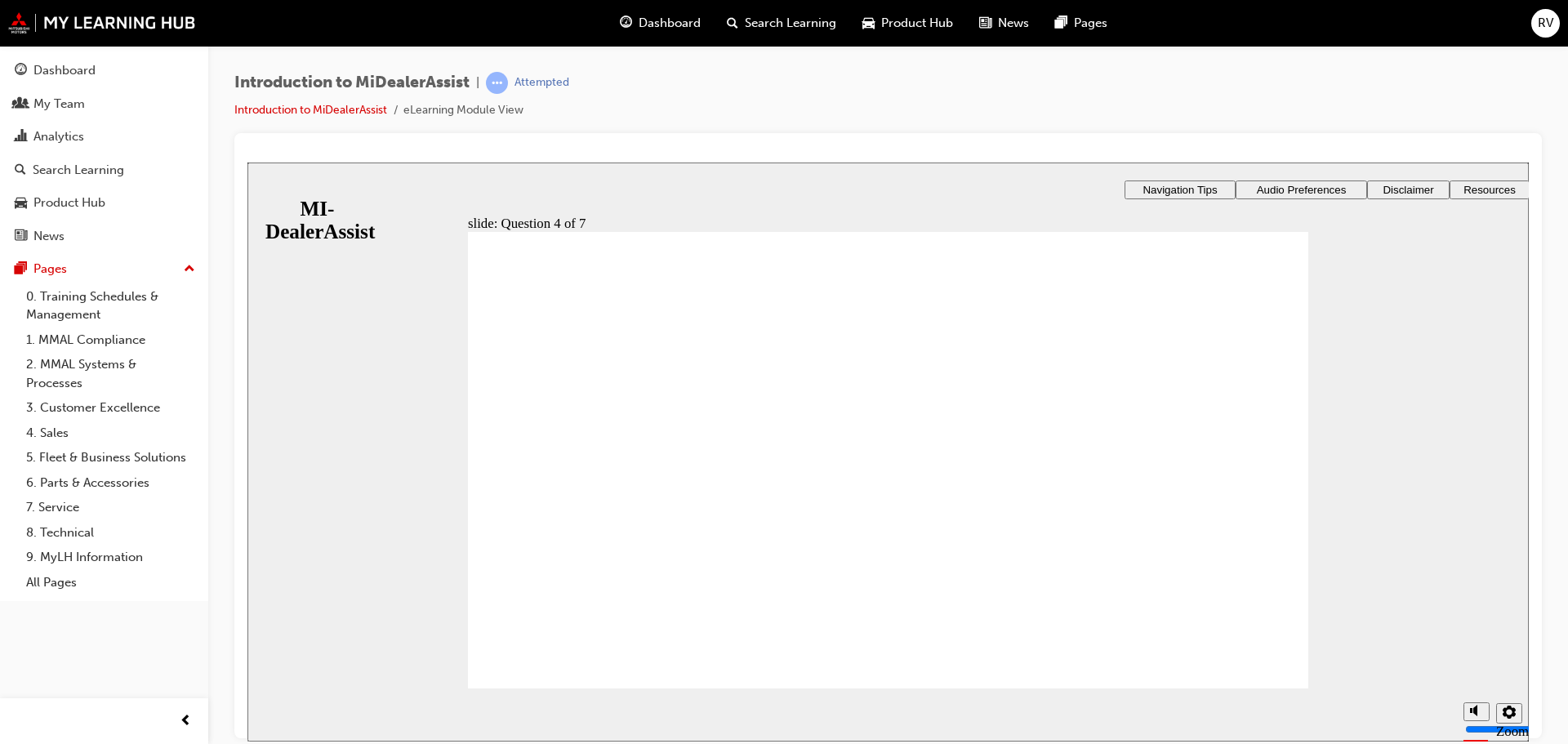 click 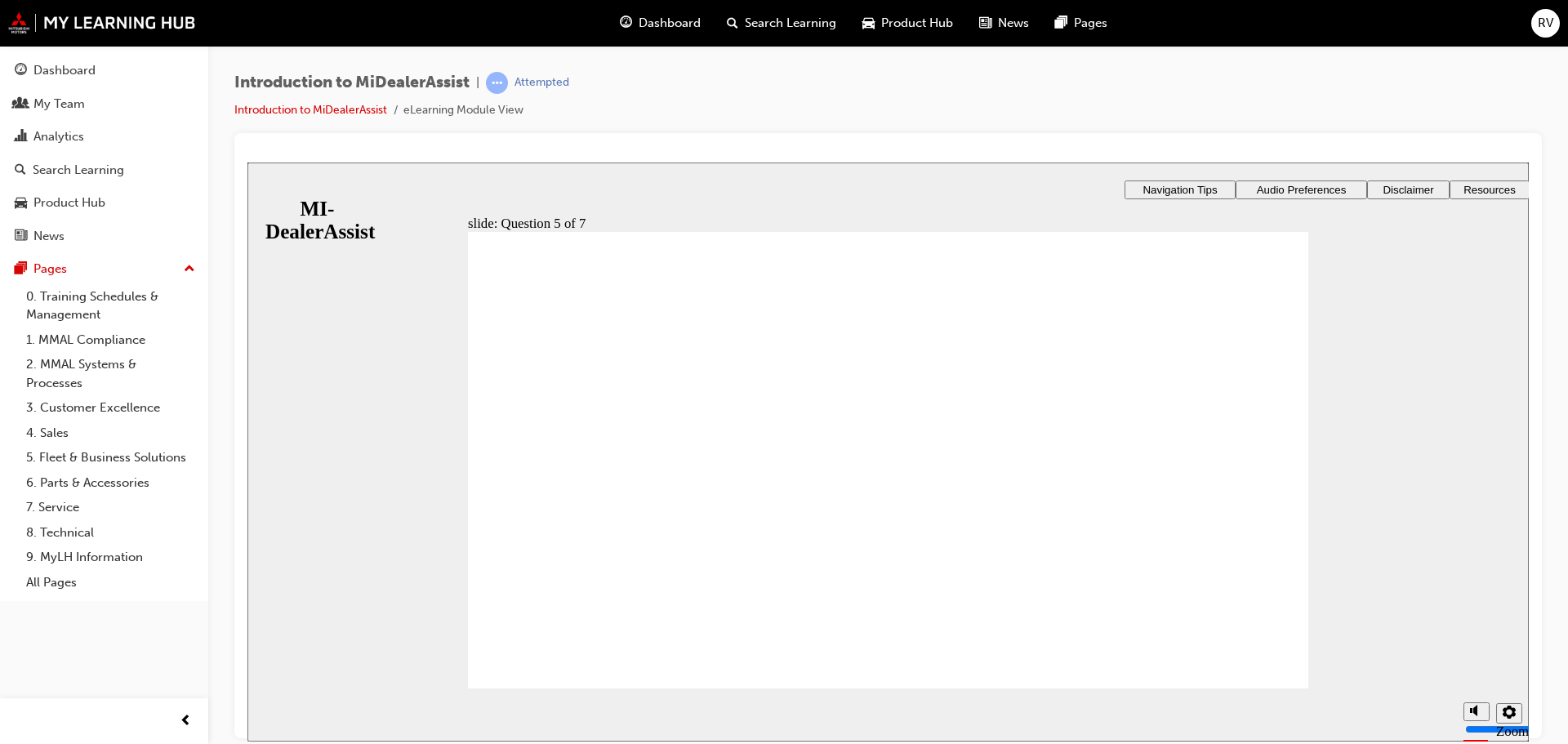 click 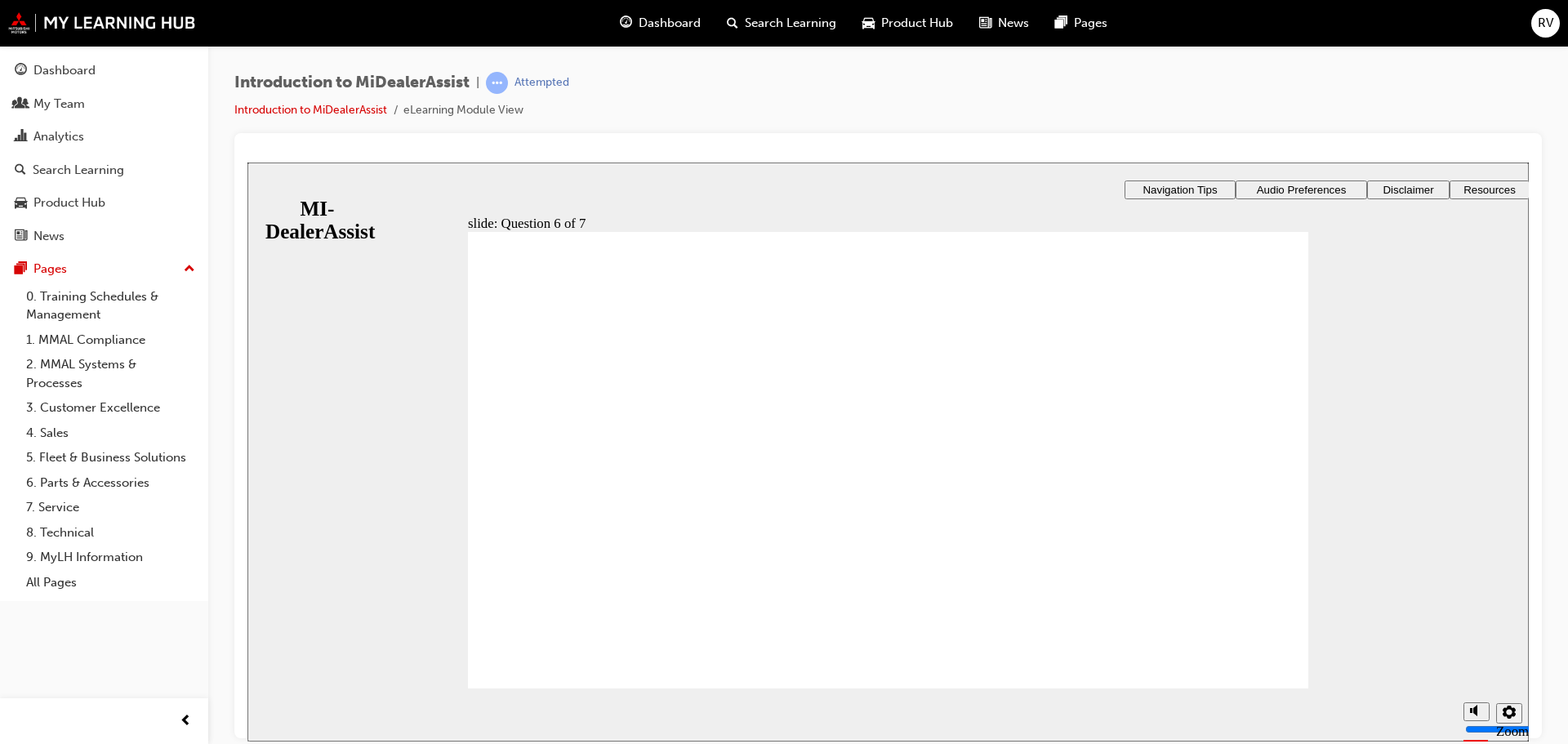 click 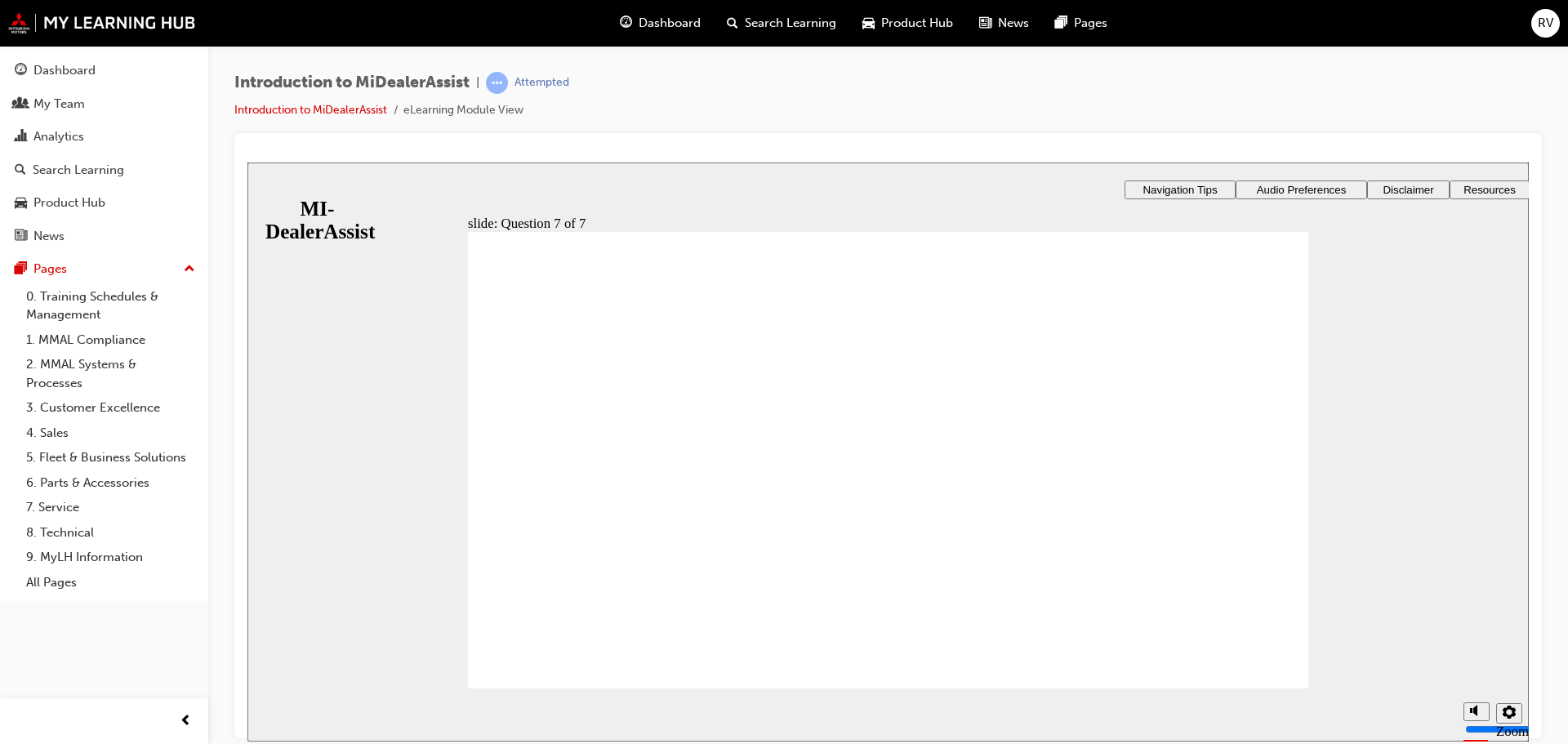 click 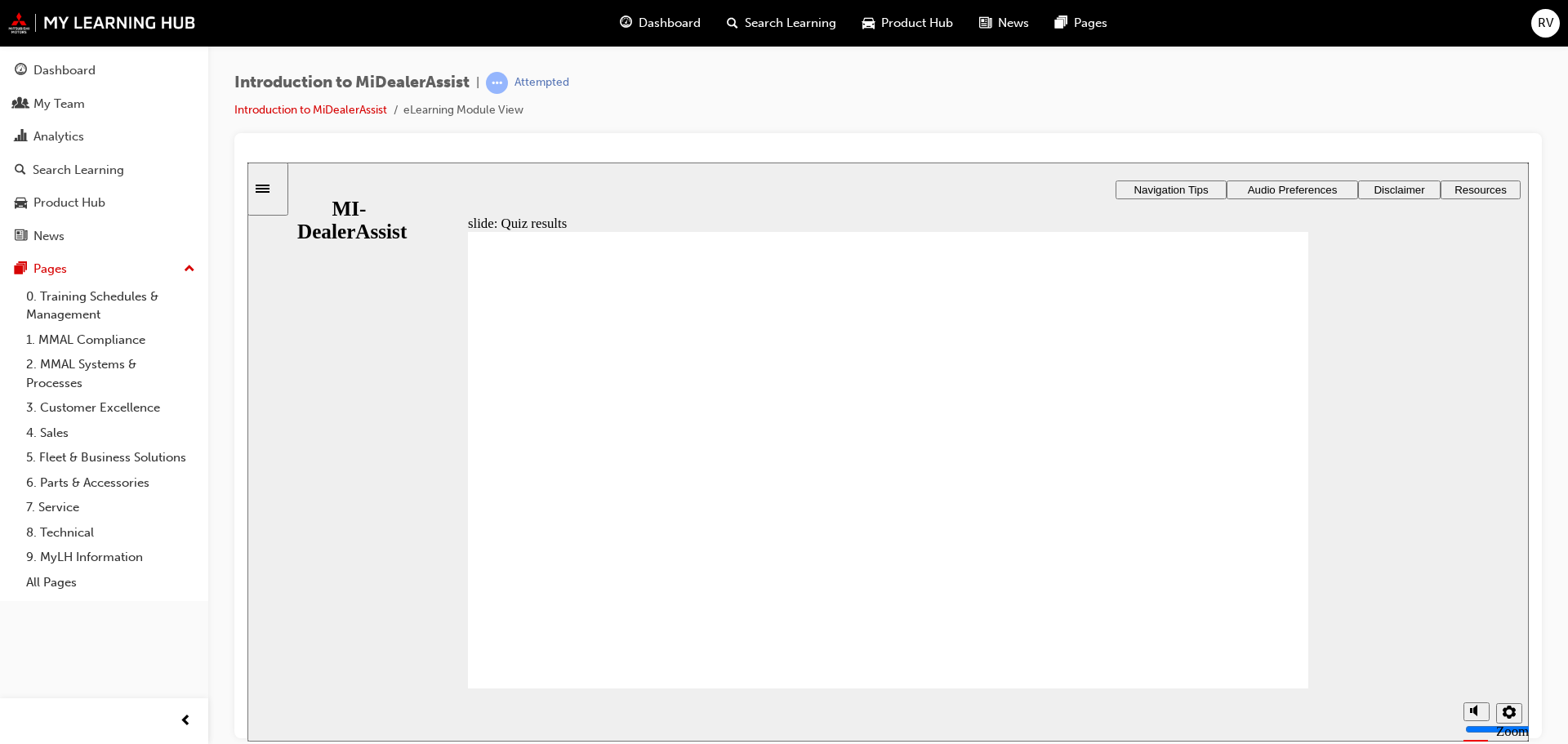click 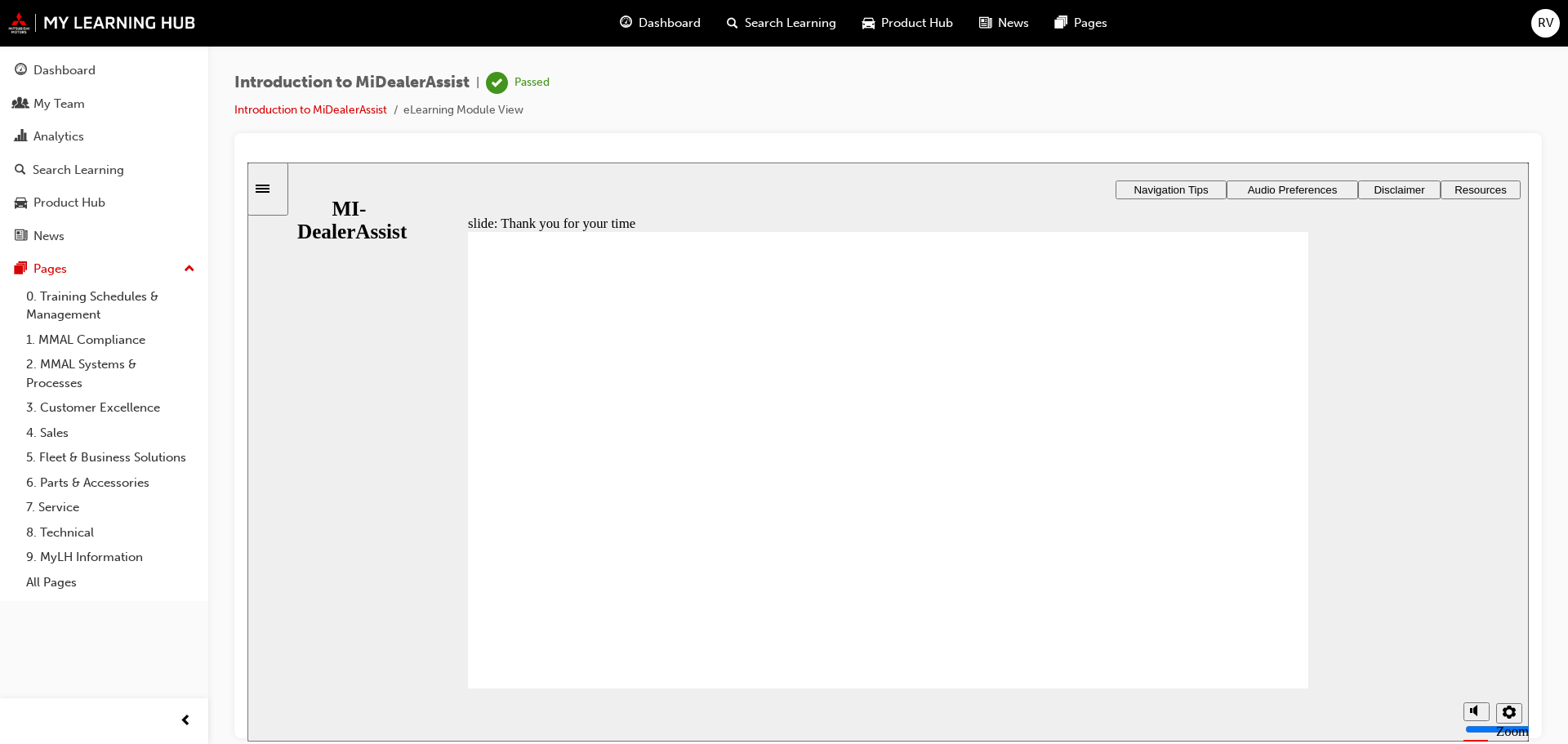 click 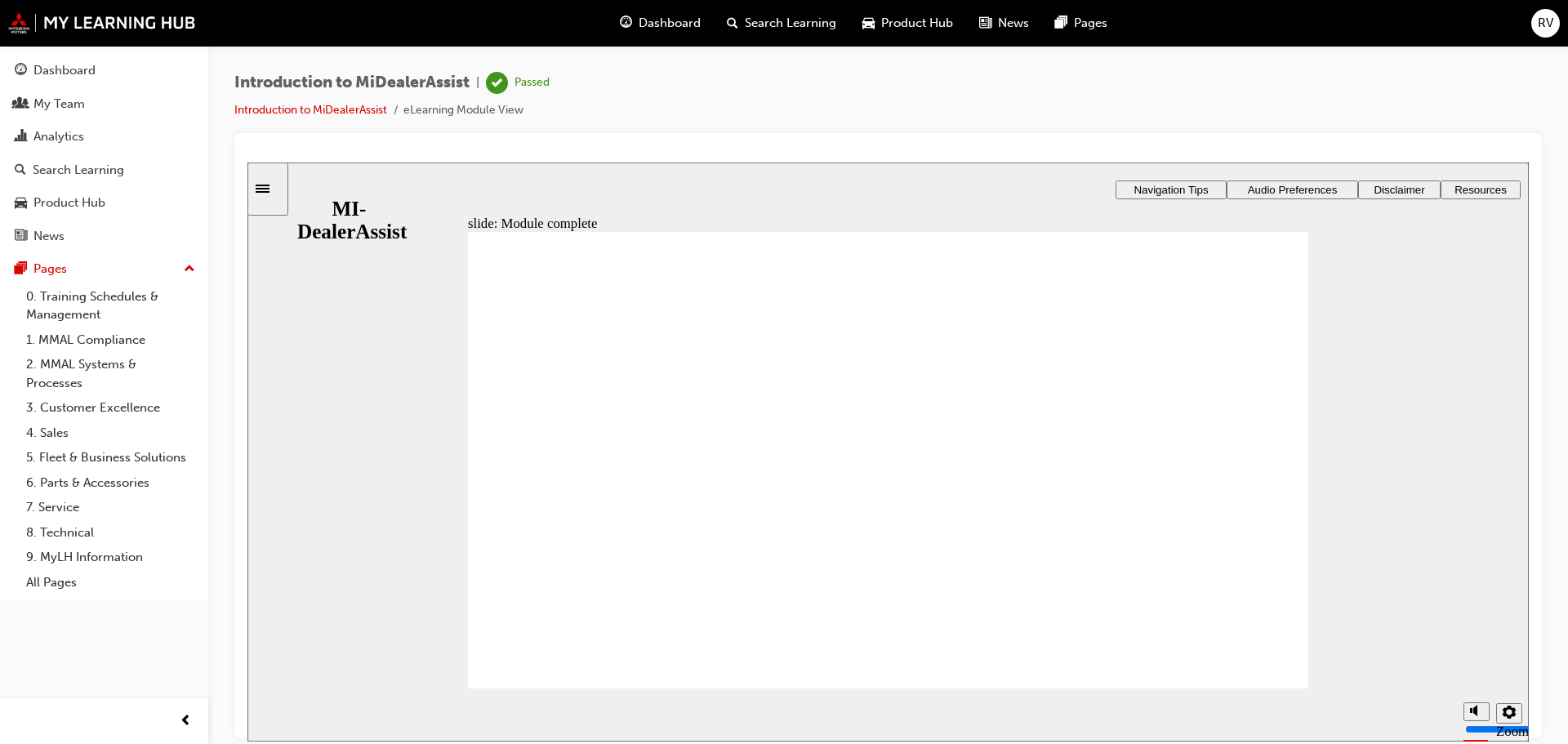 click 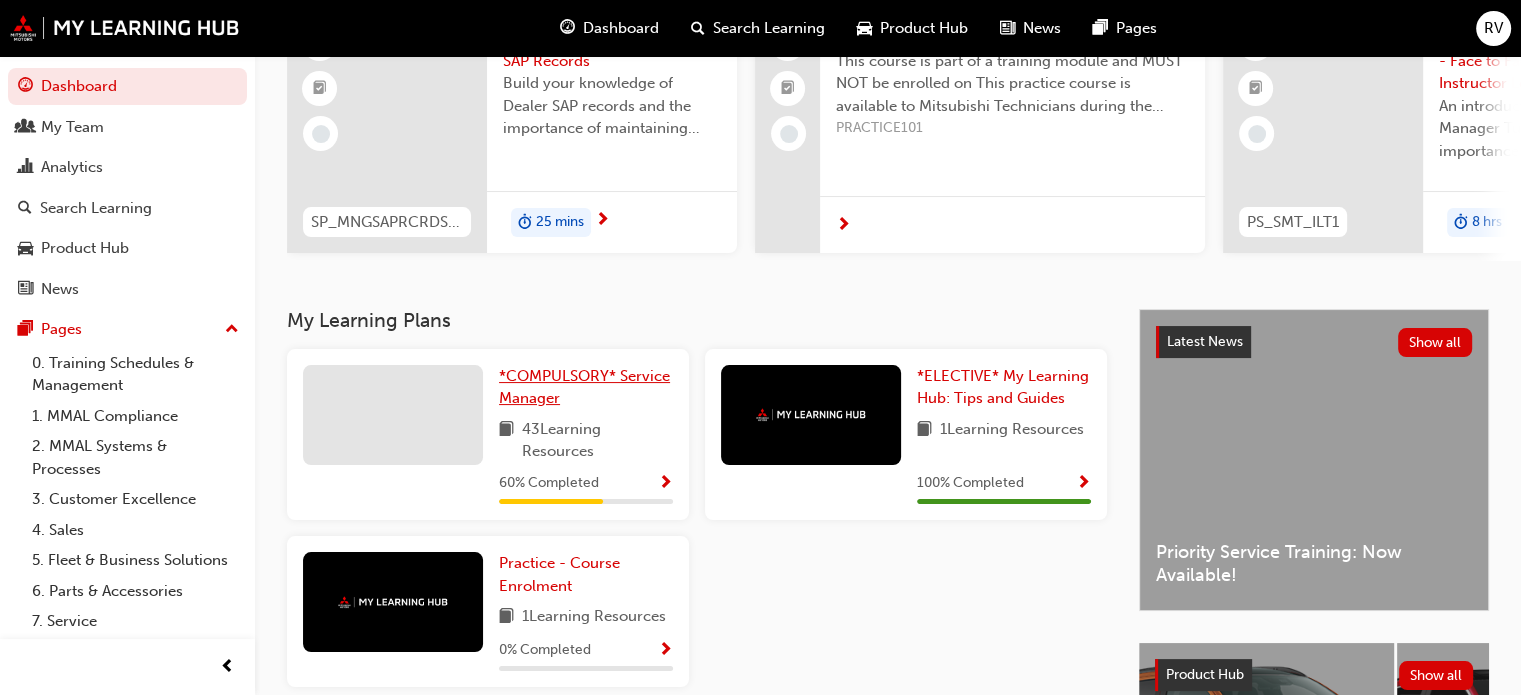scroll, scrollTop: 0, scrollLeft: 0, axis: both 